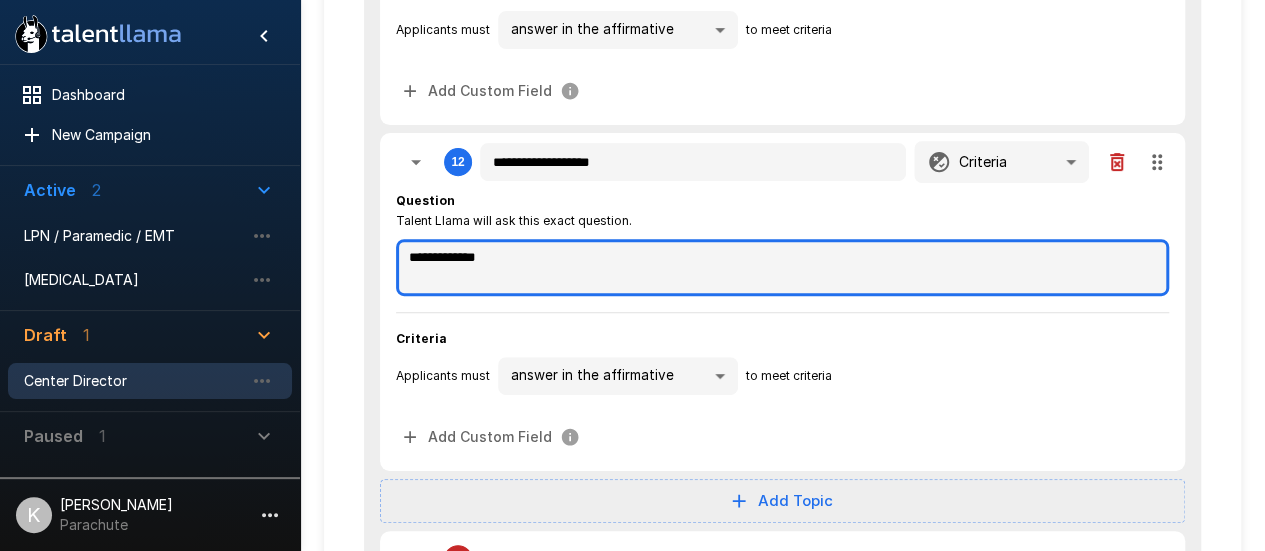 scroll, scrollTop: 4115, scrollLeft: 0, axis: vertical 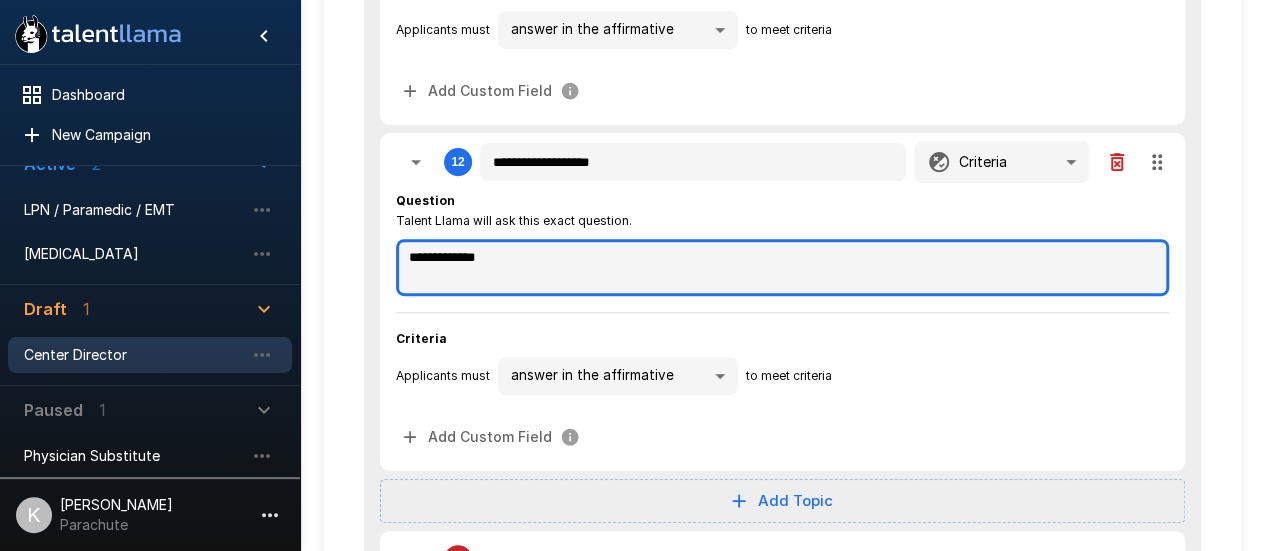 drag, startPoint x: 562, startPoint y: 251, endPoint x: 366, endPoint y: 249, distance: 196.01021 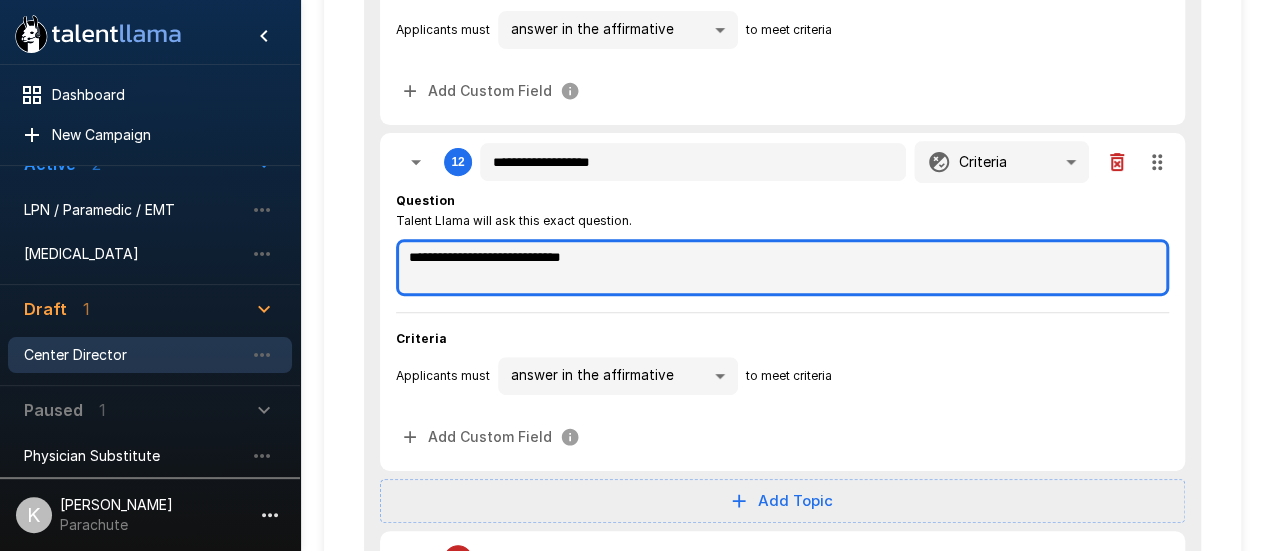 drag, startPoint x: 608, startPoint y: 245, endPoint x: 344, endPoint y: 236, distance: 264.15335 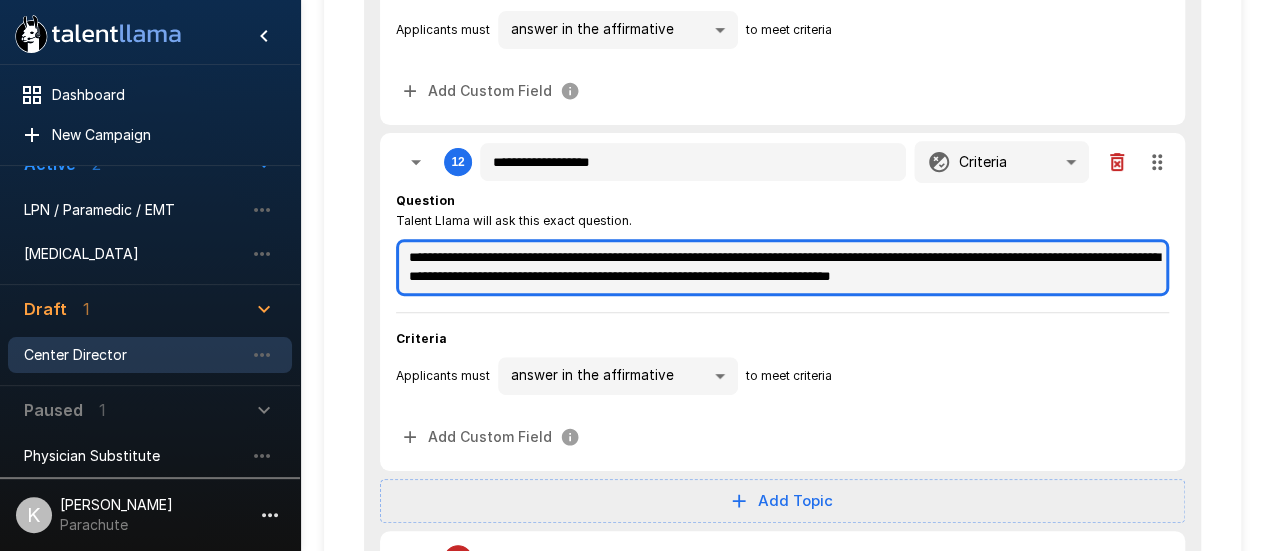 scroll, scrollTop: 11, scrollLeft: 0, axis: vertical 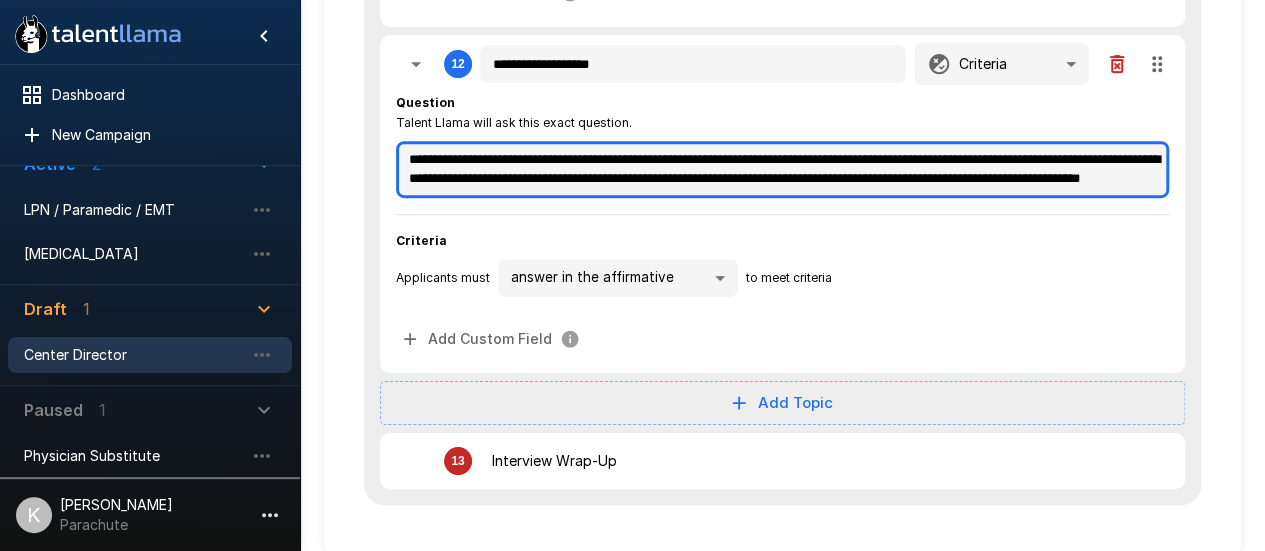 type on "**********" 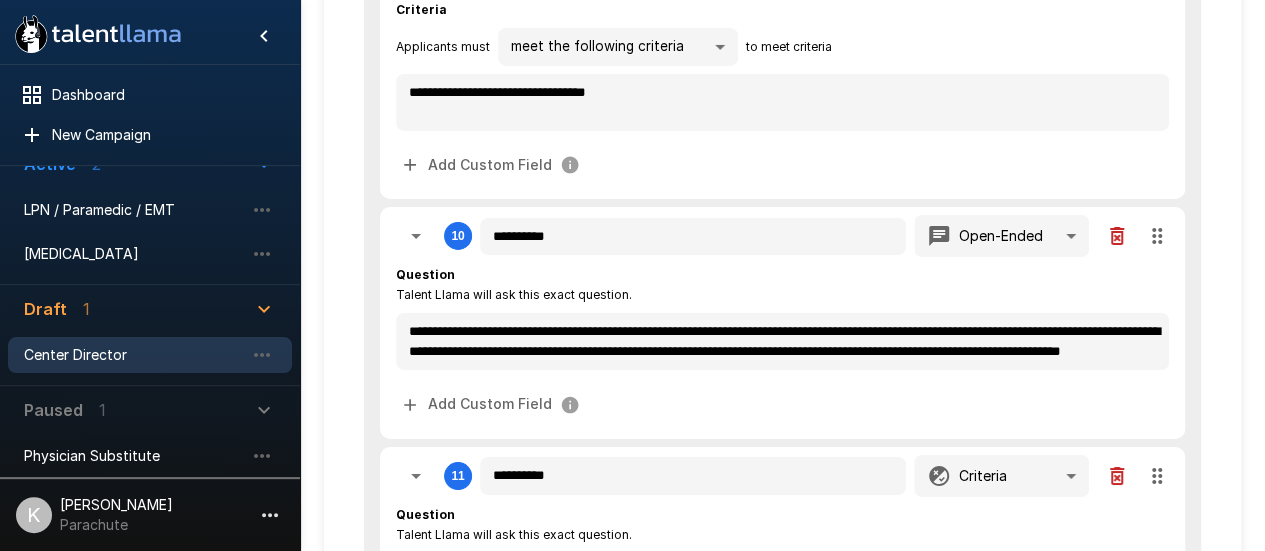 scroll, scrollTop: 3451, scrollLeft: 0, axis: vertical 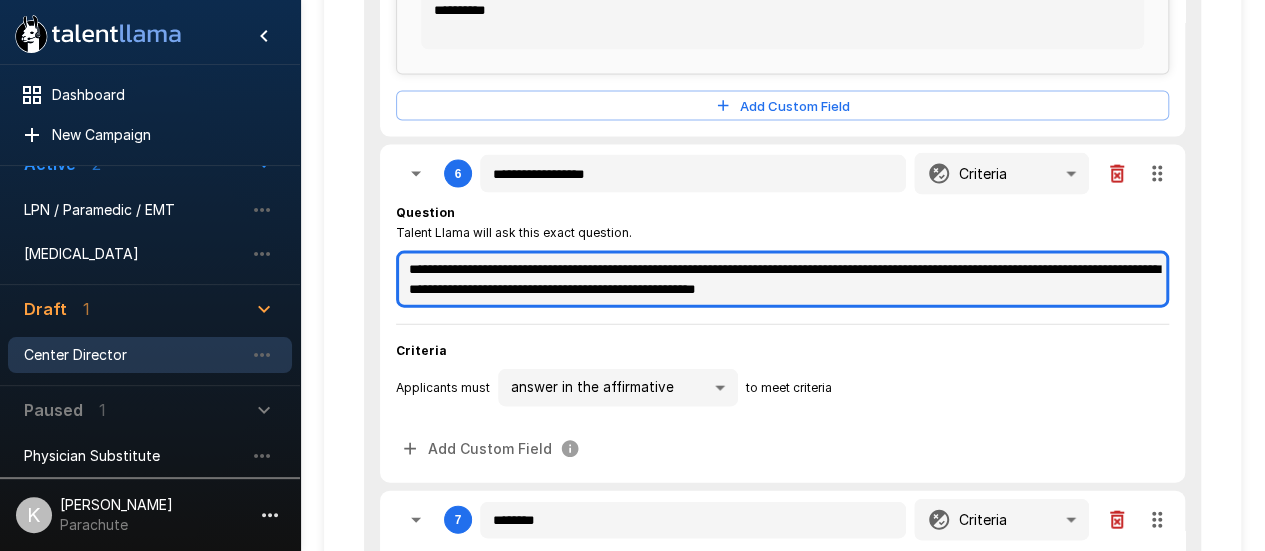click on "**********" at bounding box center (782, 279) 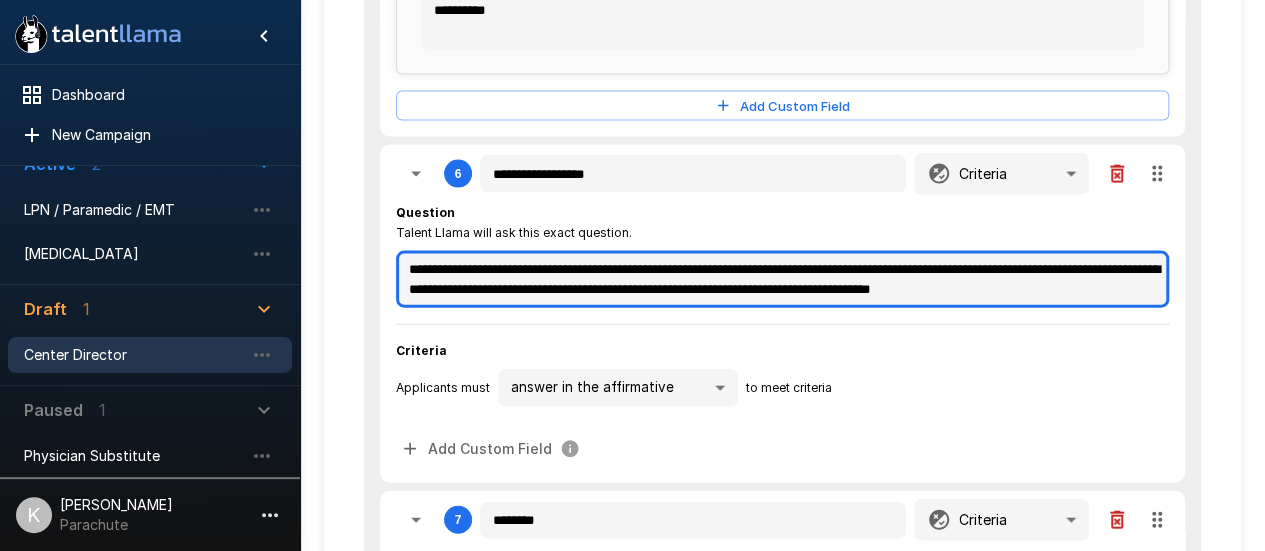 scroll, scrollTop: 0, scrollLeft: 0, axis: both 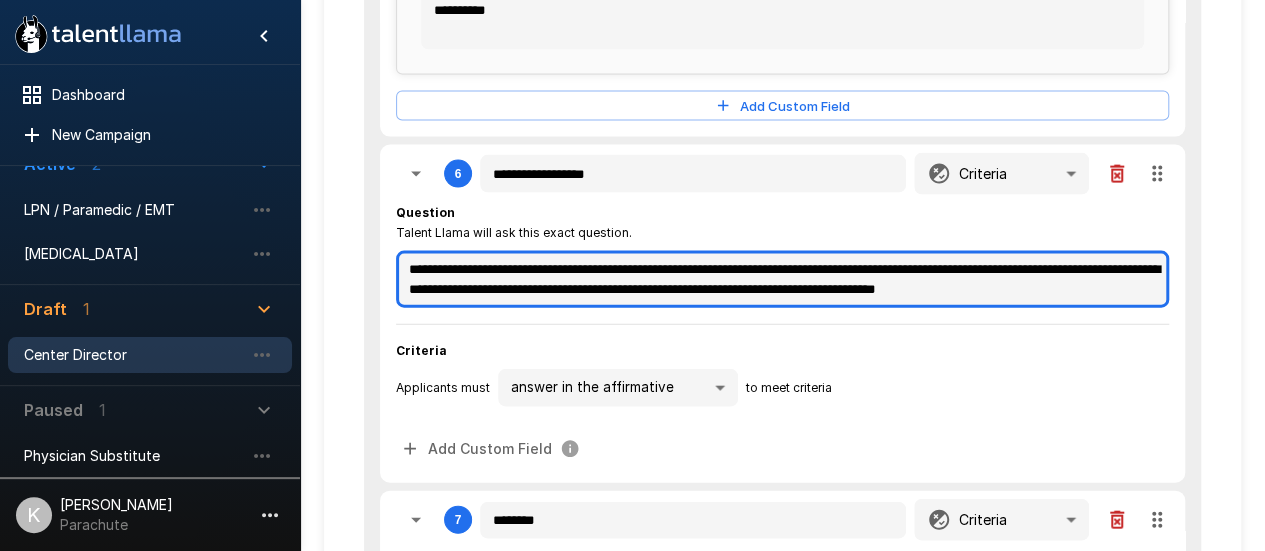 drag, startPoint x: 408, startPoint y: 264, endPoint x: 762, endPoint y: 353, distance: 365.01645 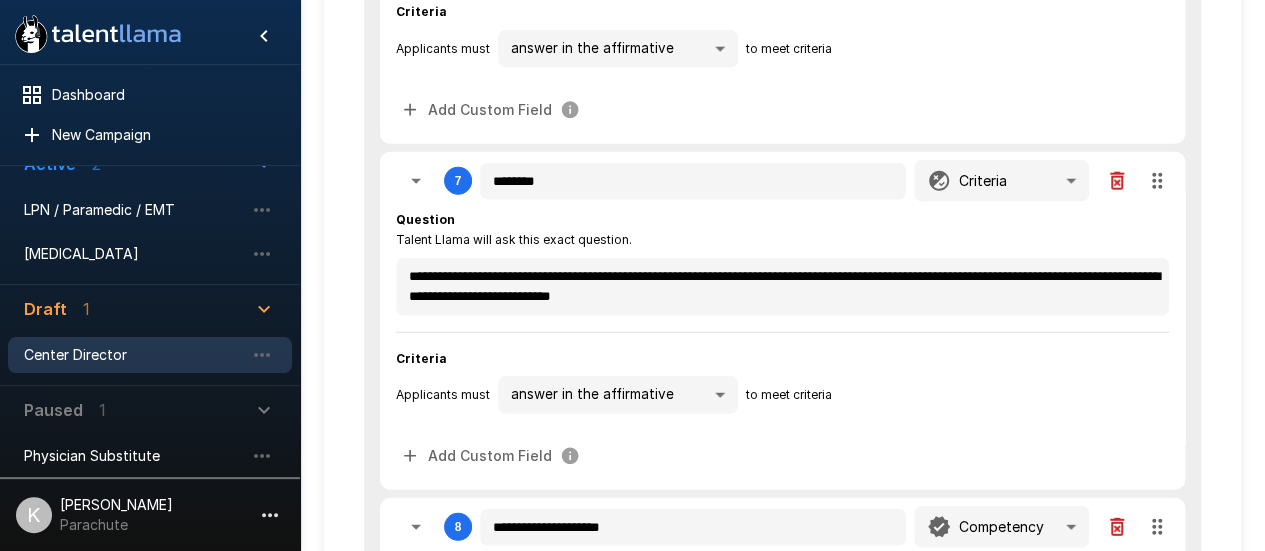 scroll, scrollTop: 2441, scrollLeft: 0, axis: vertical 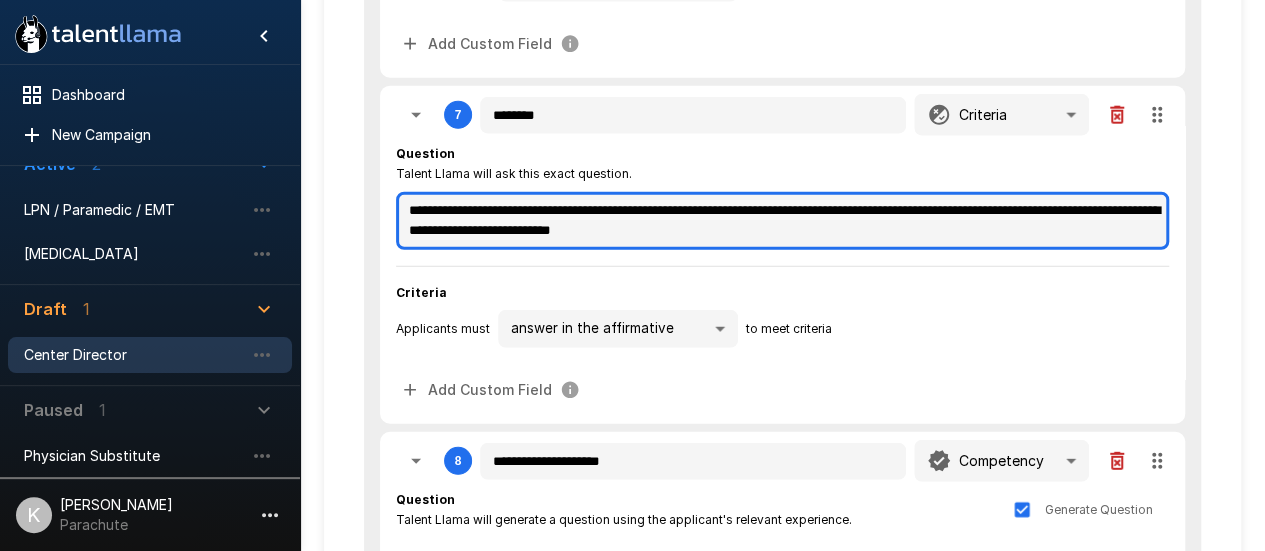 click on "**********" at bounding box center [782, 220] 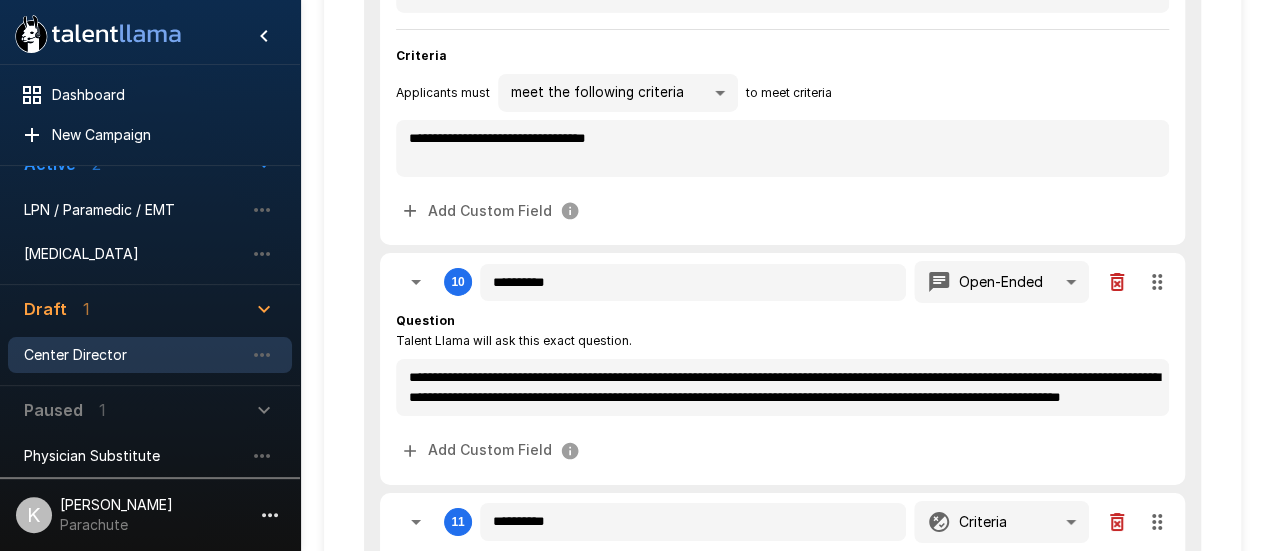scroll, scrollTop: 3532, scrollLeft: 0, axis: vertical 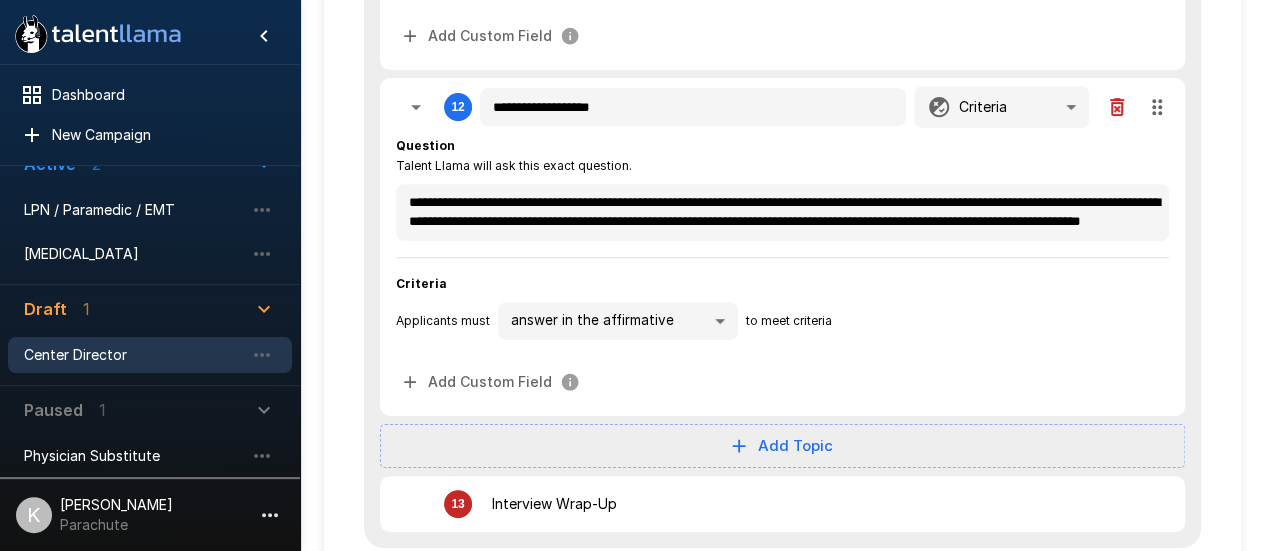 click 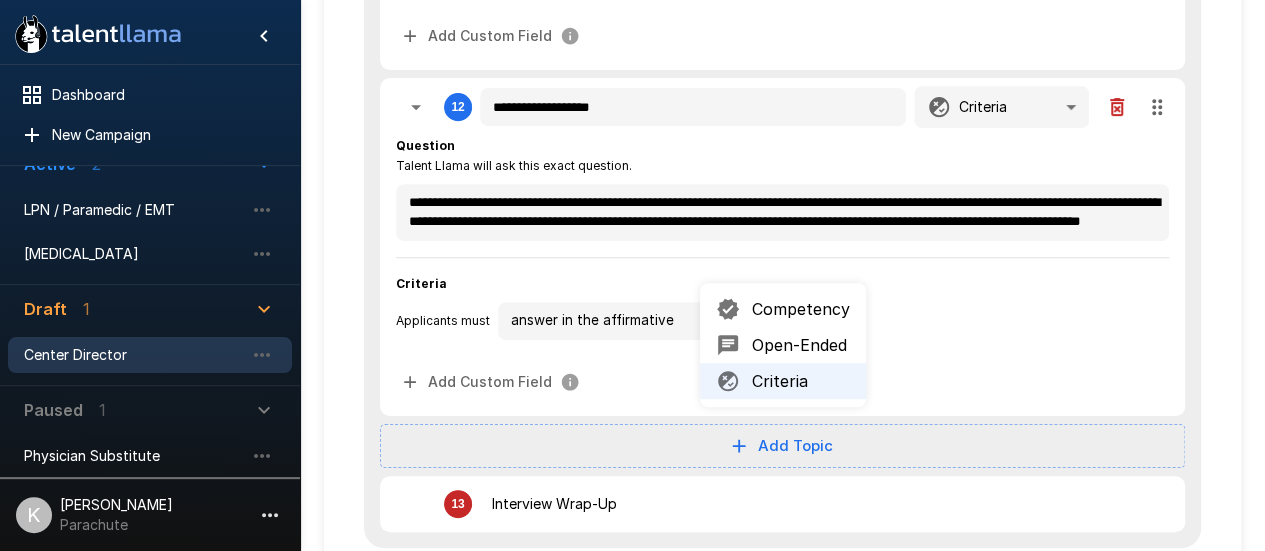 click on "Open-Ended" at bounding box center [801, 345] 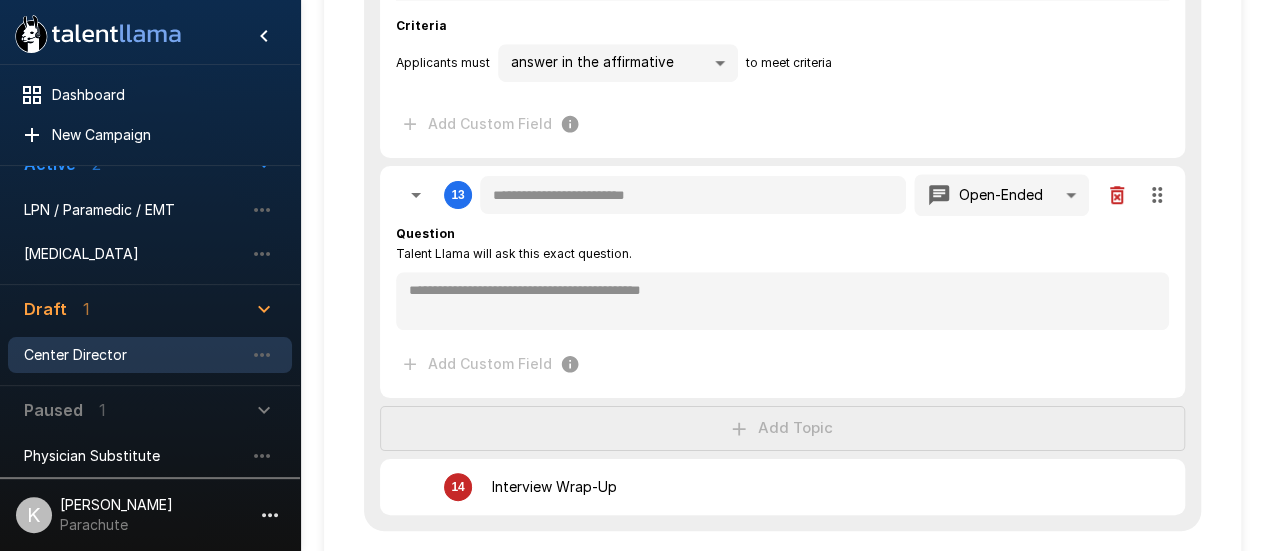 scroll, scrollTop: 4452, scrollLeft: 0, axis: vertical 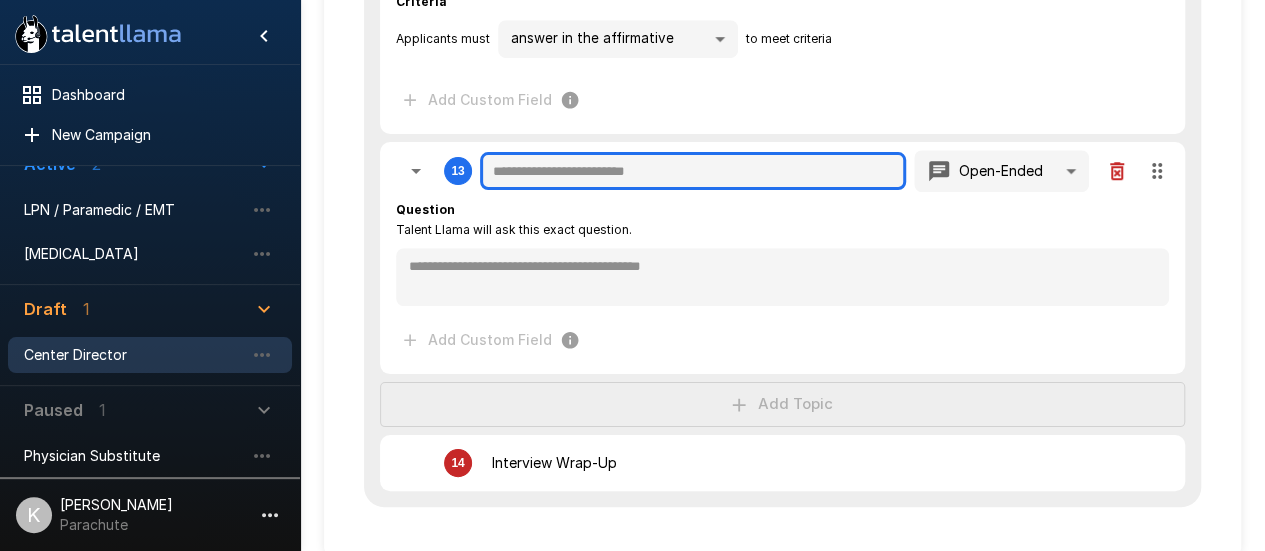 click at bounding box center [693, 171] 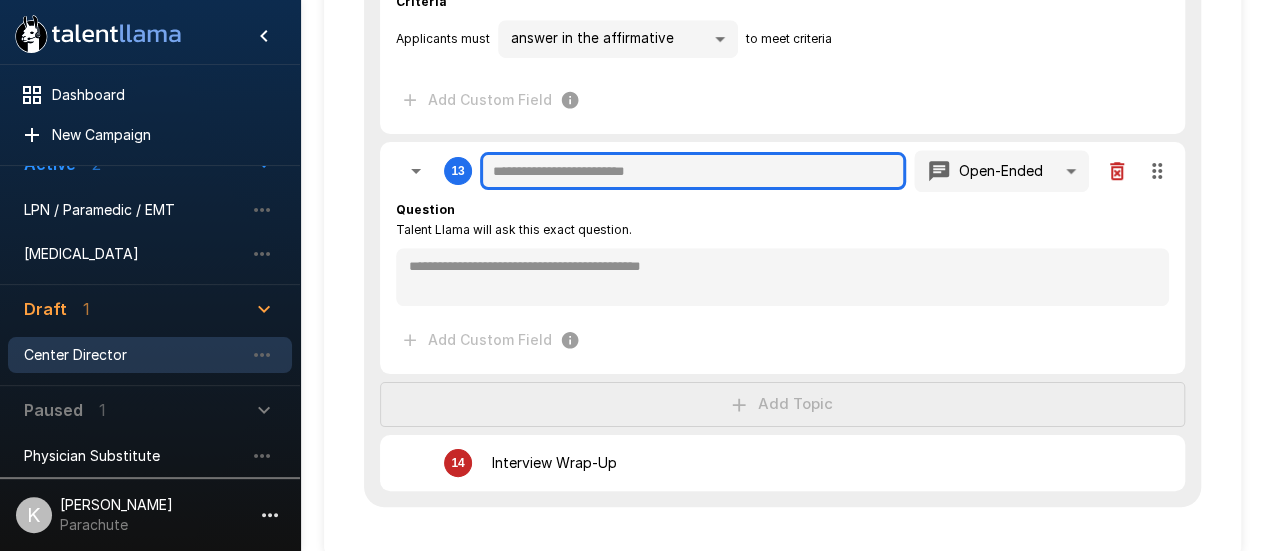 type on "*" 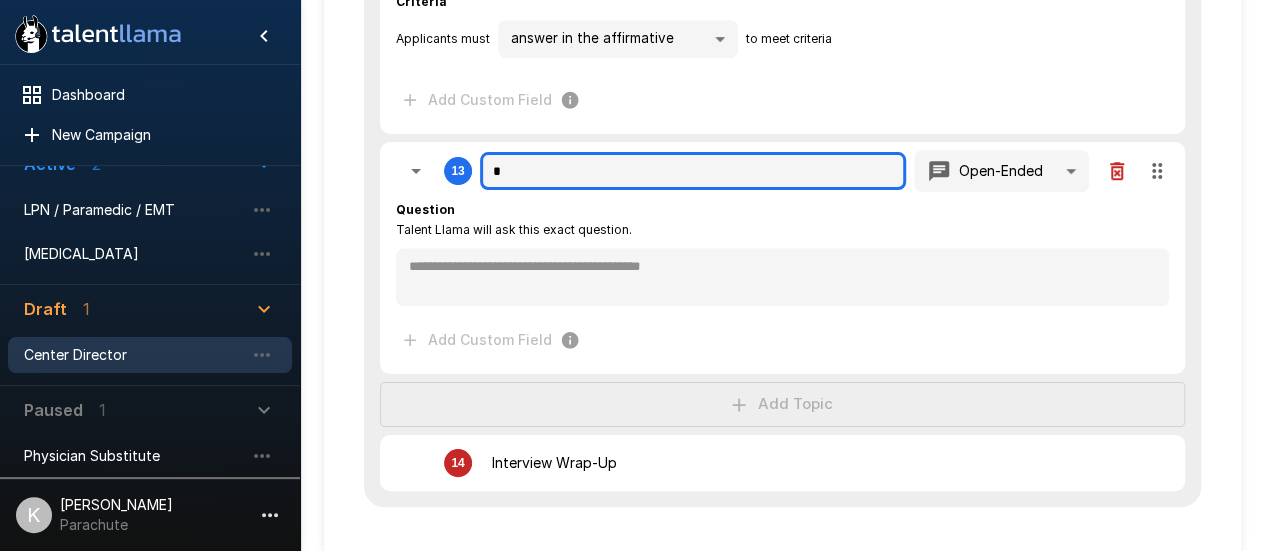 type on "*" 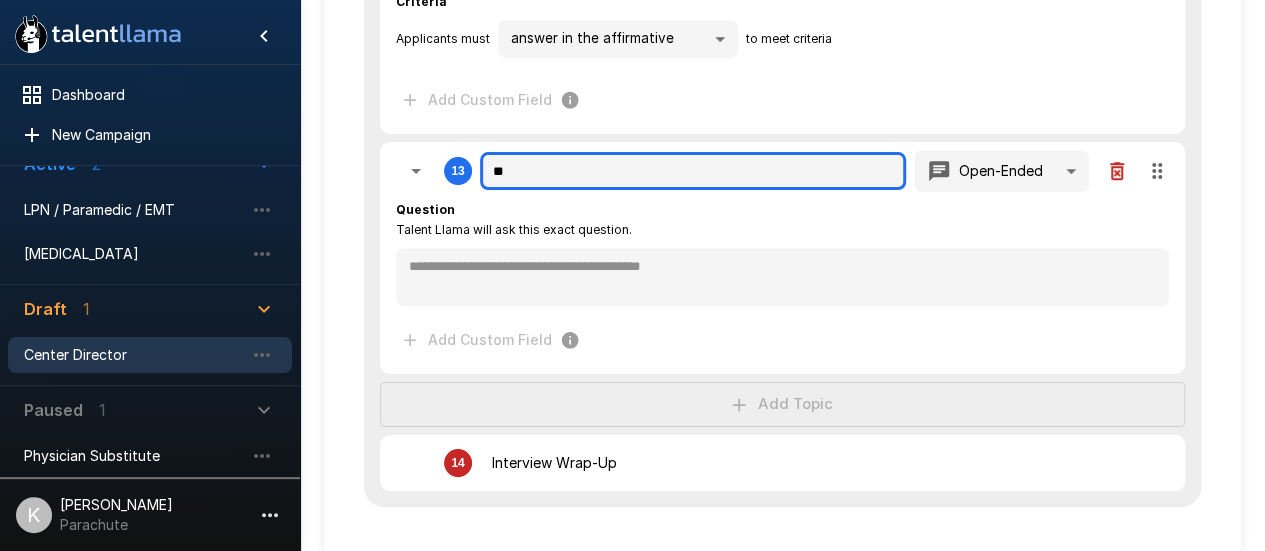 type on "***" 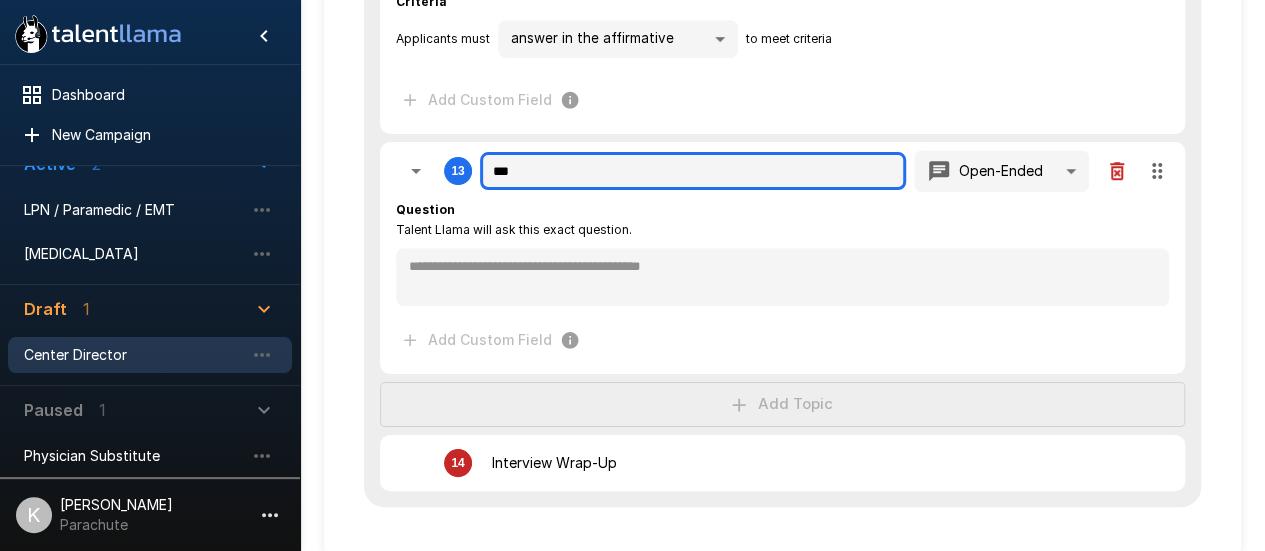 type on "****" 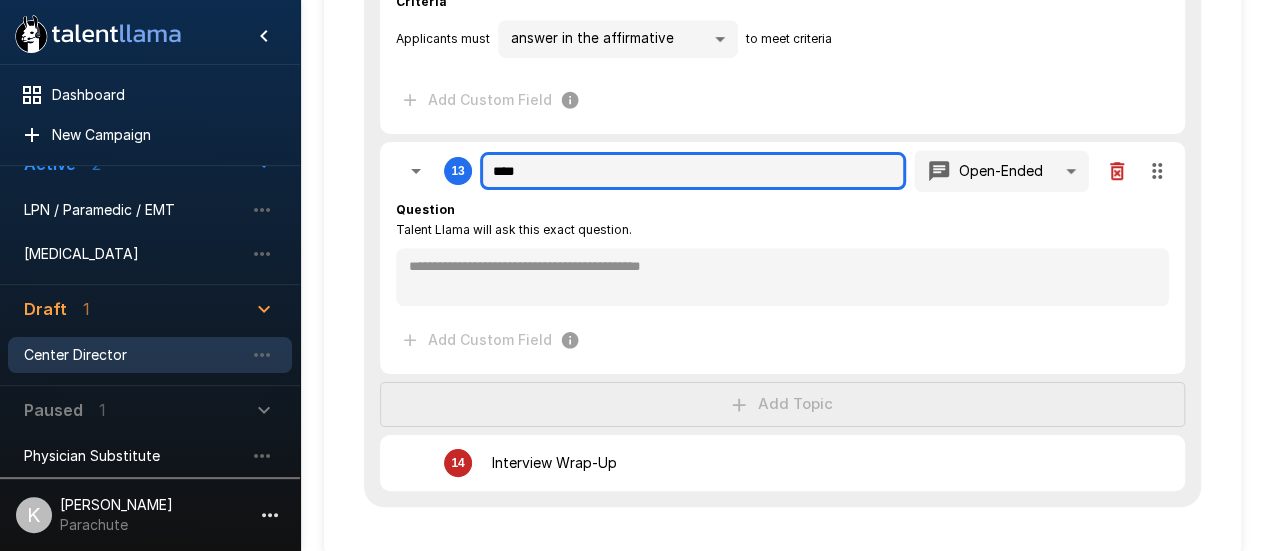 type on "*****" 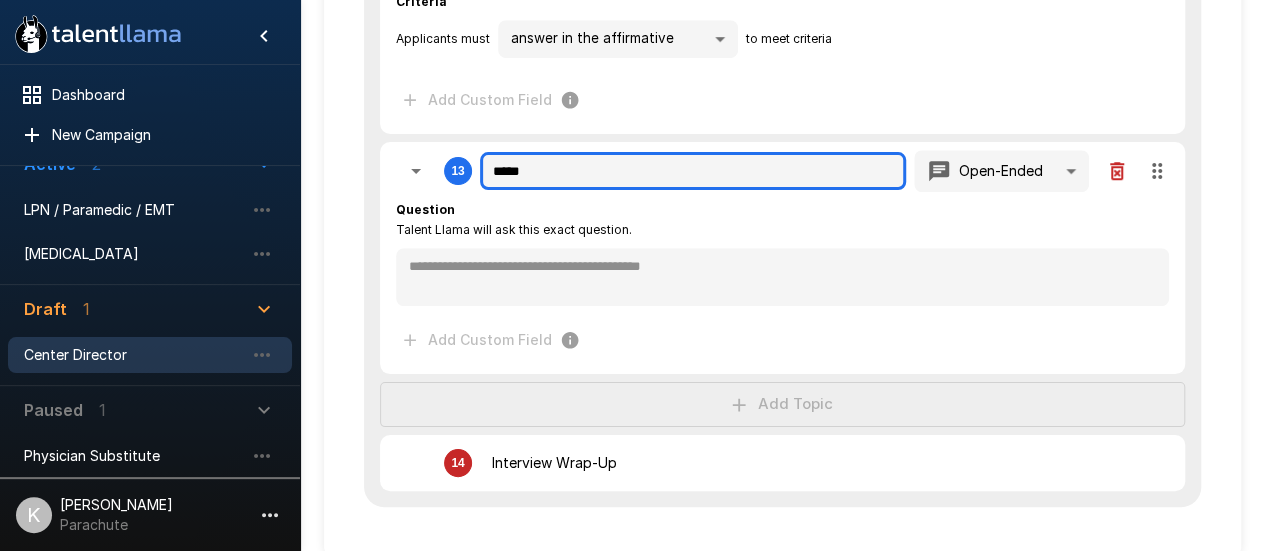 type on "******" 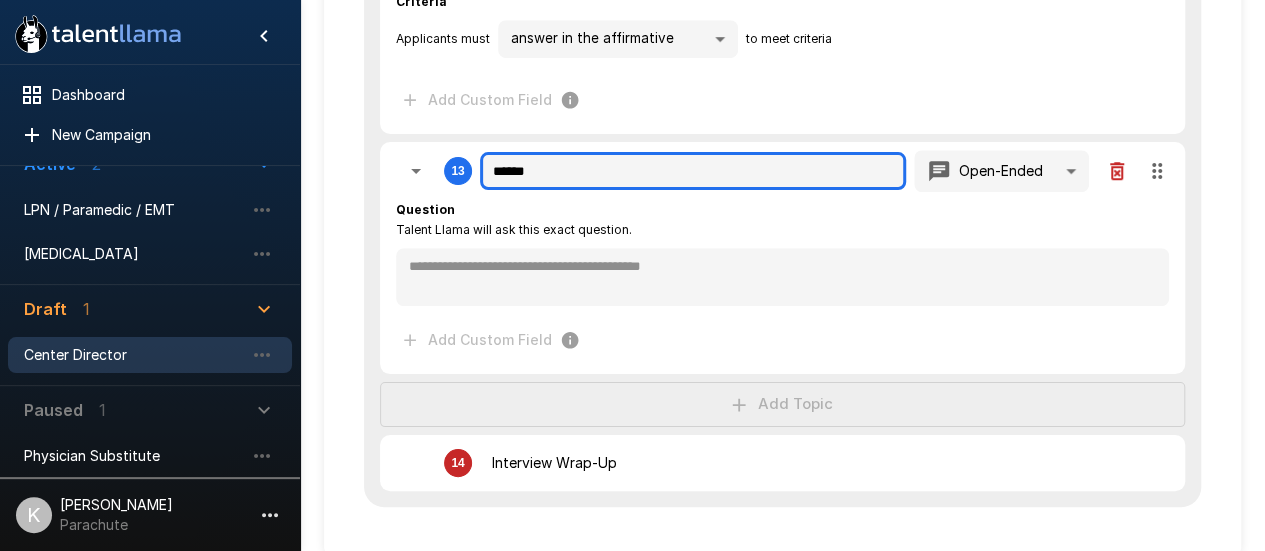 type on "*******" 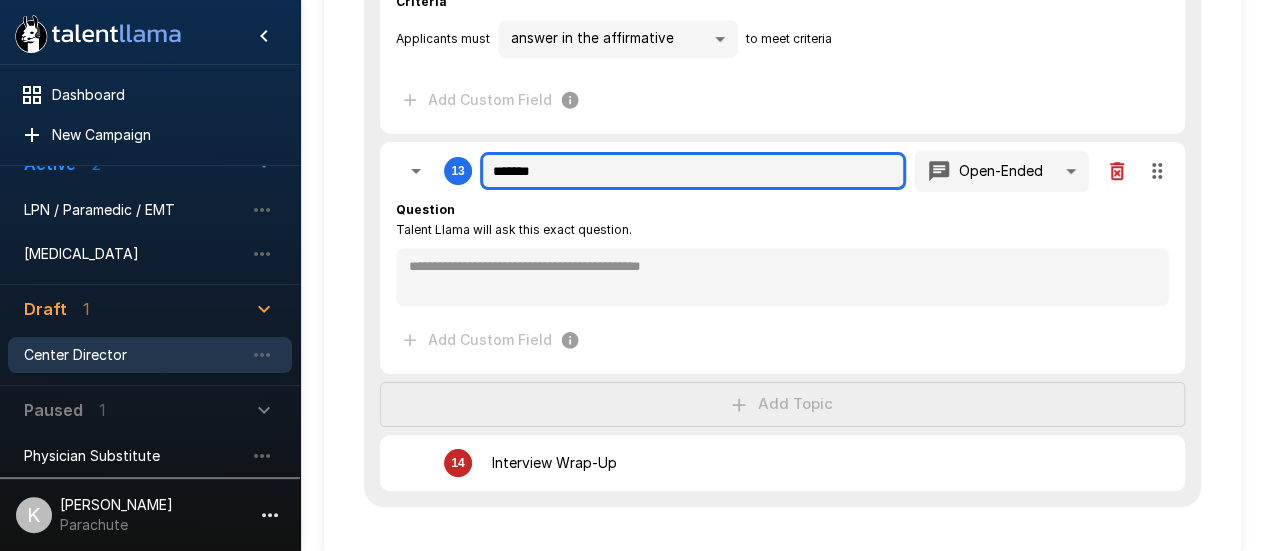 type on "********" 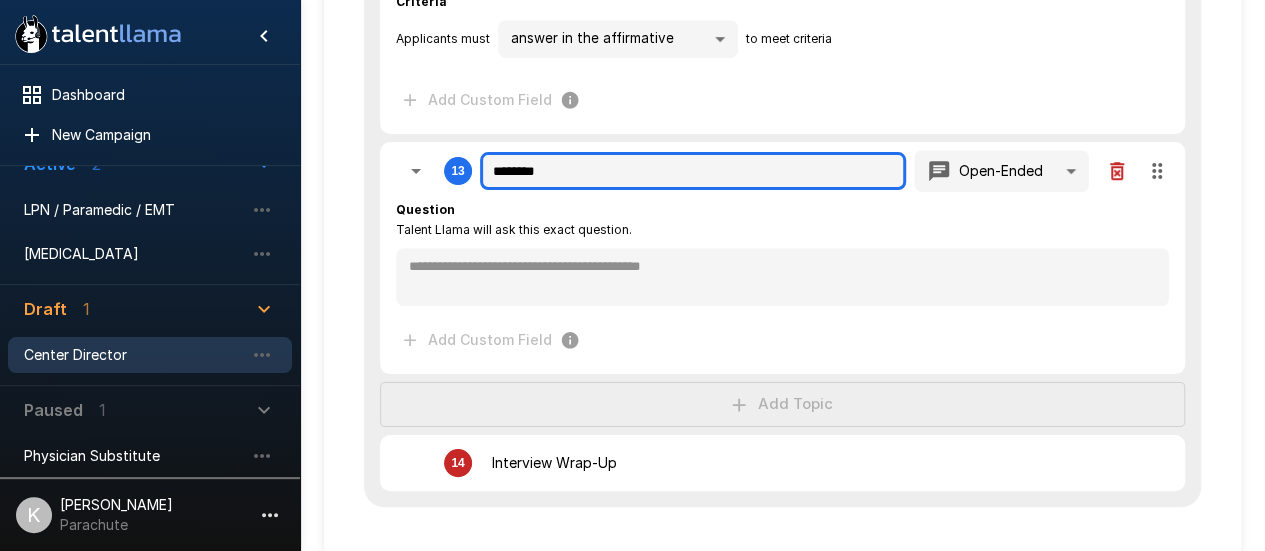 type on "*********" 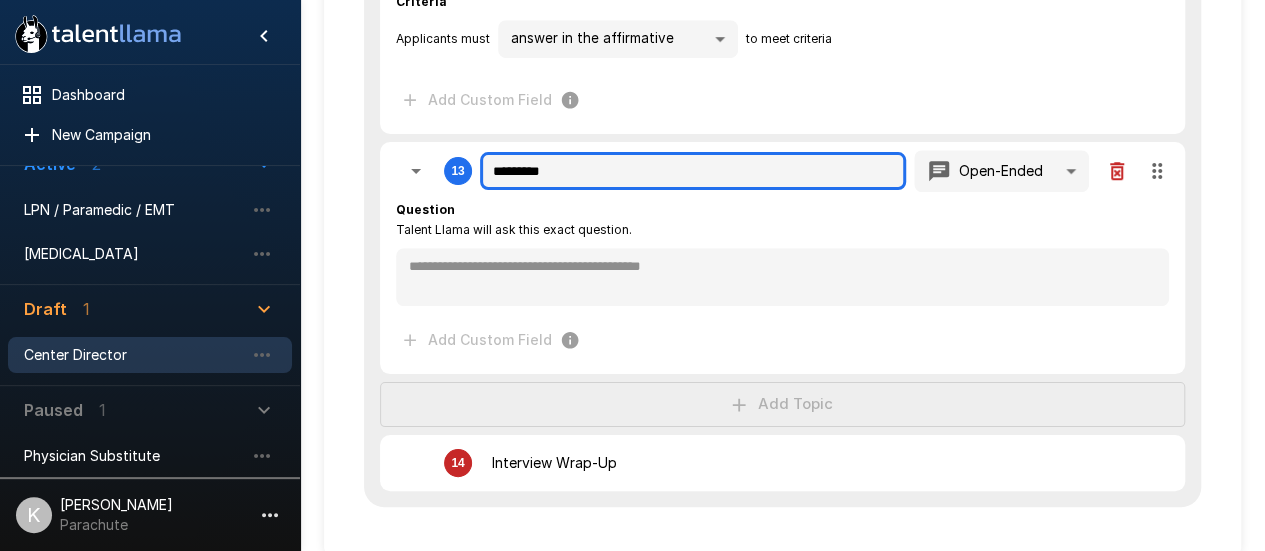 type on "*********" 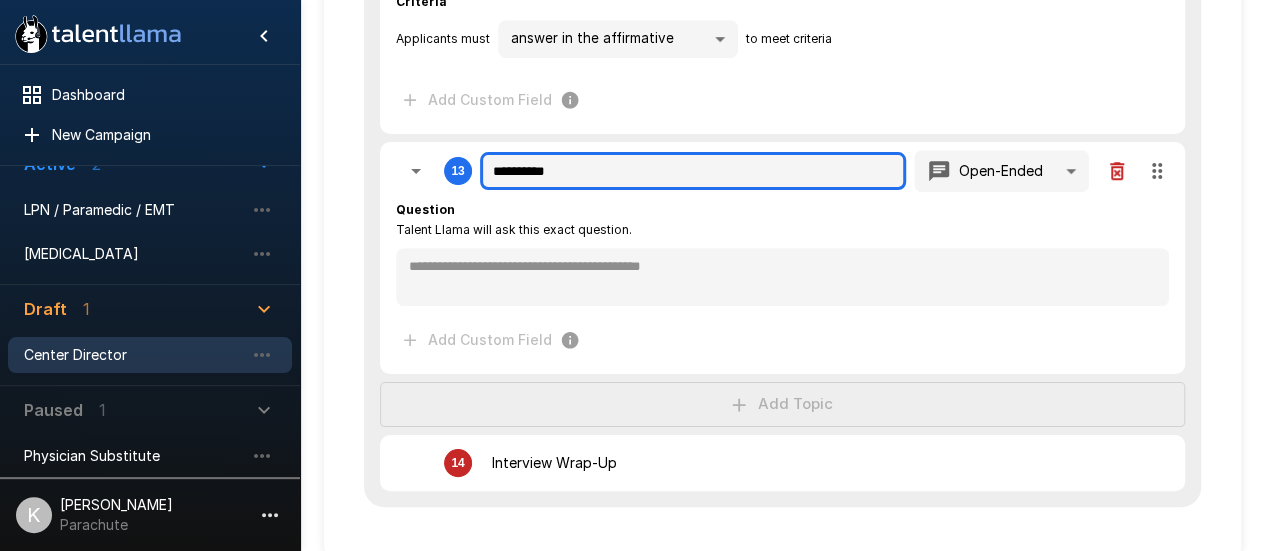 type on "**********" 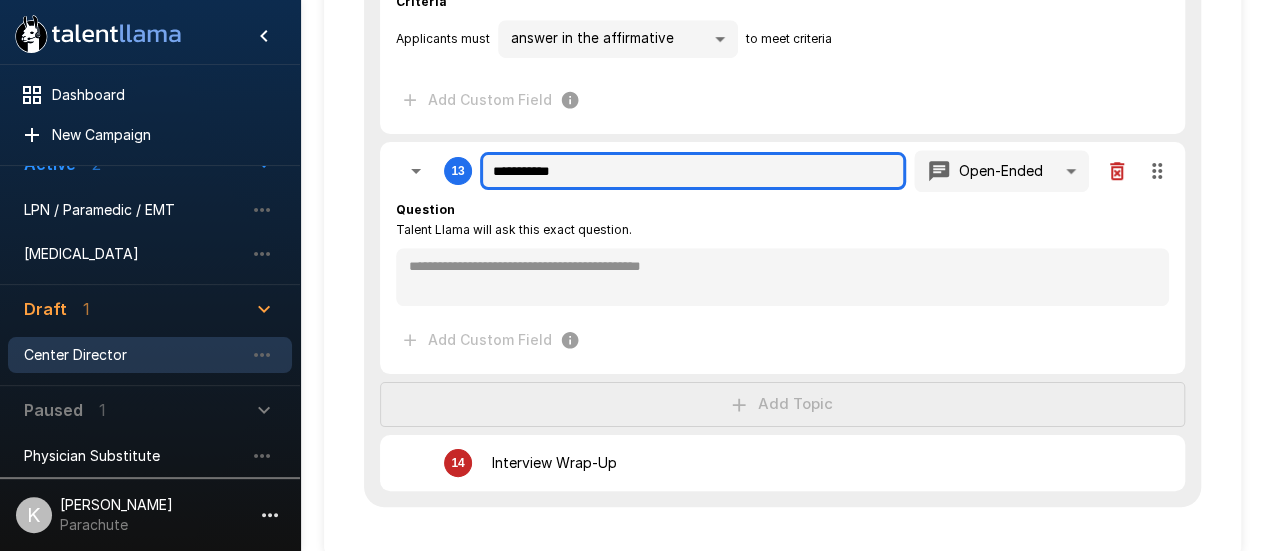 type on "*********" 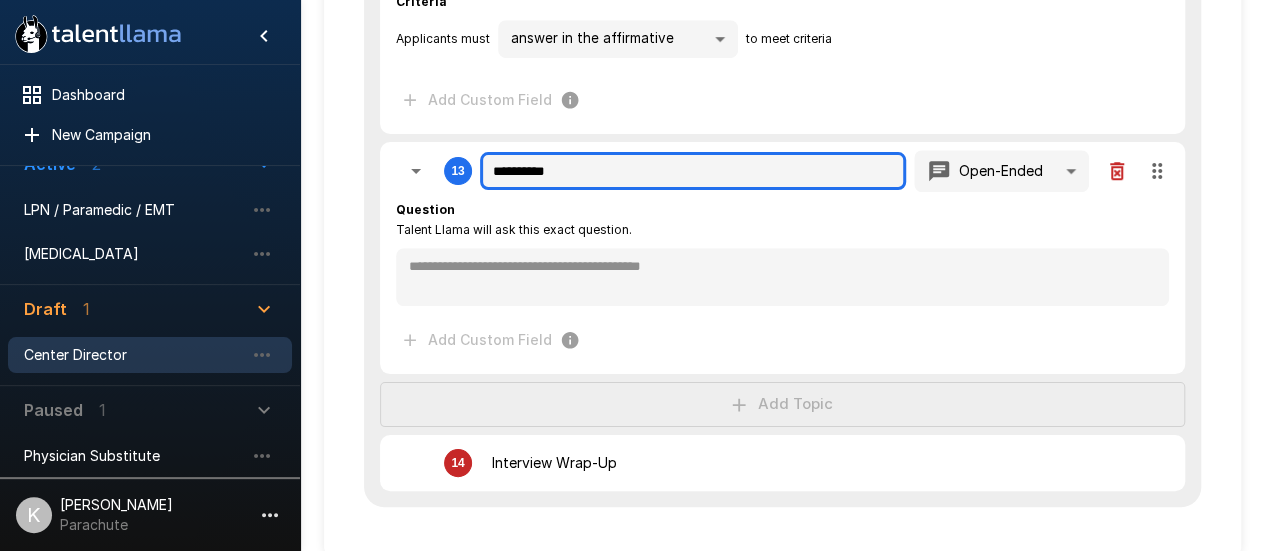 type on "**********" 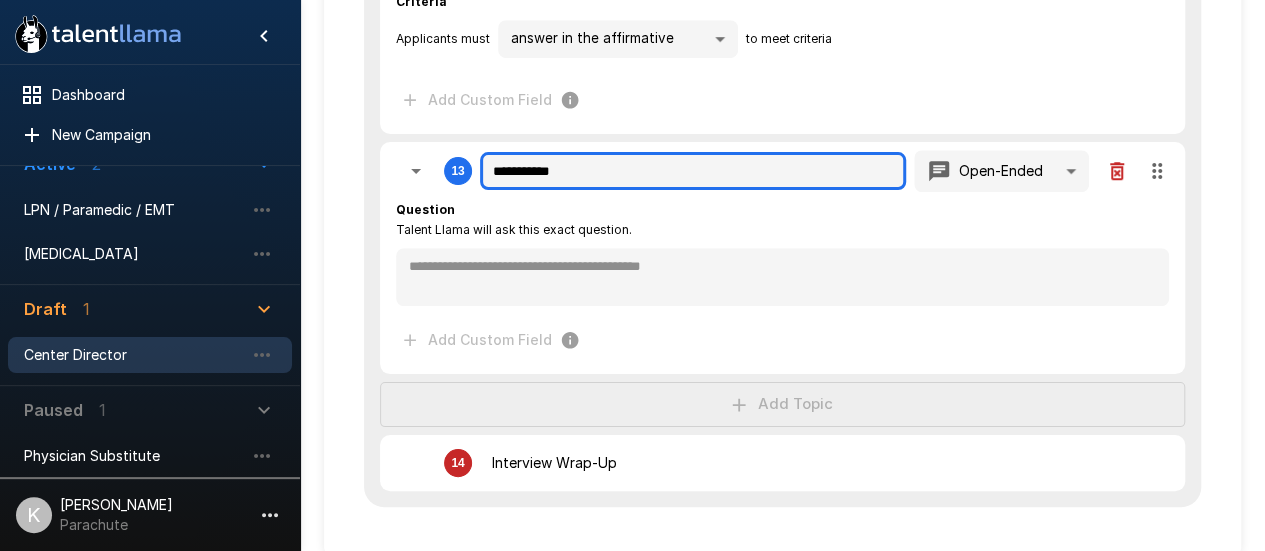 type on "*" 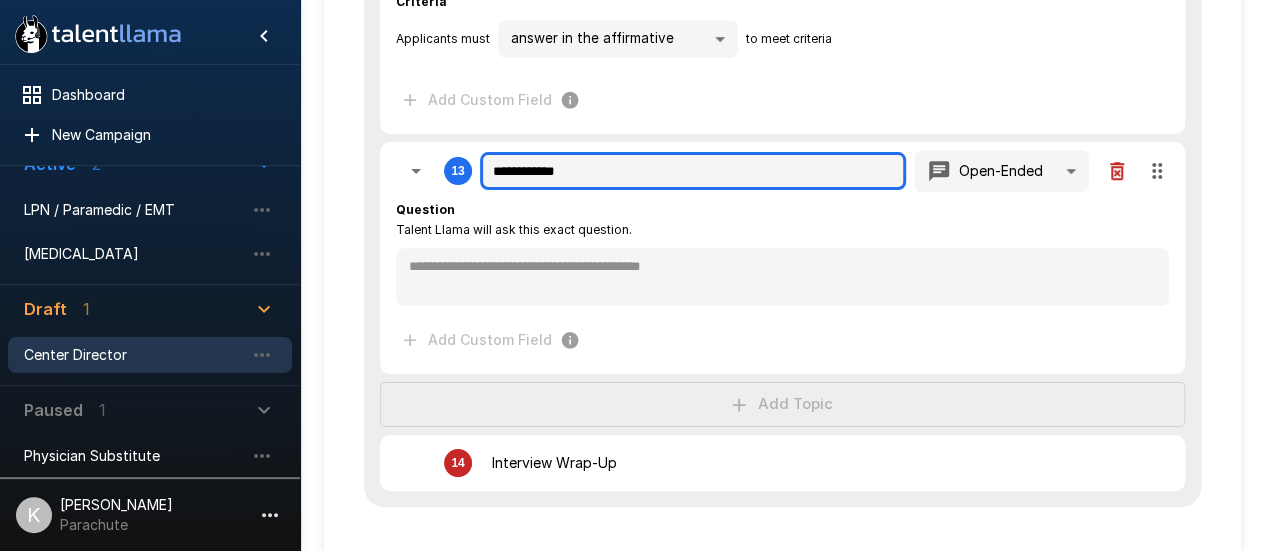 type on "**********" 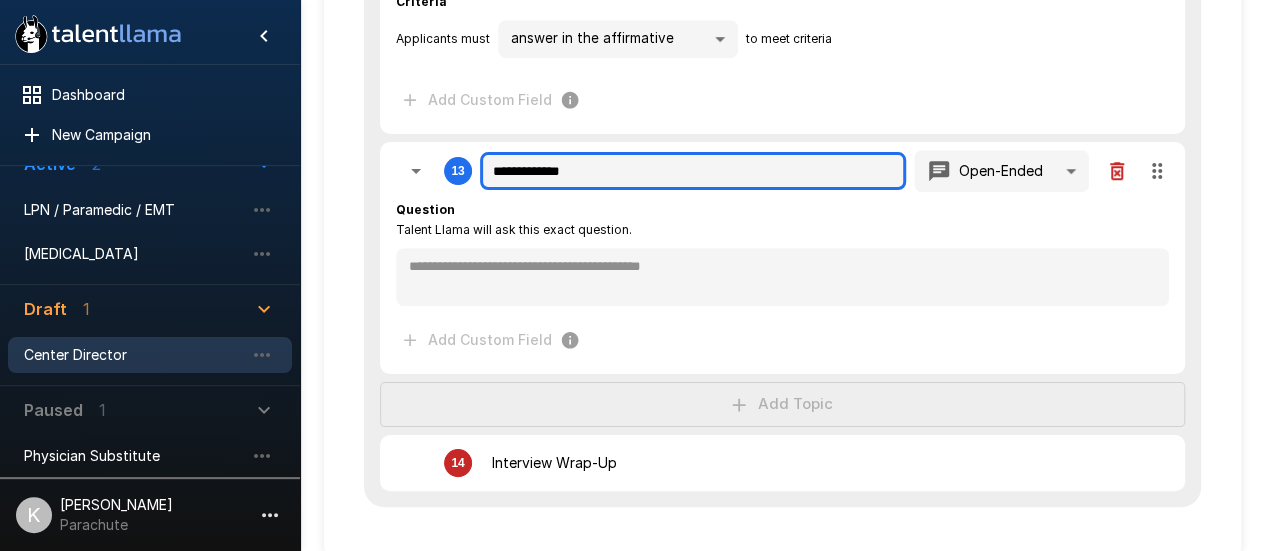 type on "**********" 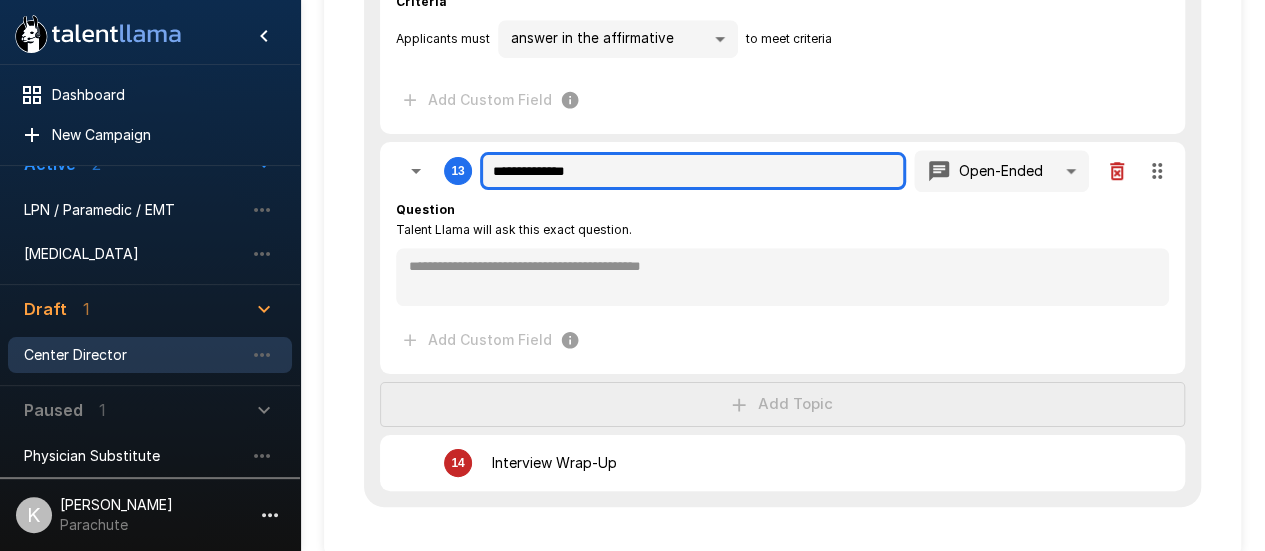 type on "**********" 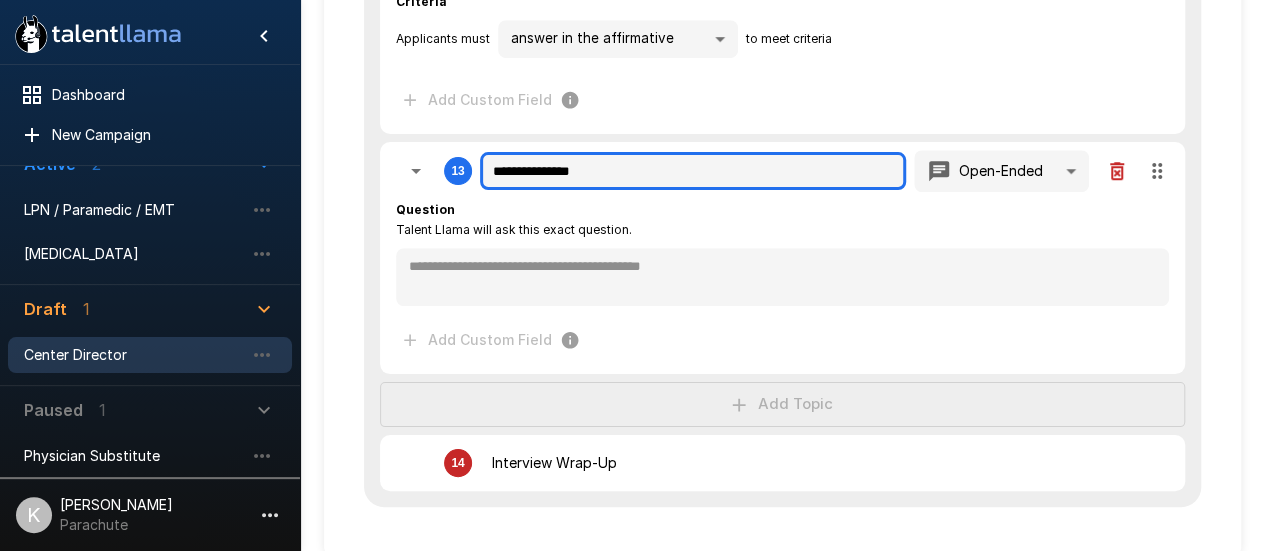 type on "*" 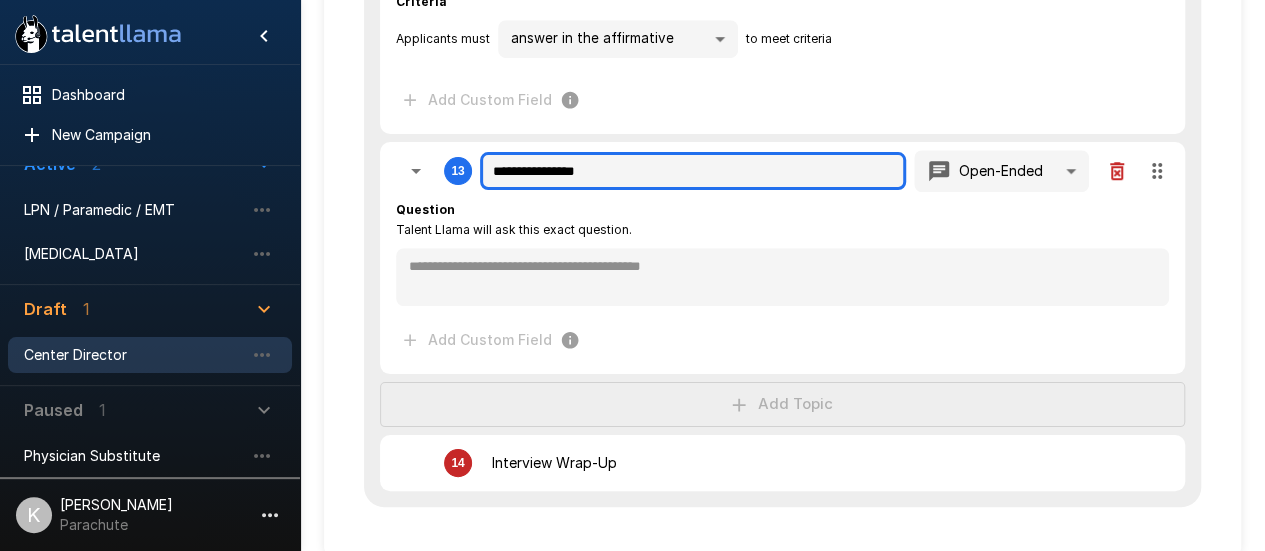 type on "*" 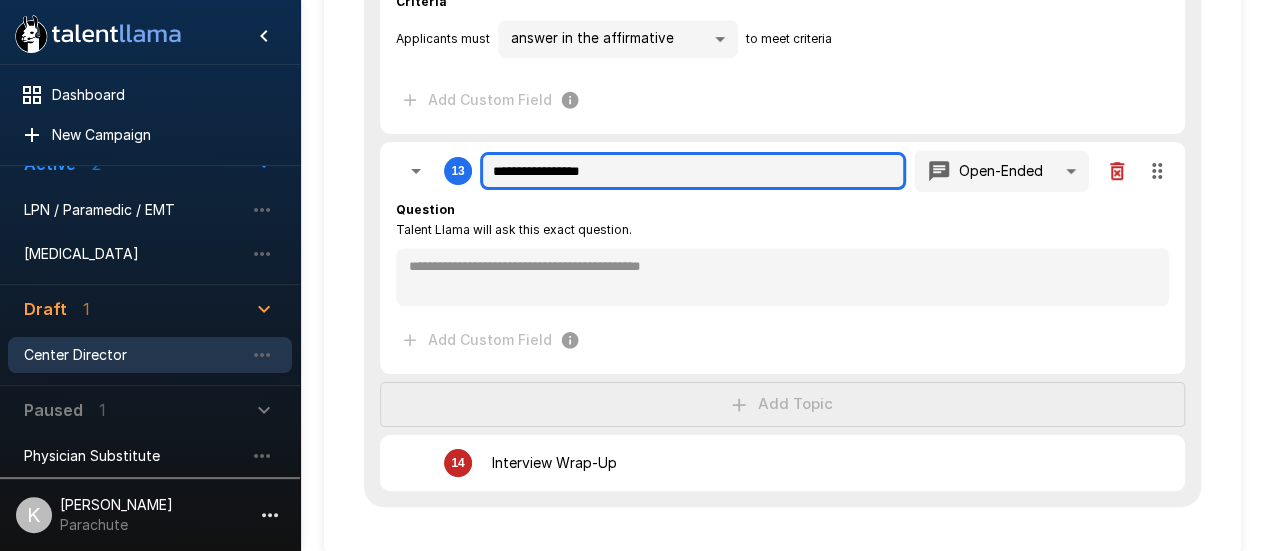 type on "**********" 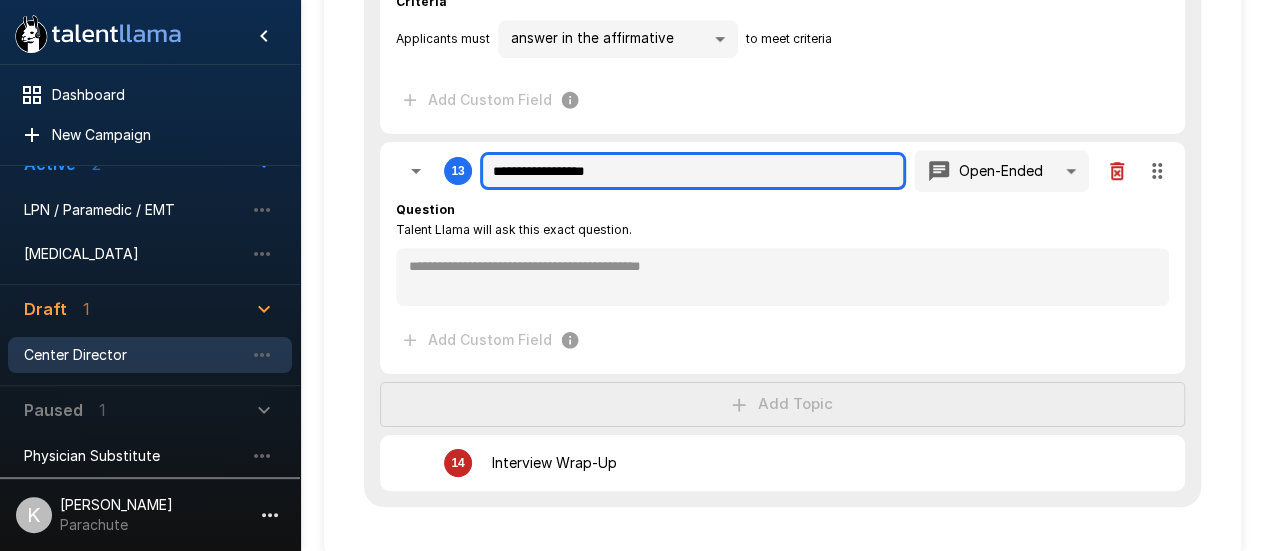 type on "**********" 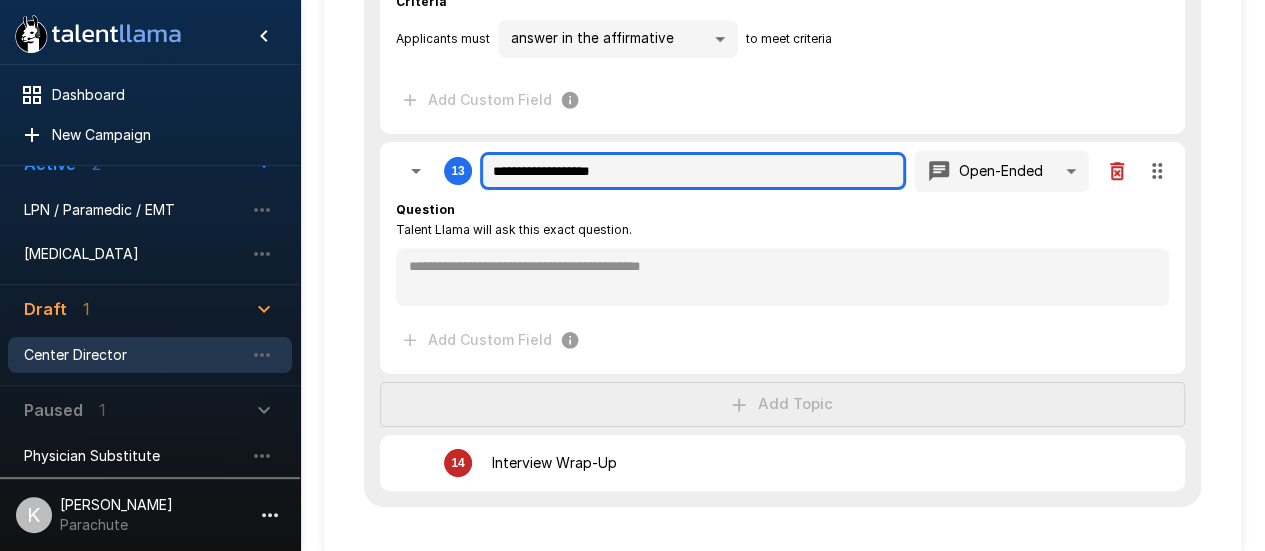 type on "**********" 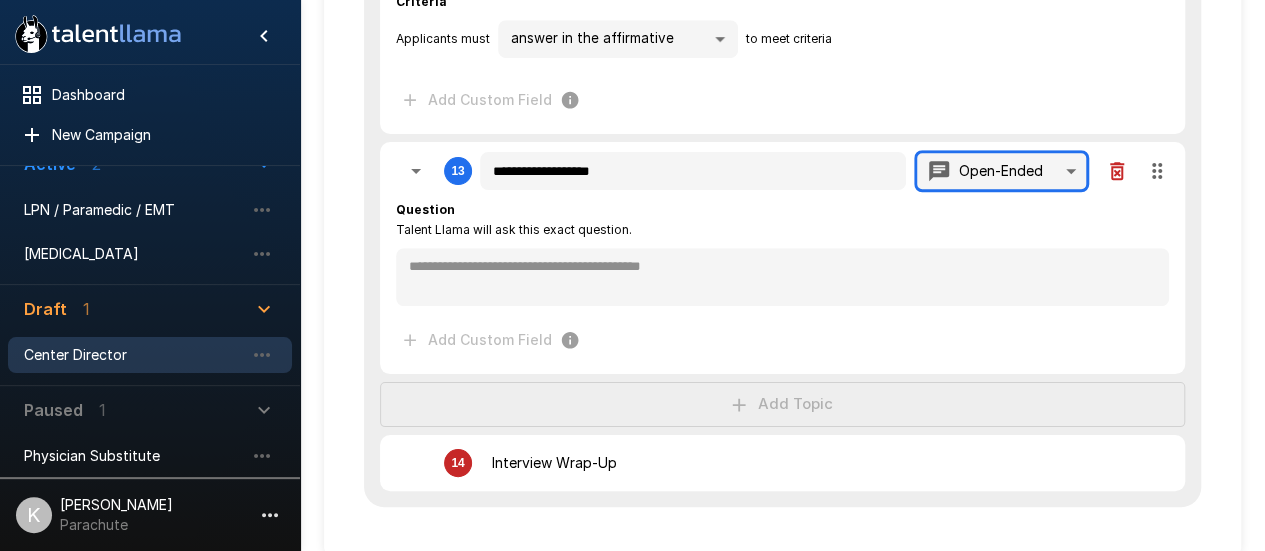 type on "*" 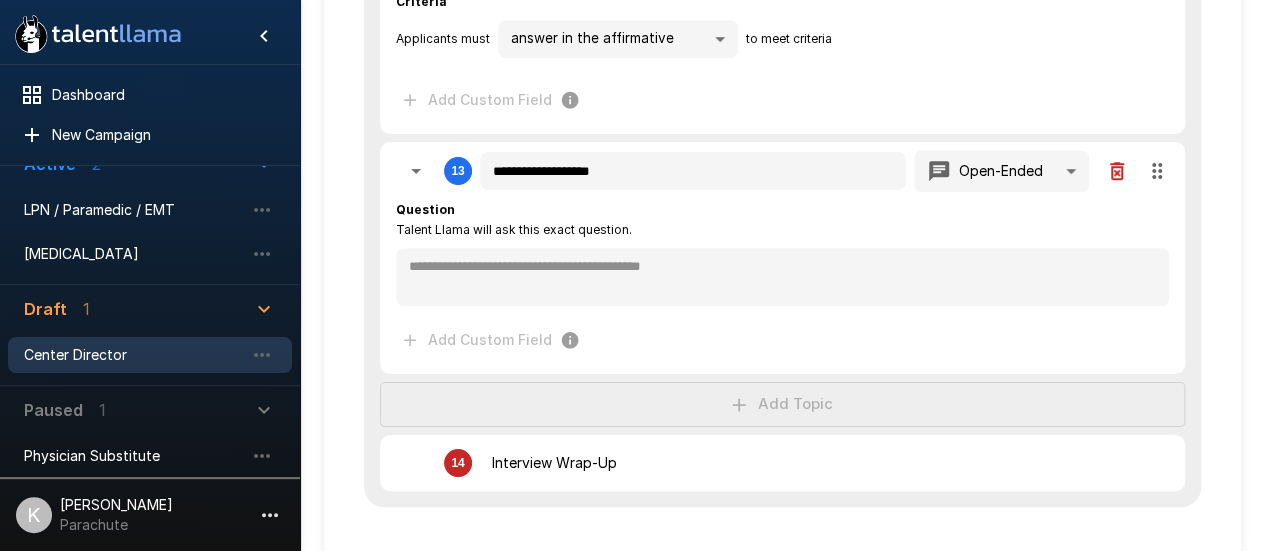 type 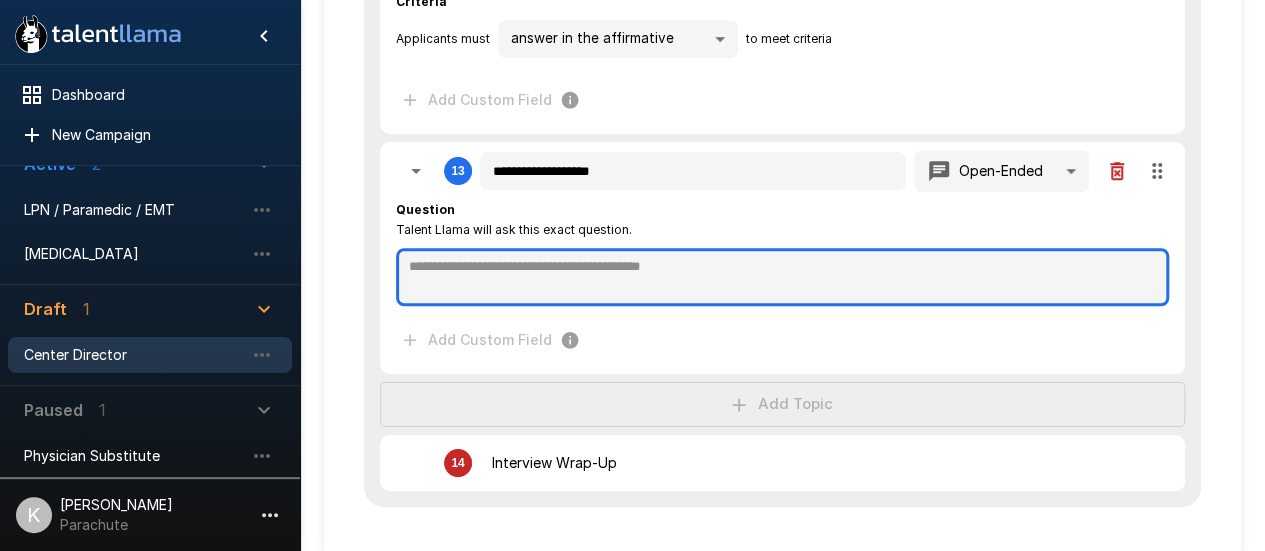 type on "*" 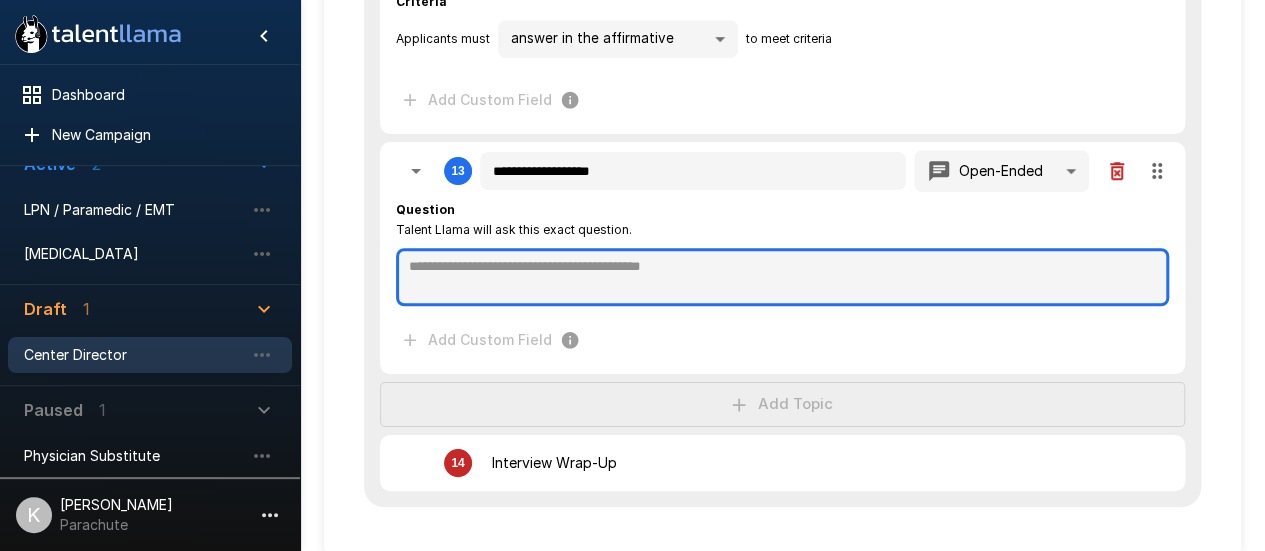 type on "*" 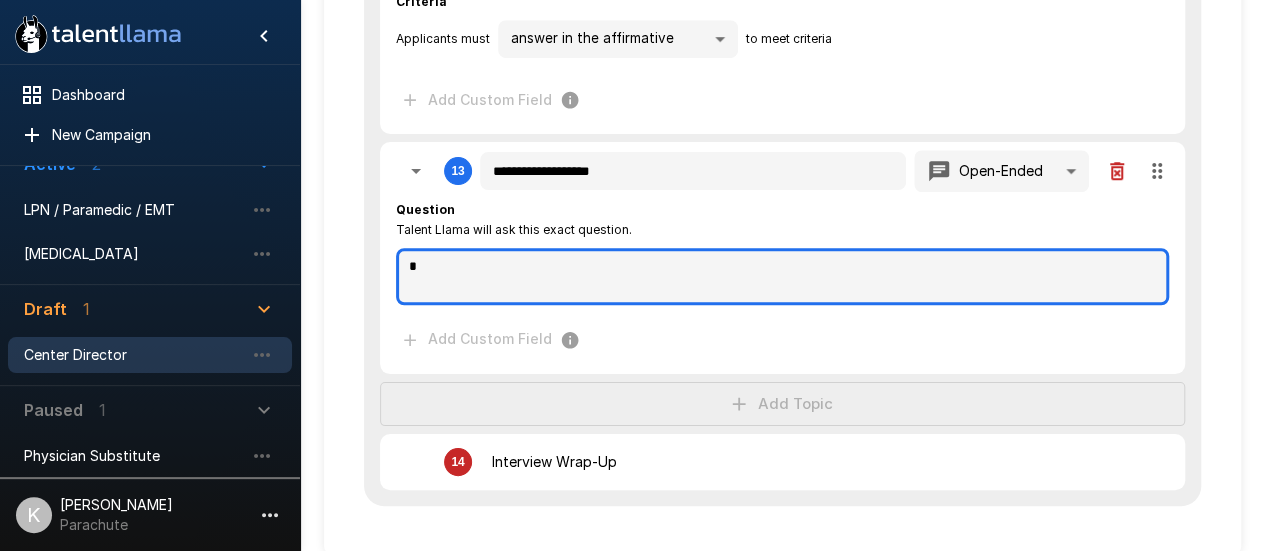 type on "**" 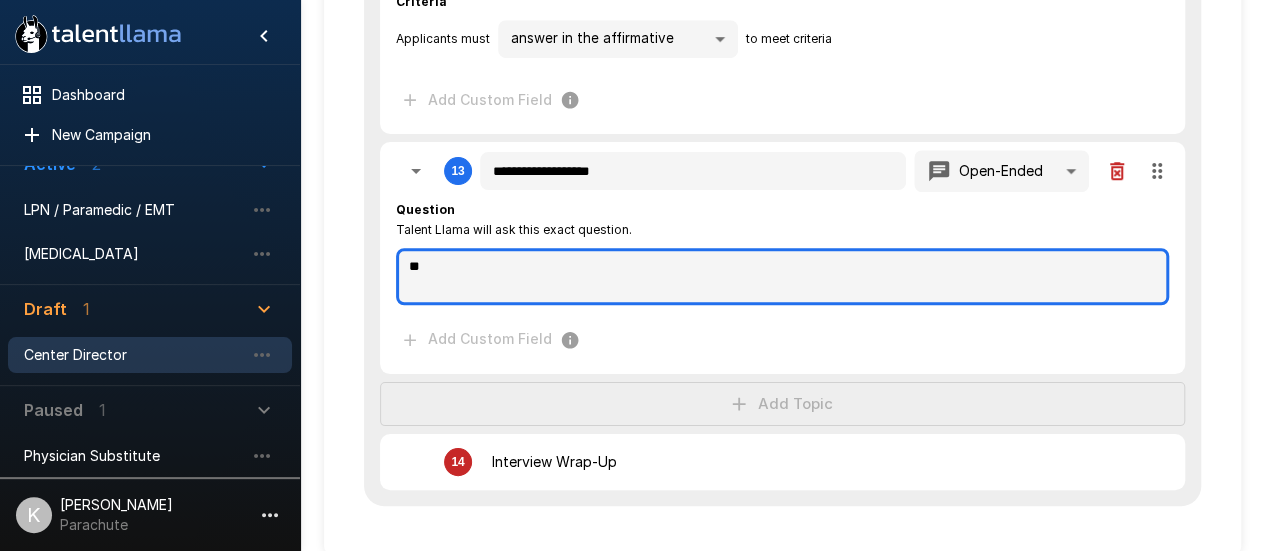 type on "**" 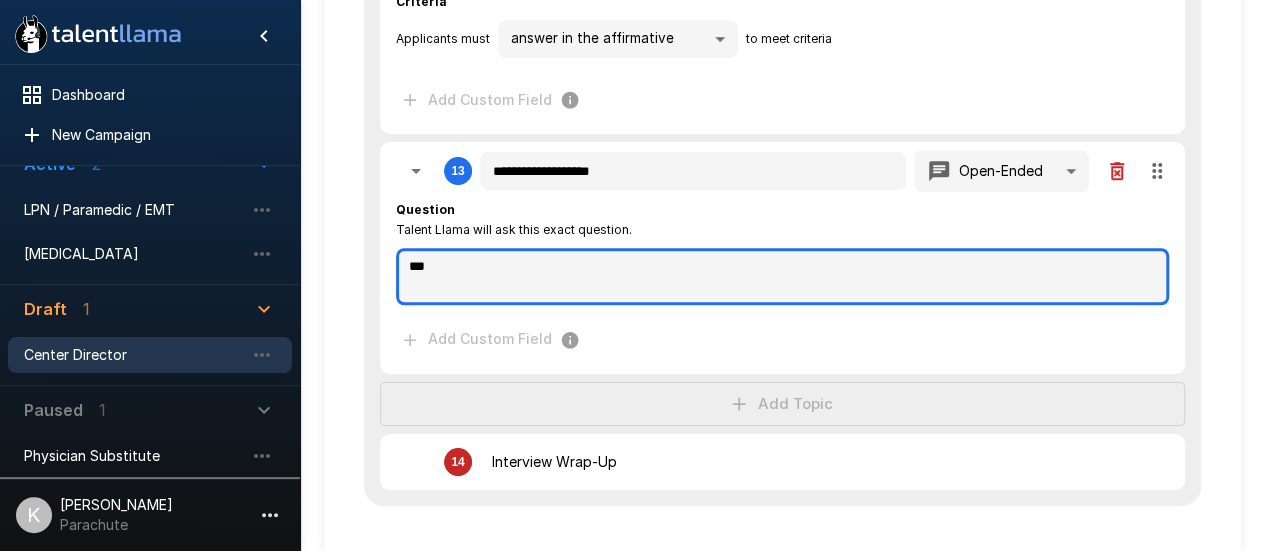 type on "****" 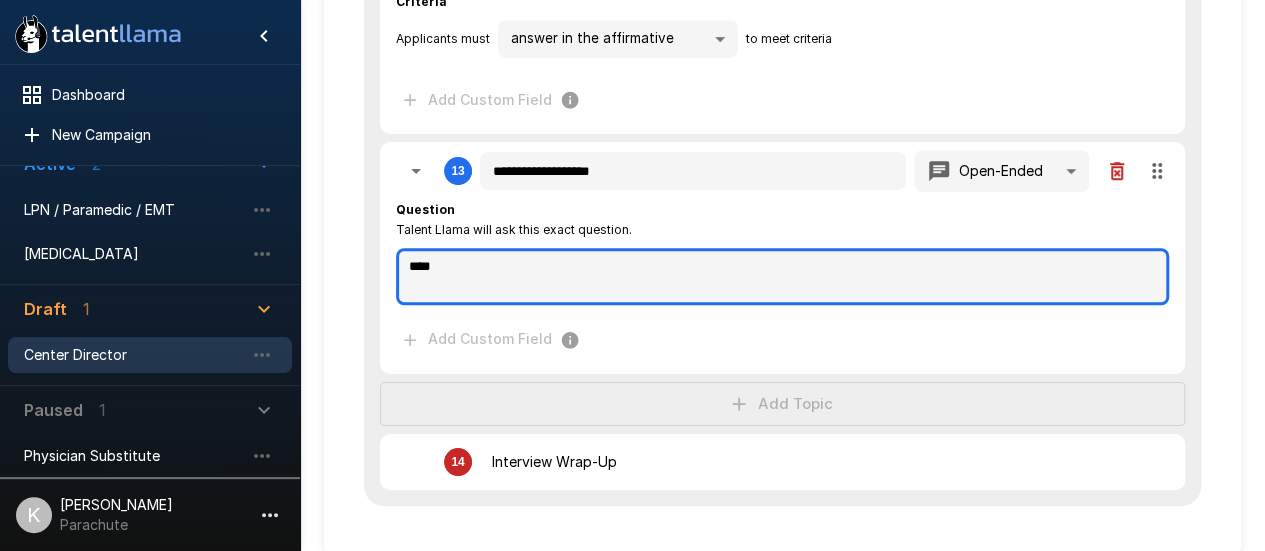 type on "*****" 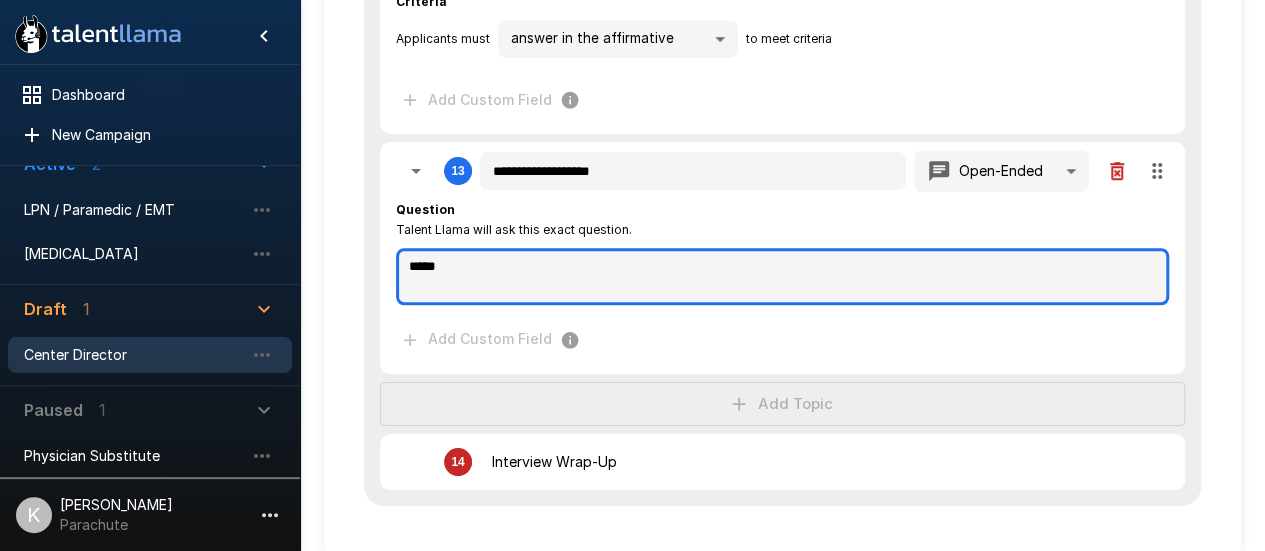 type on "*" 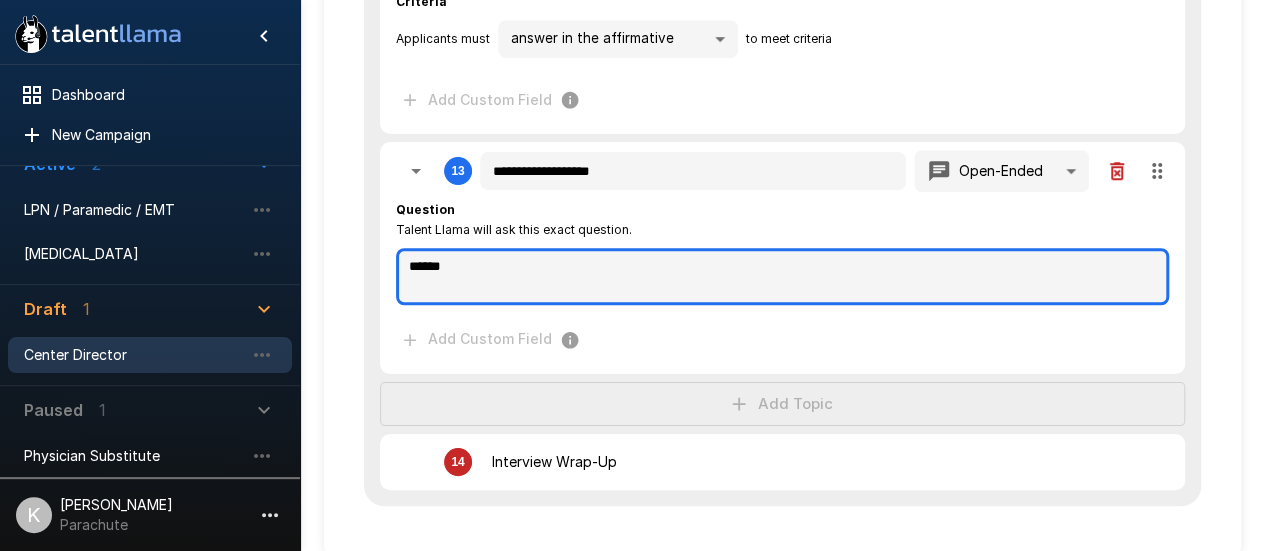 type on "*" 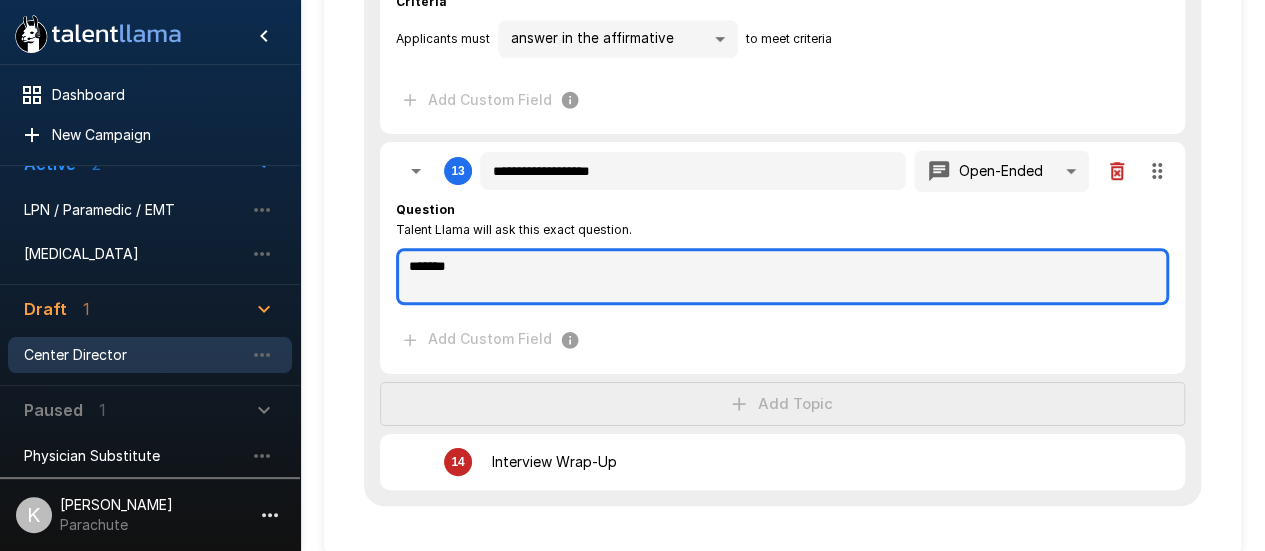 type on "********" 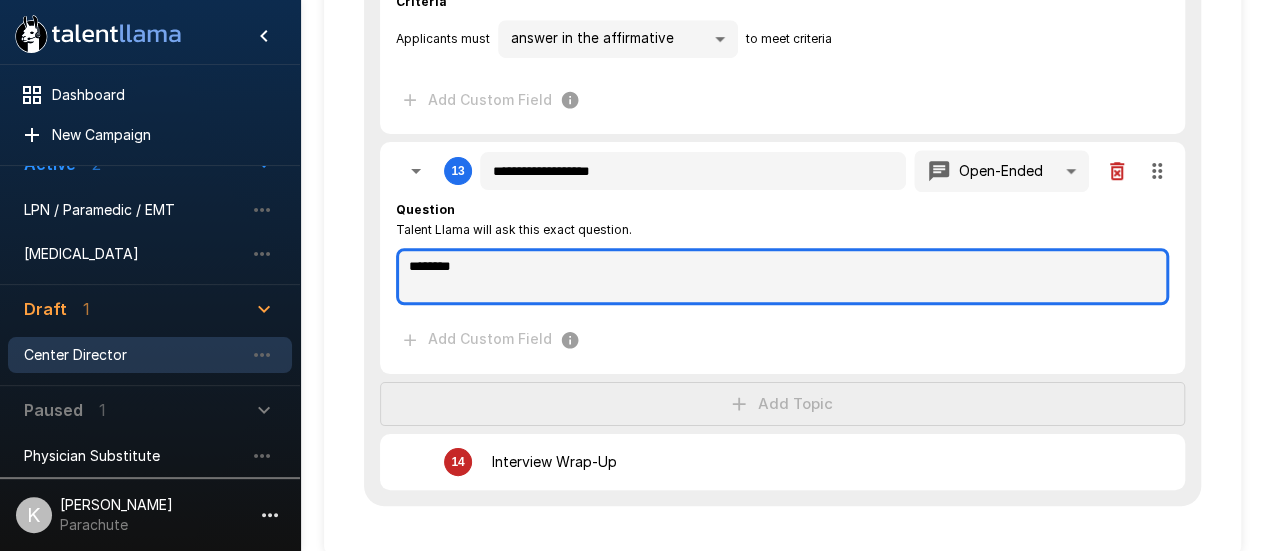 type on "*" 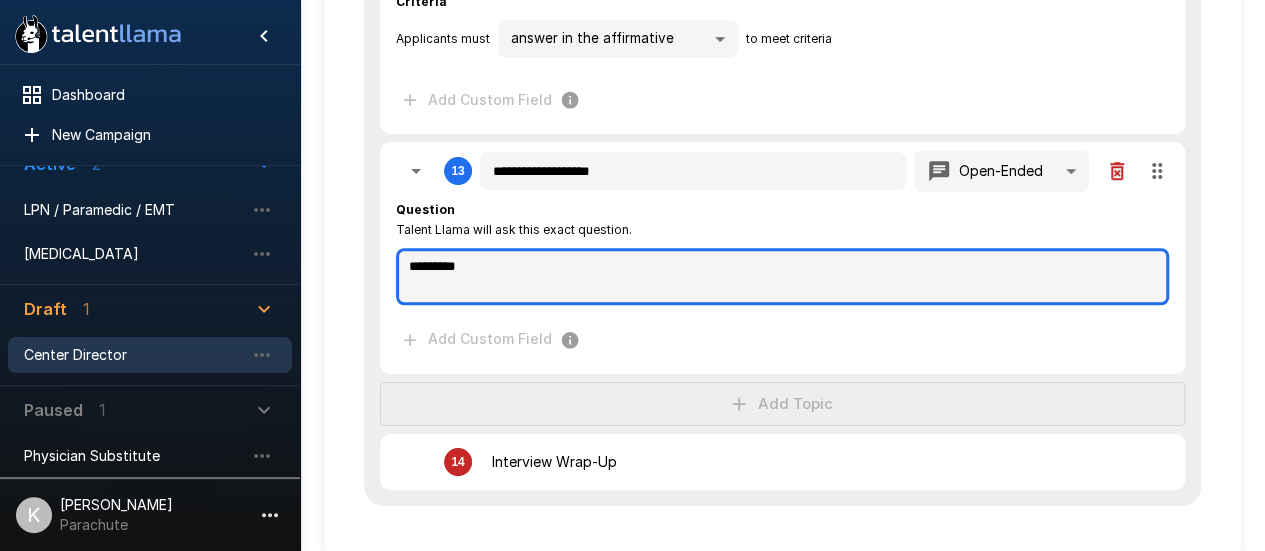type on "*********" 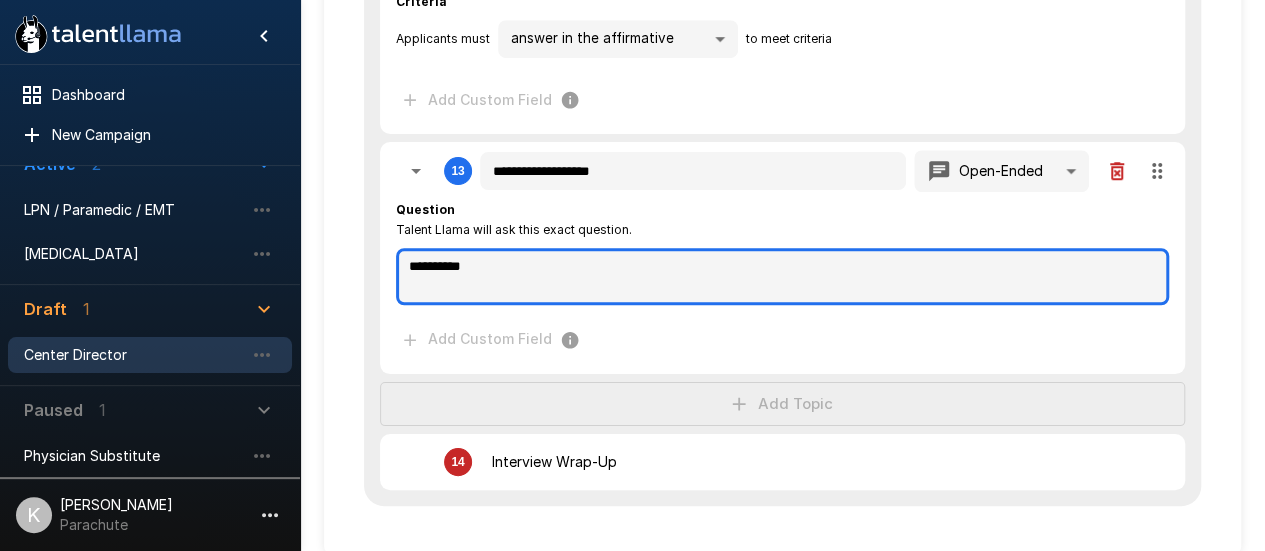 type on "*" 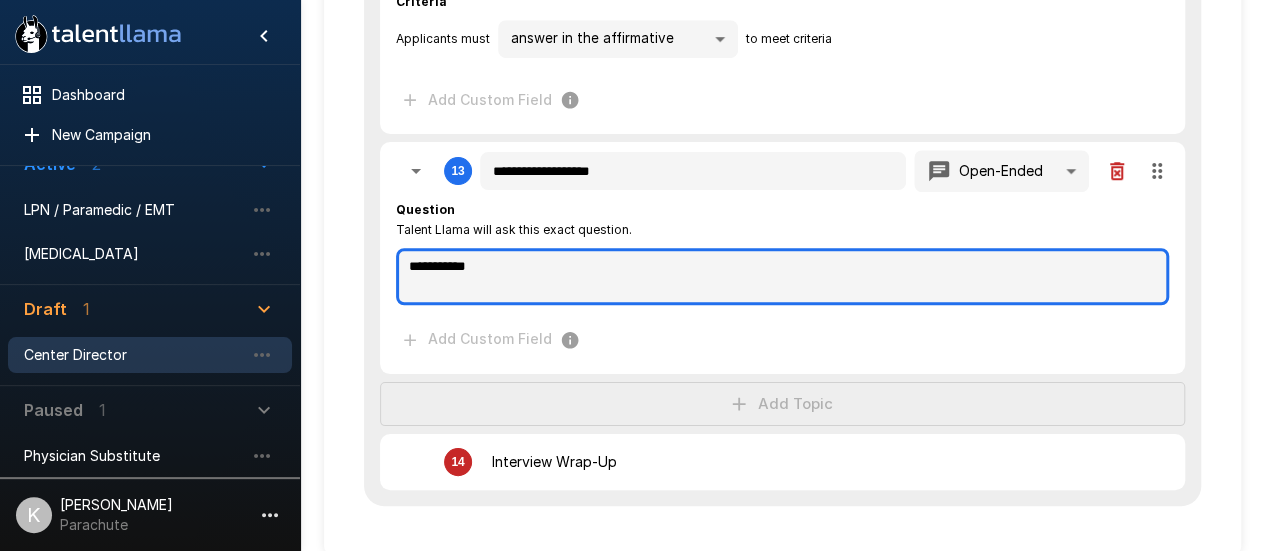 type on "*" 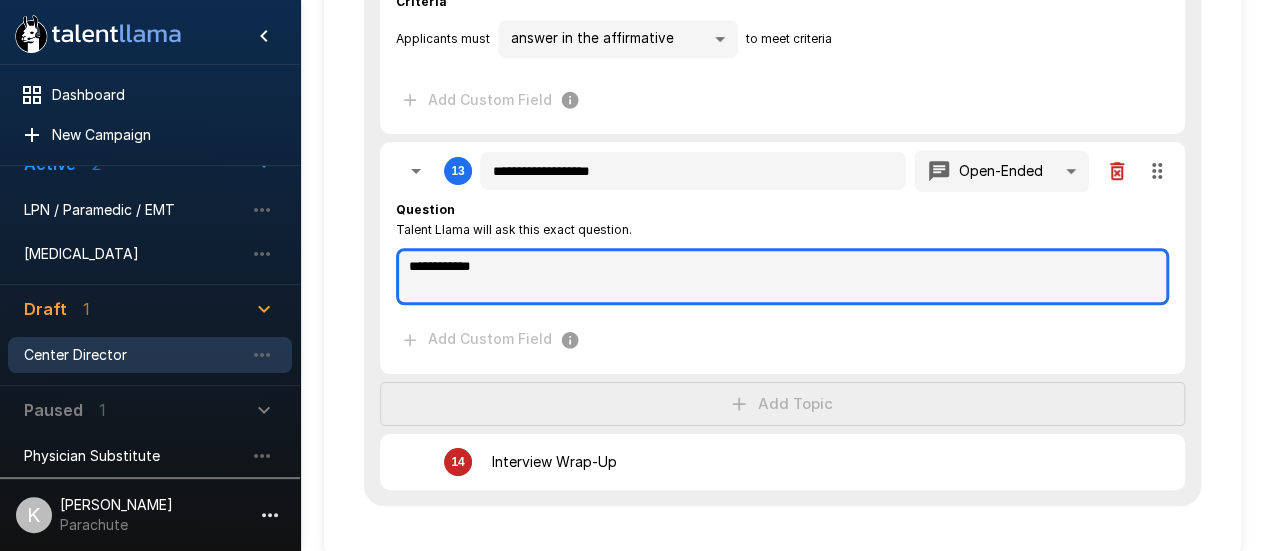 type on "**********" 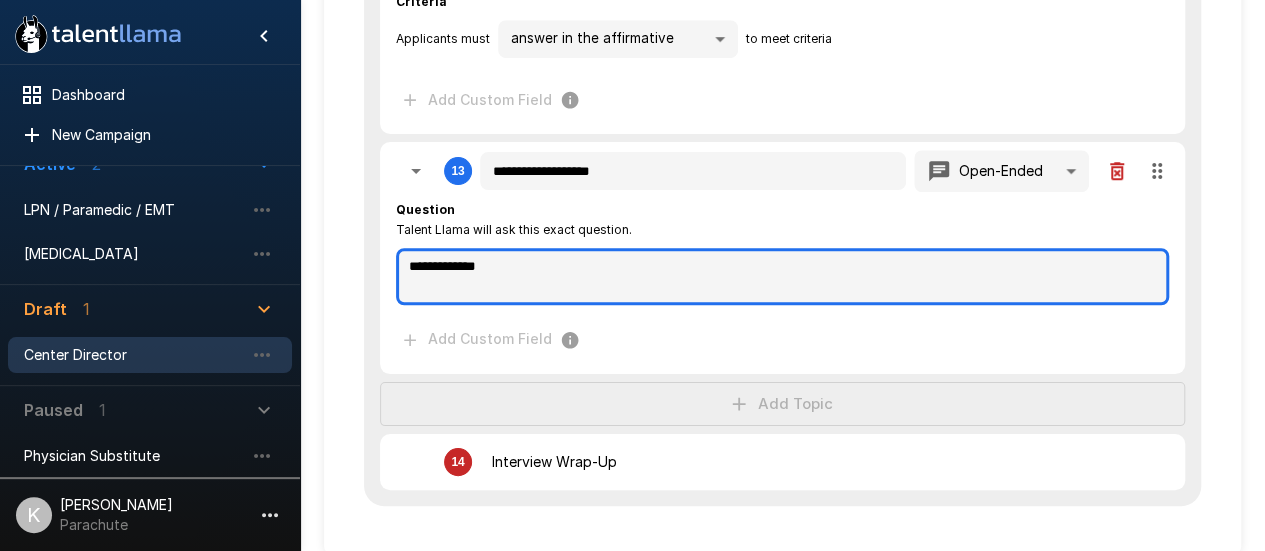 type on "*" 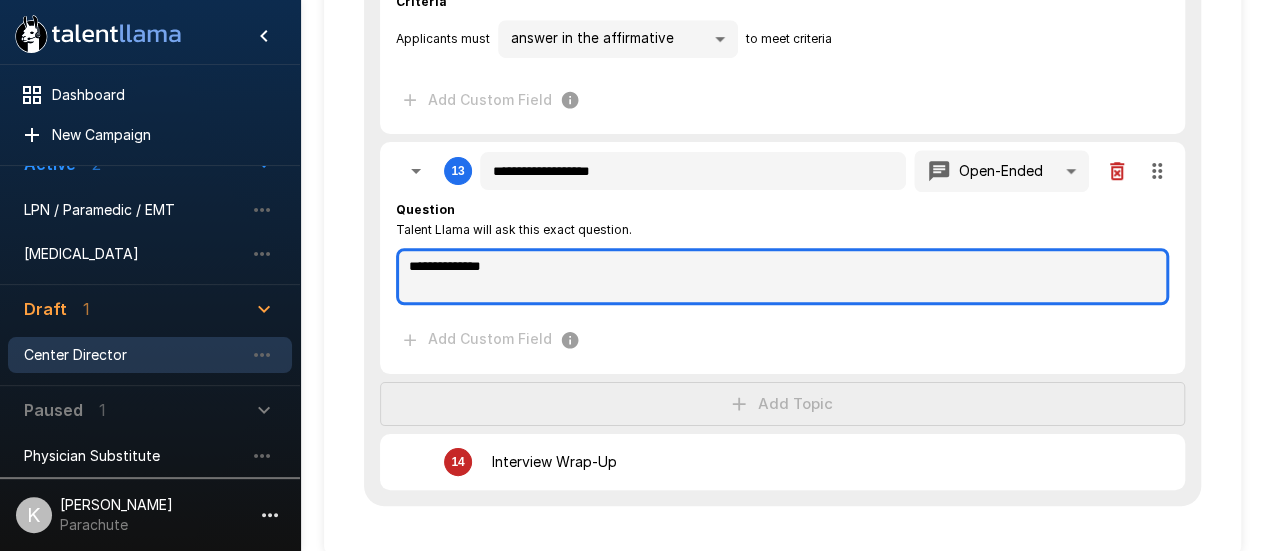 type on "**********" 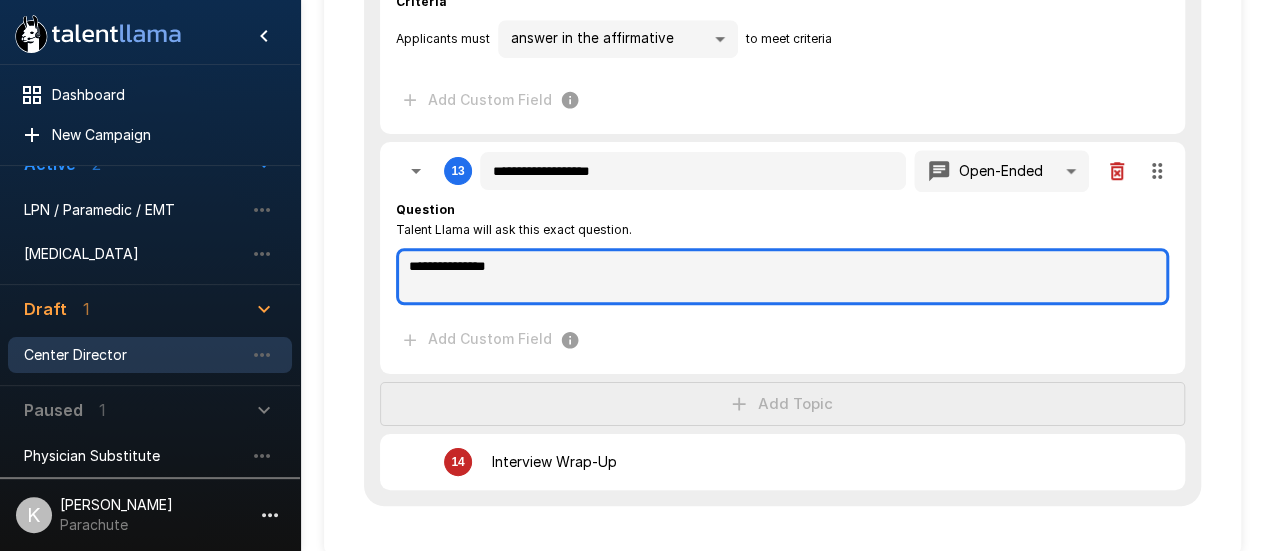 type on "**********" 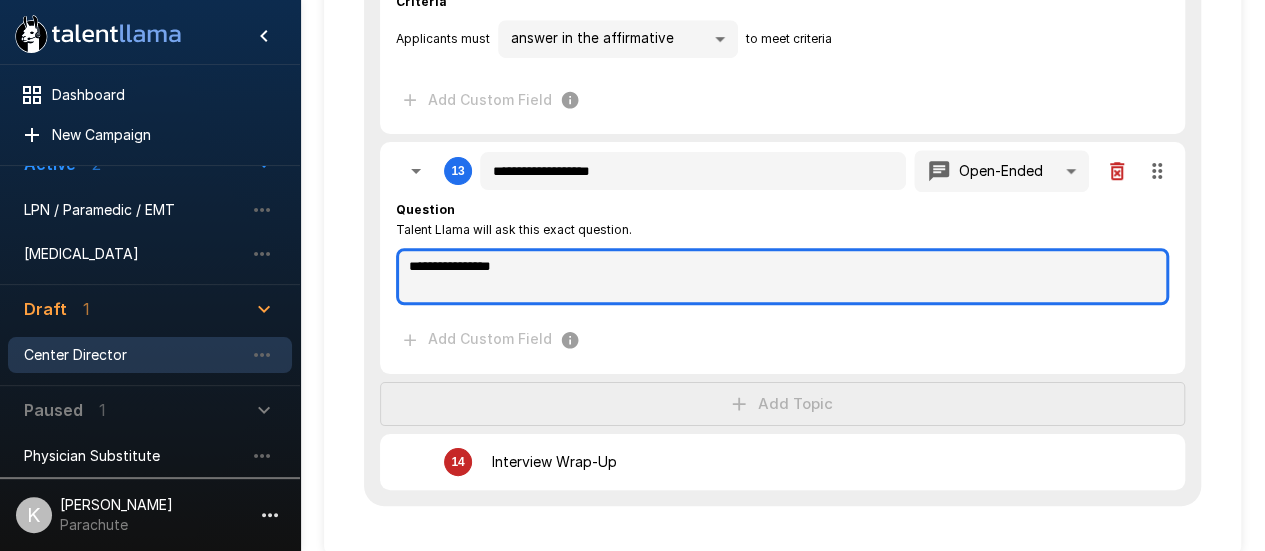type on "**********" 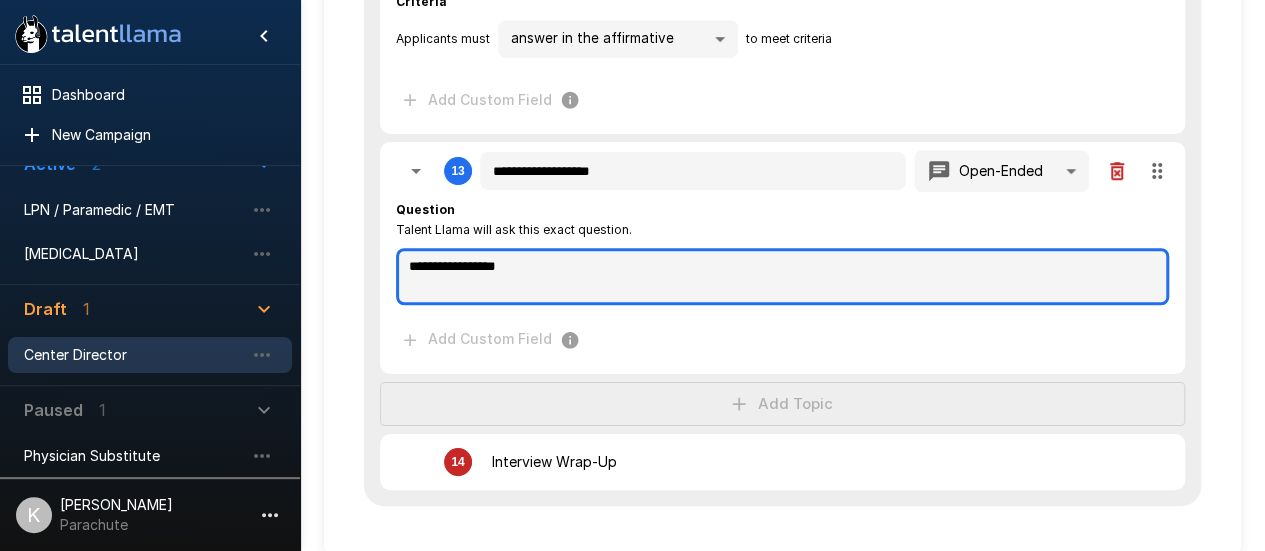 type on "**********" 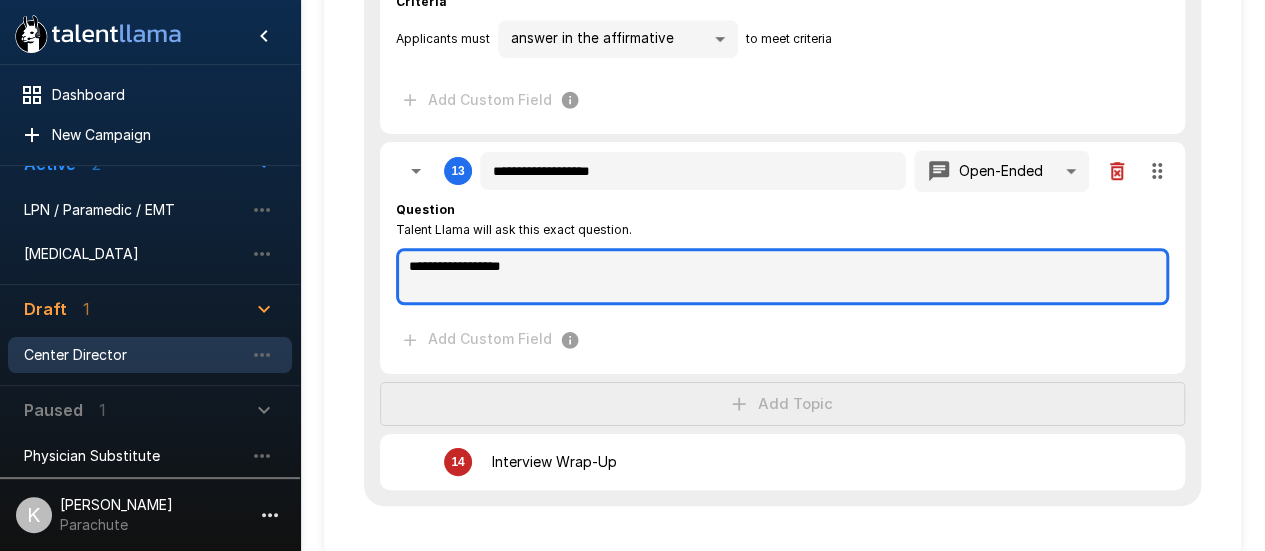 type on "**********" 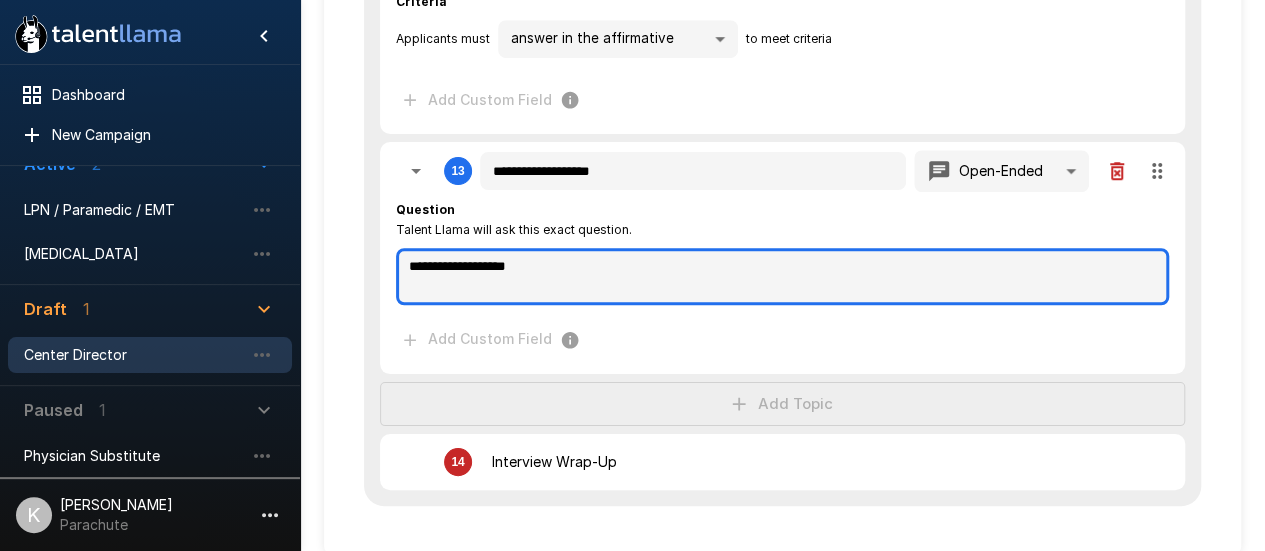 type on "**********" 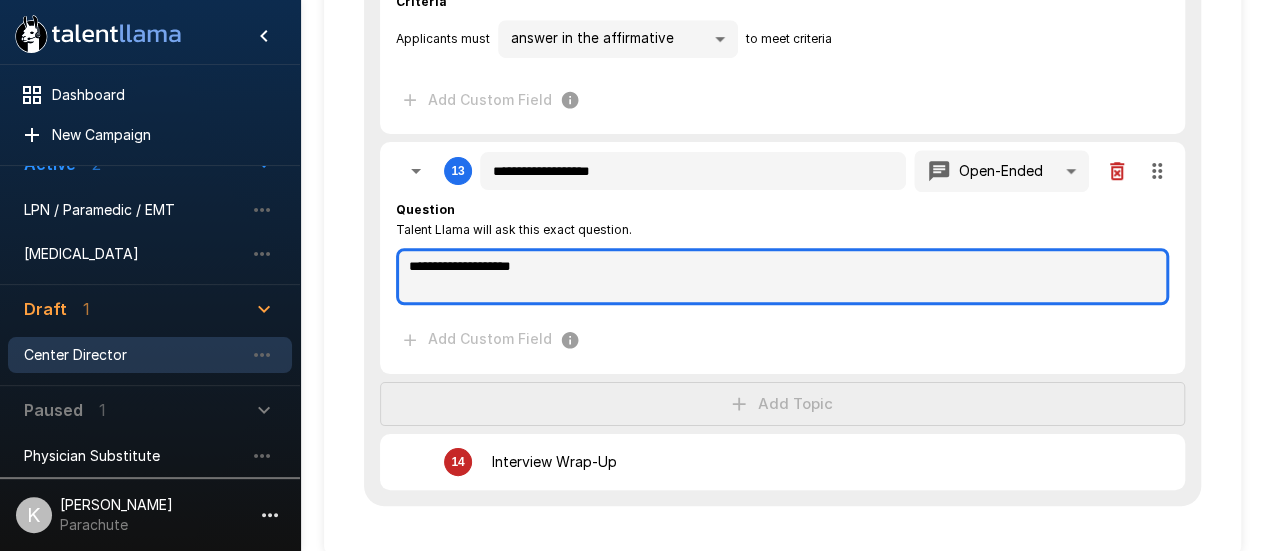 type on "*" 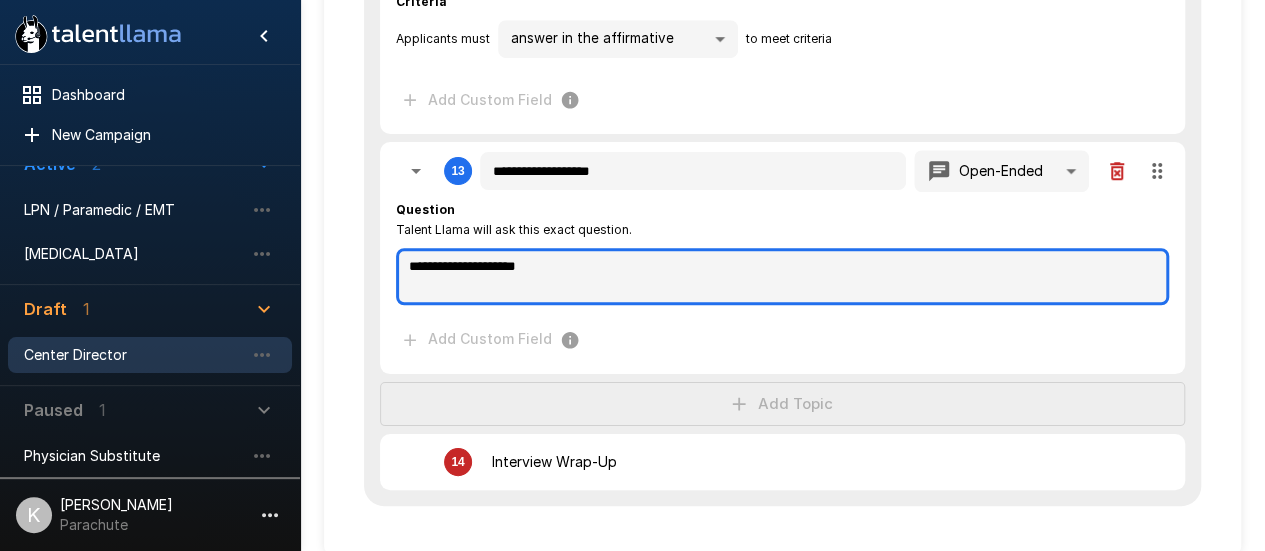 type on "*" 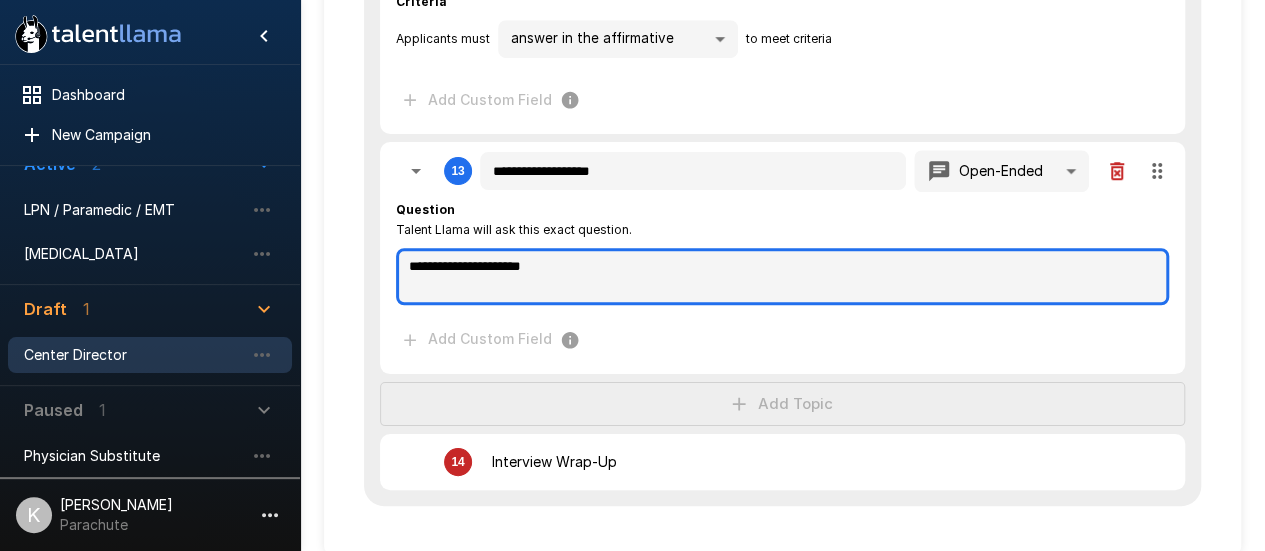 type on "**********" 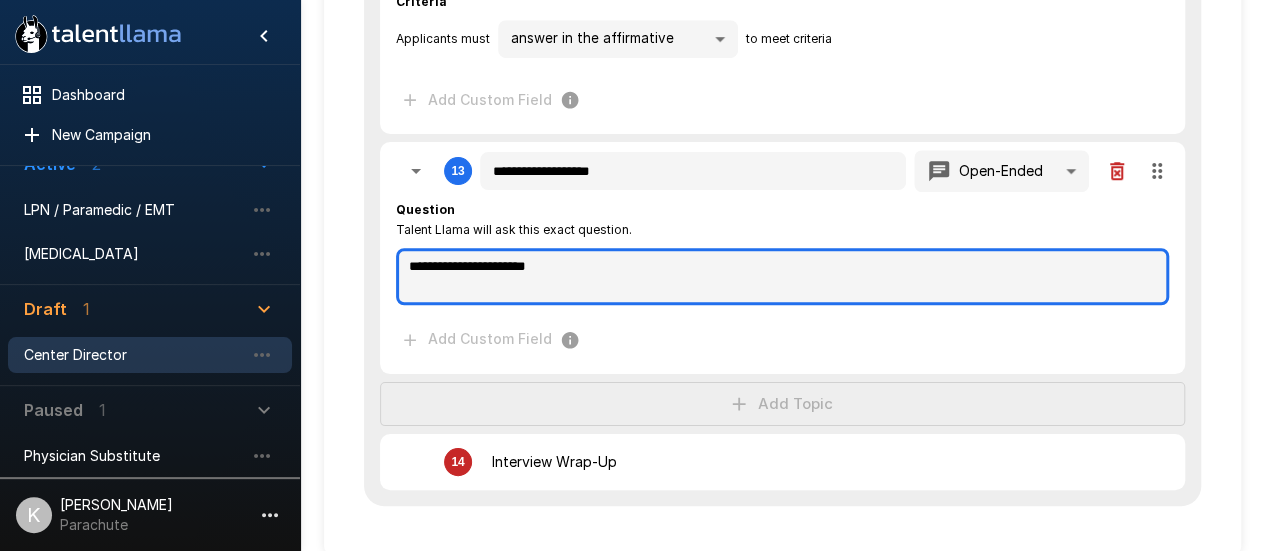 type on "**********" 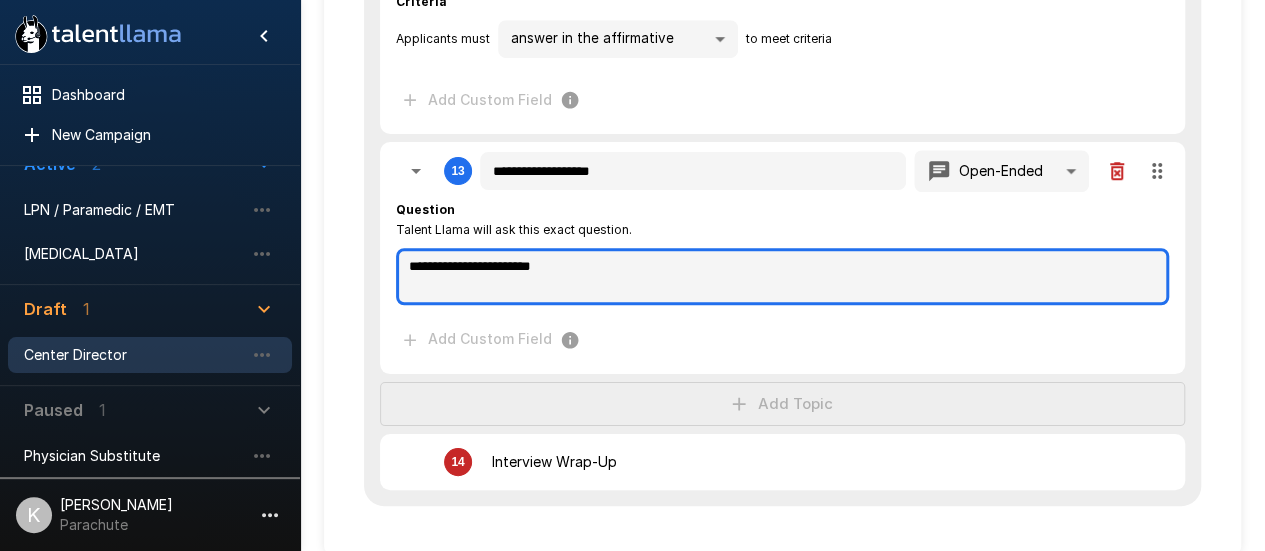 type on "**********" 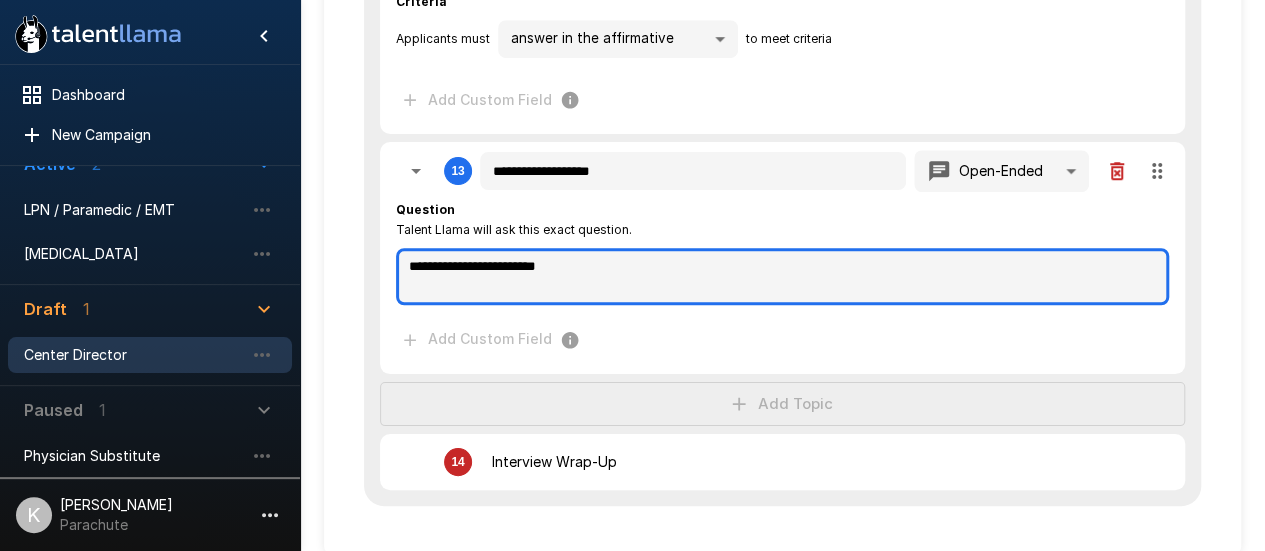 type on "*" 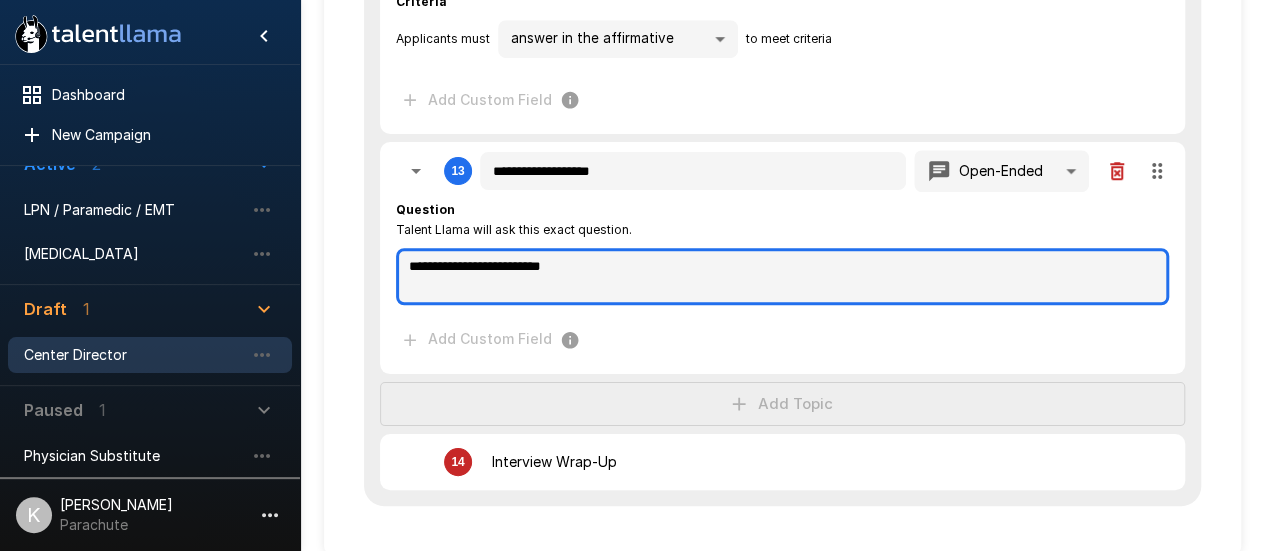 type on "**********" 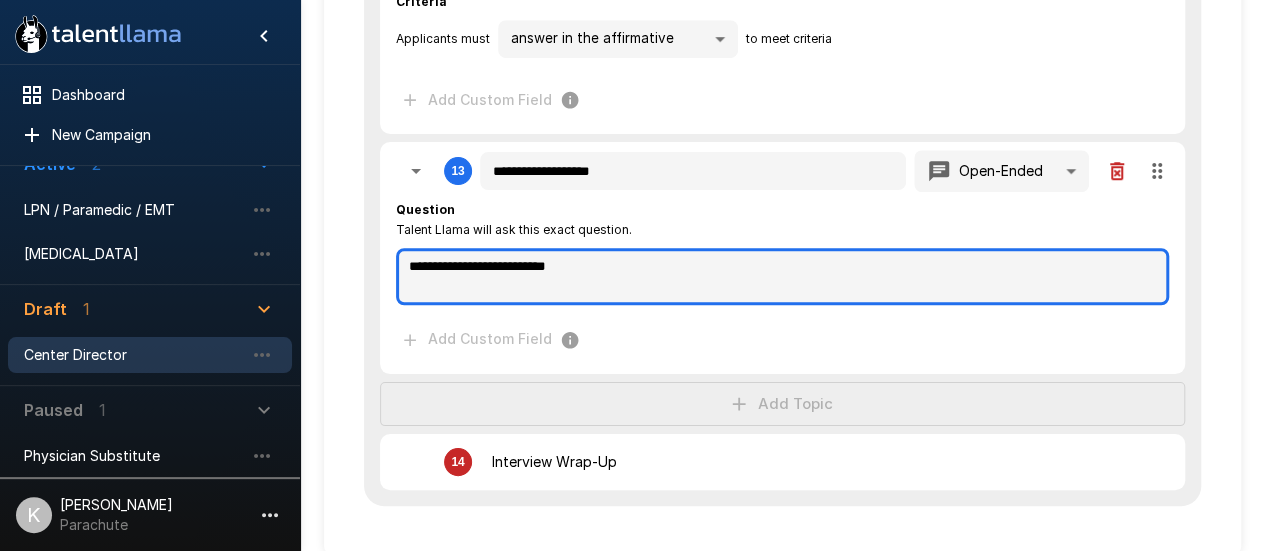 type on "*" 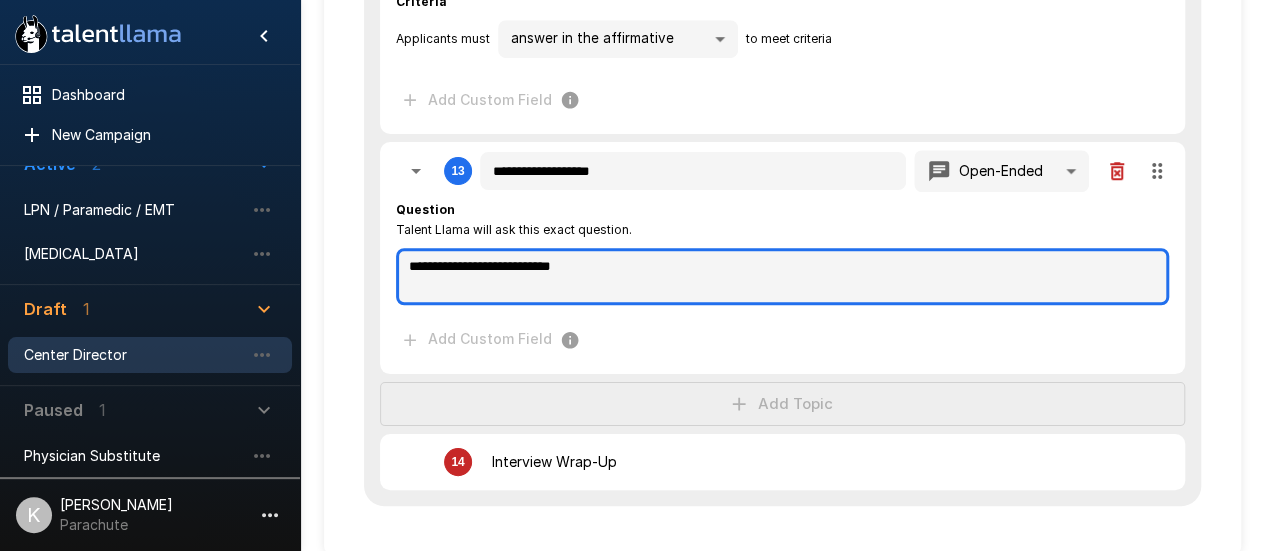 type on "*" 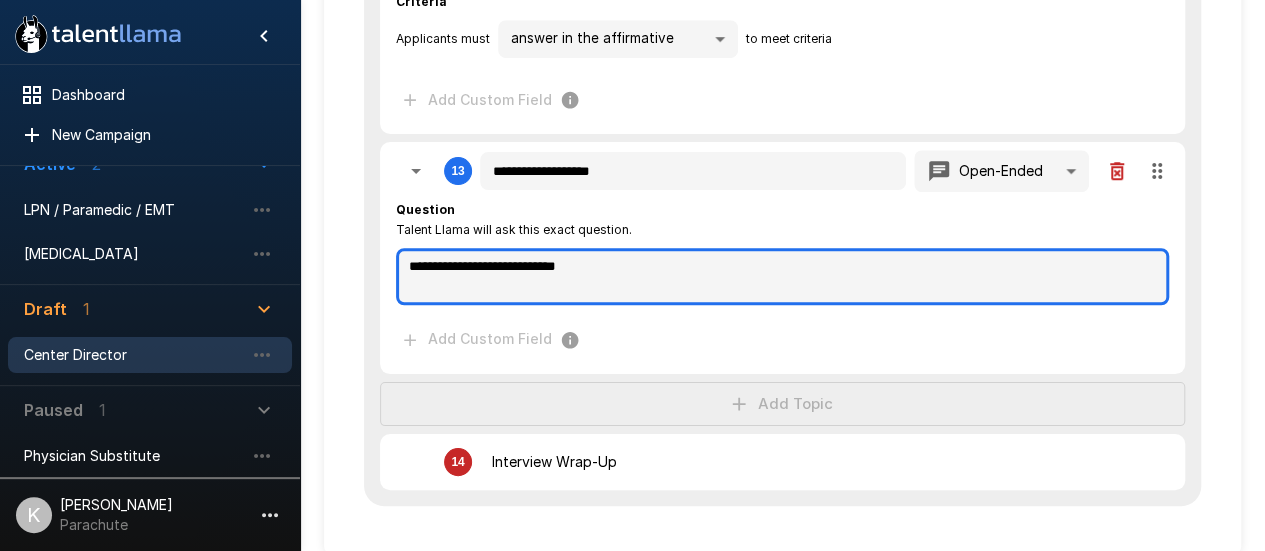 type on "*" 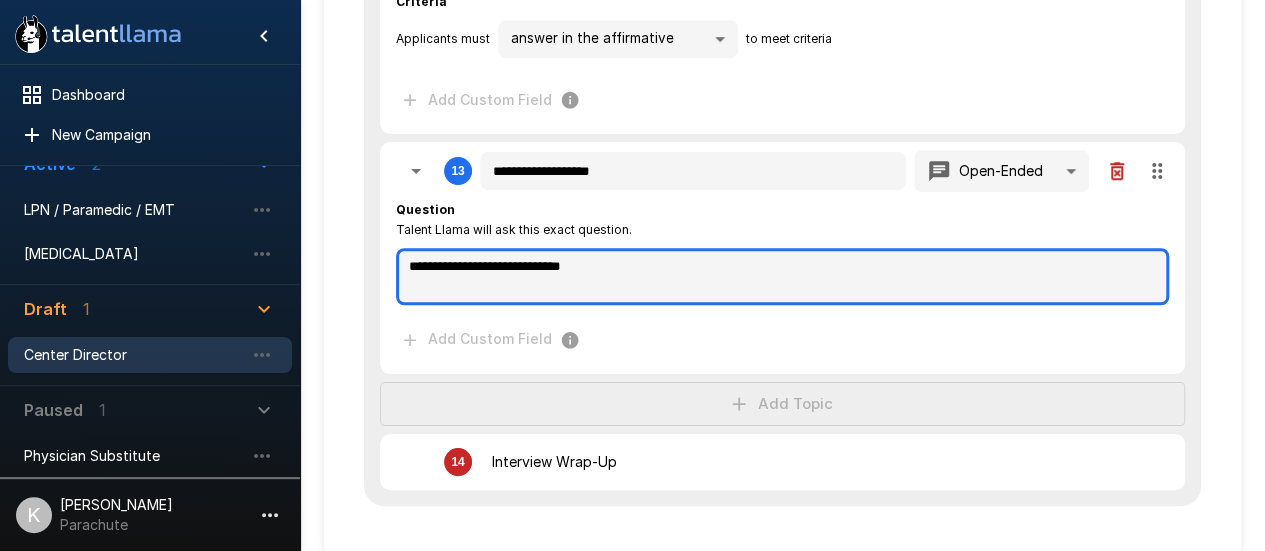 type on "*" 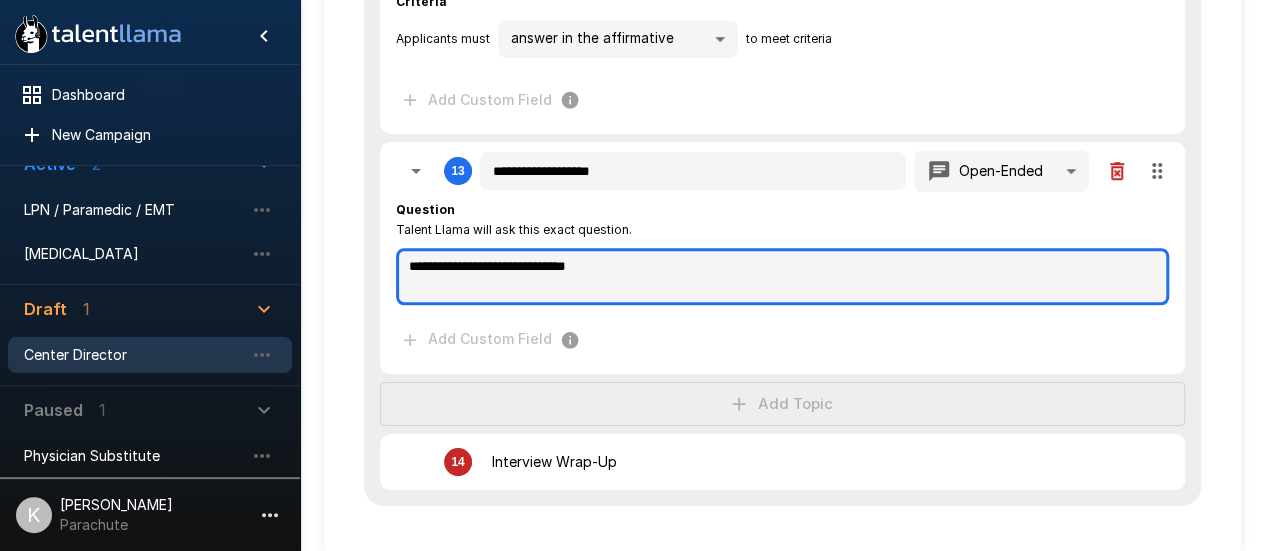 type on "*" 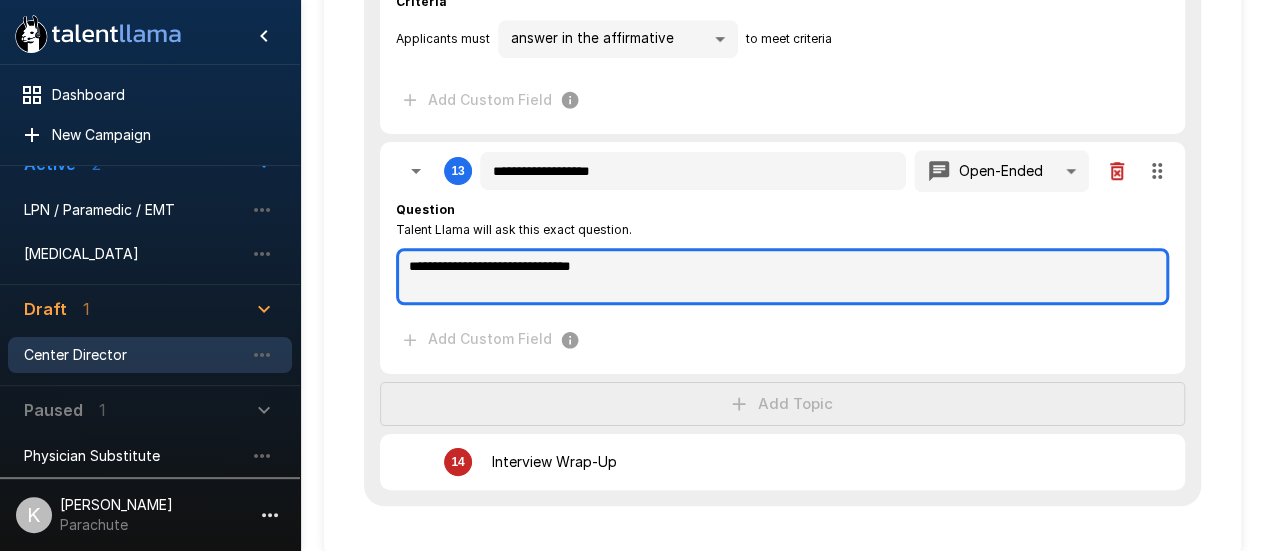 type on "**********" 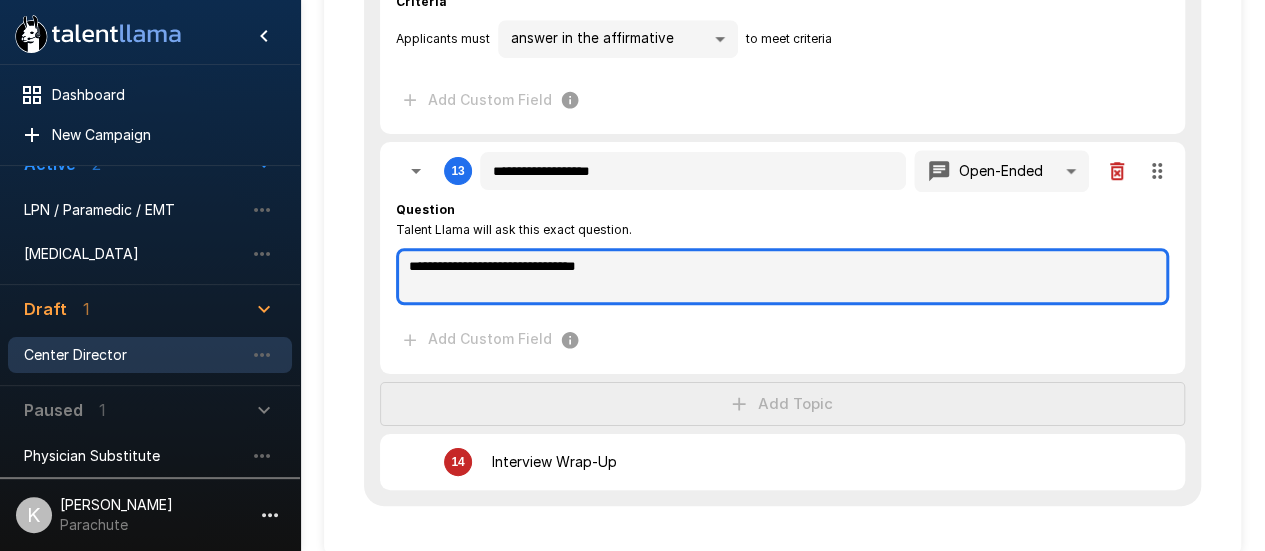 type on "**********" 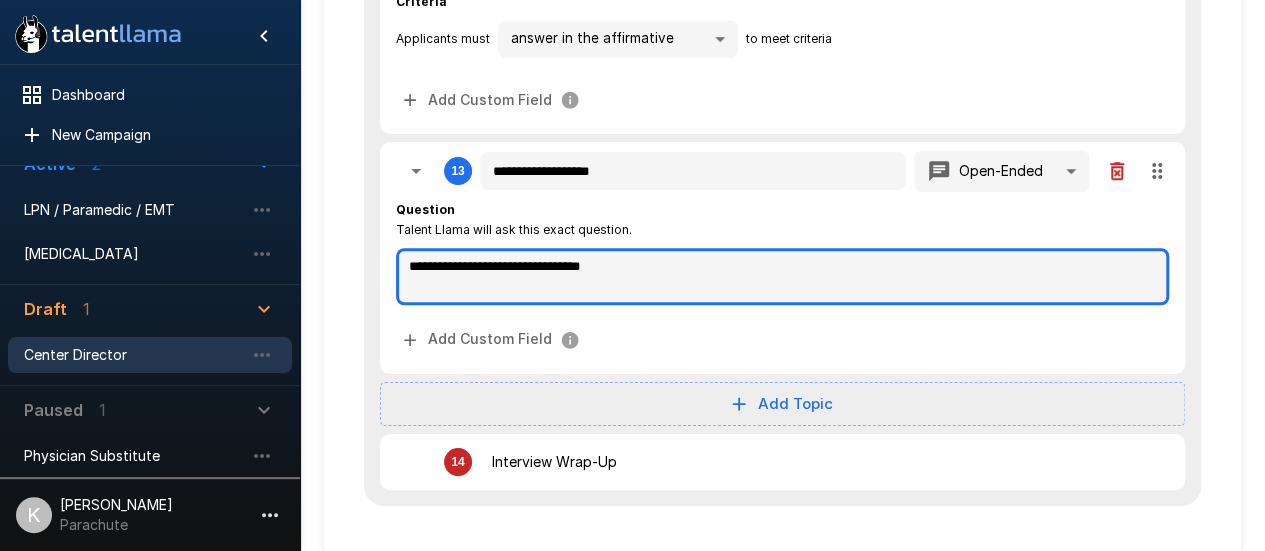 type on "*" 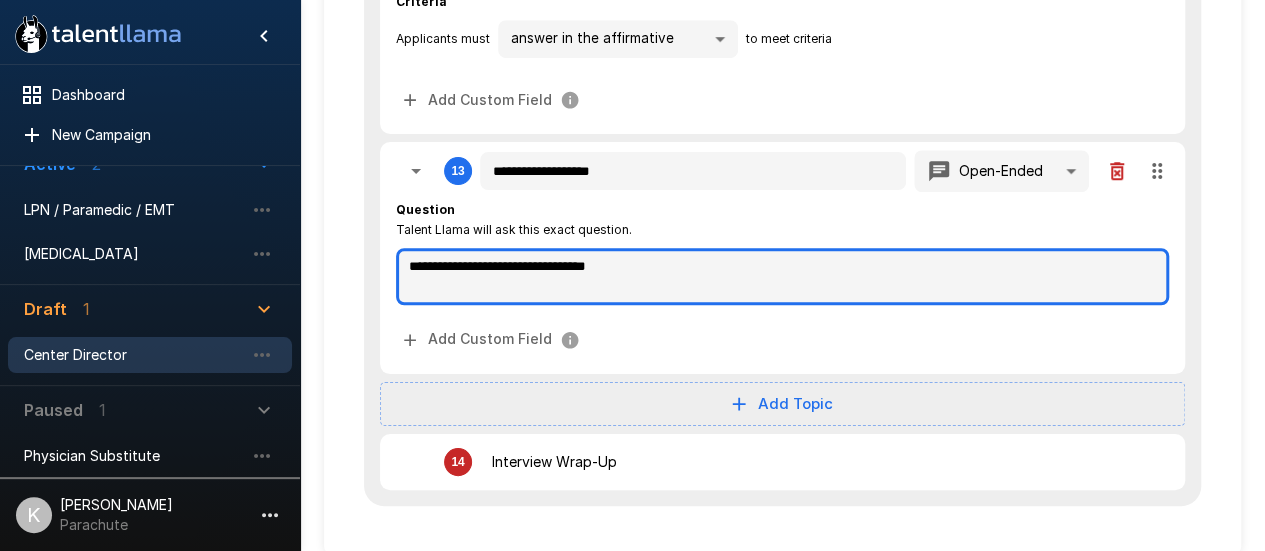 type on "**********" 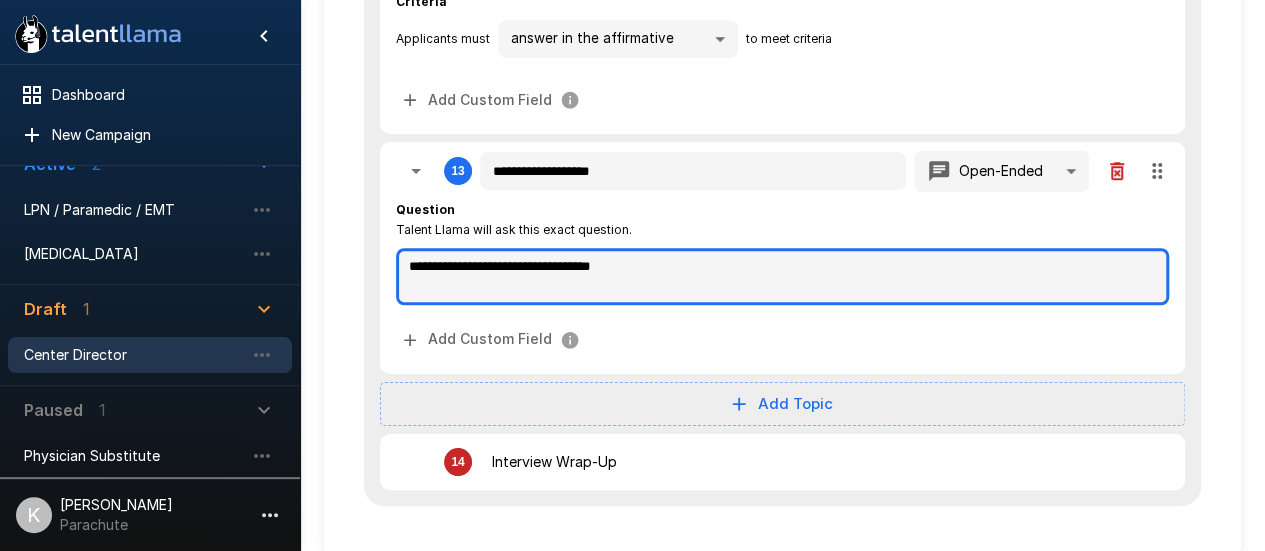 type on "*" 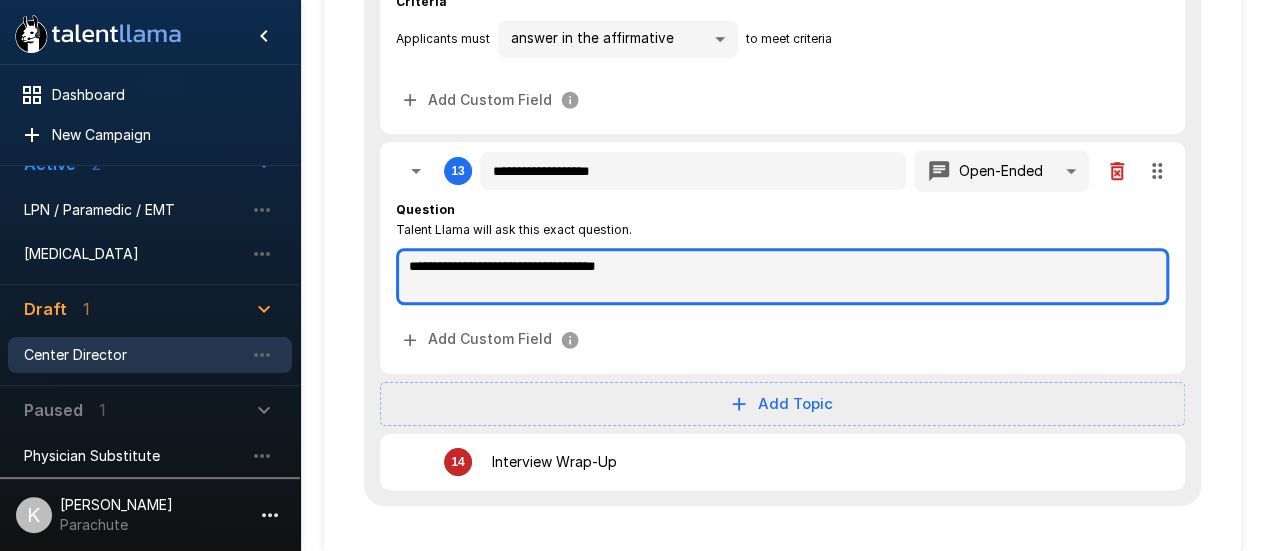 type on "*" 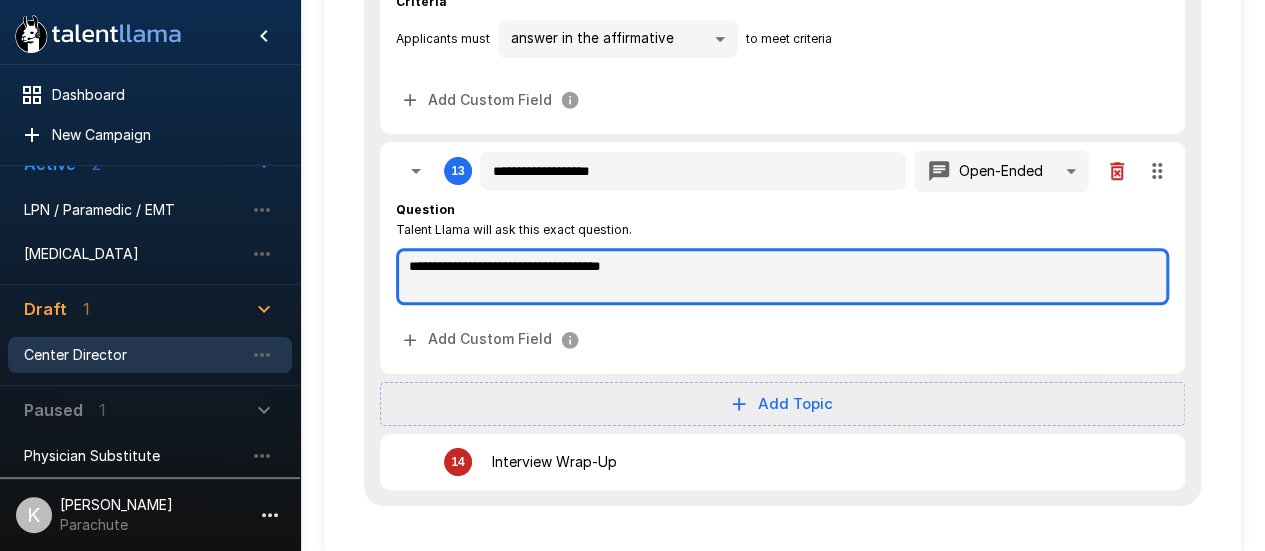 type on "**********" 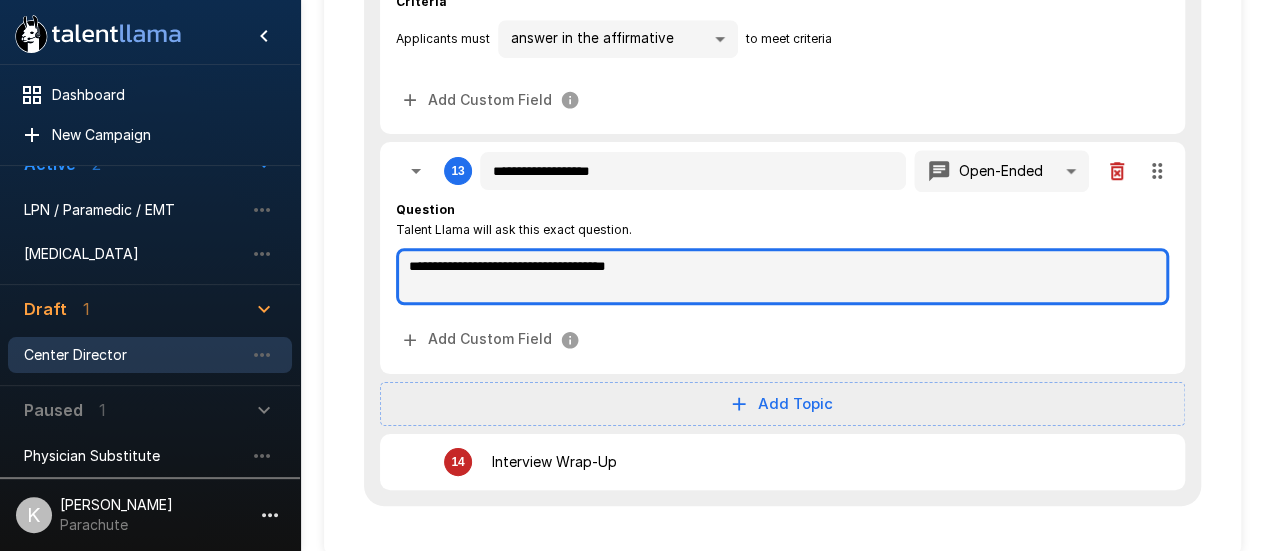 type on "**********" 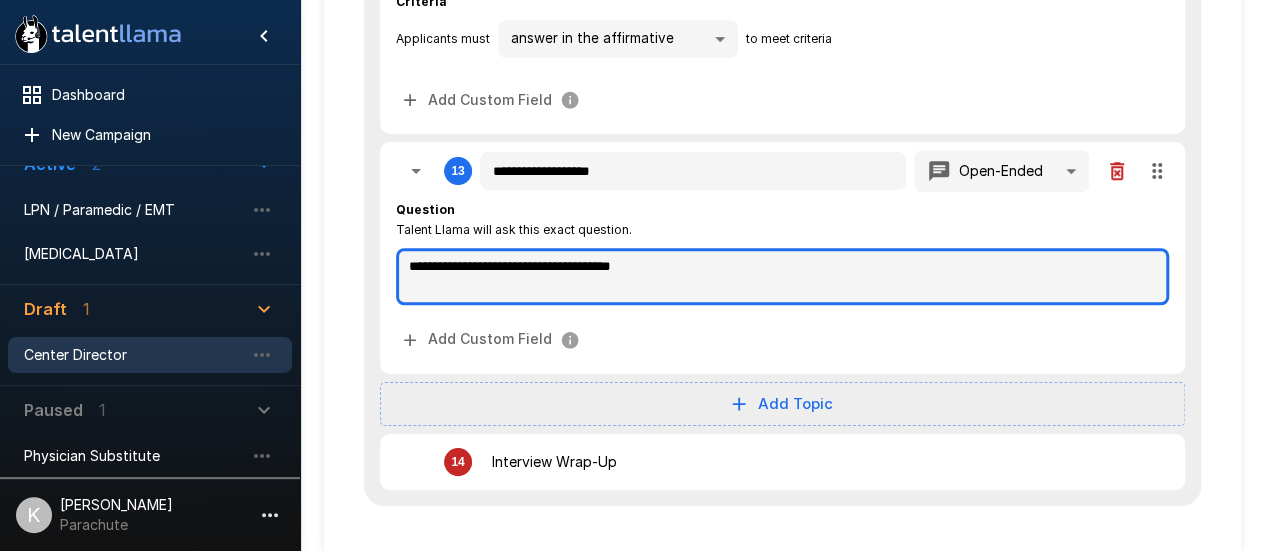 type on "**********" 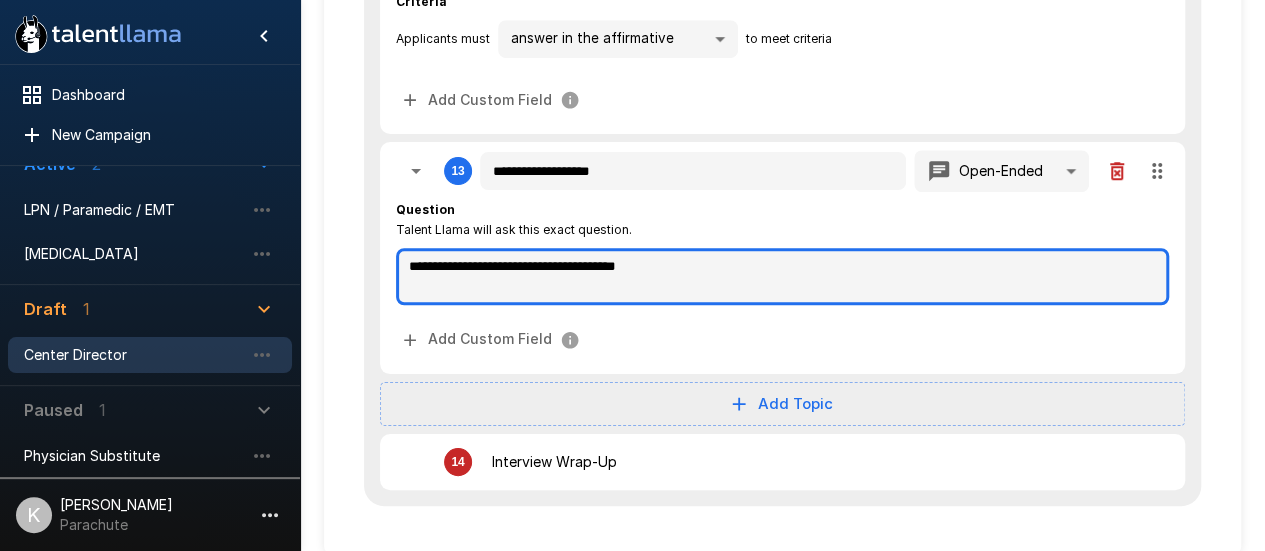 type on "**********" 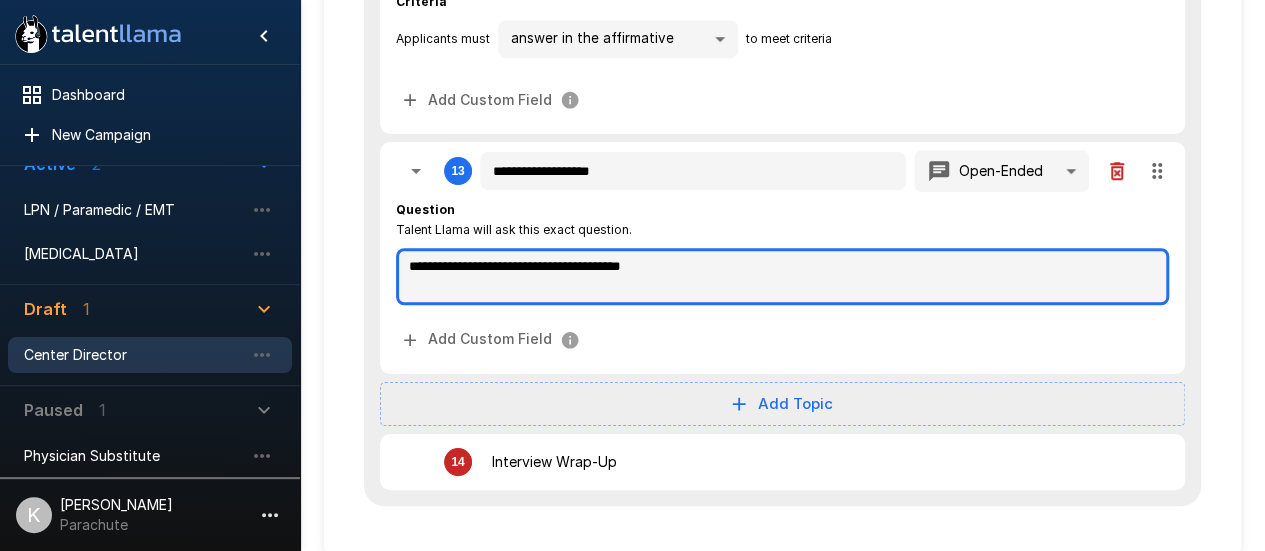 type on "**********" 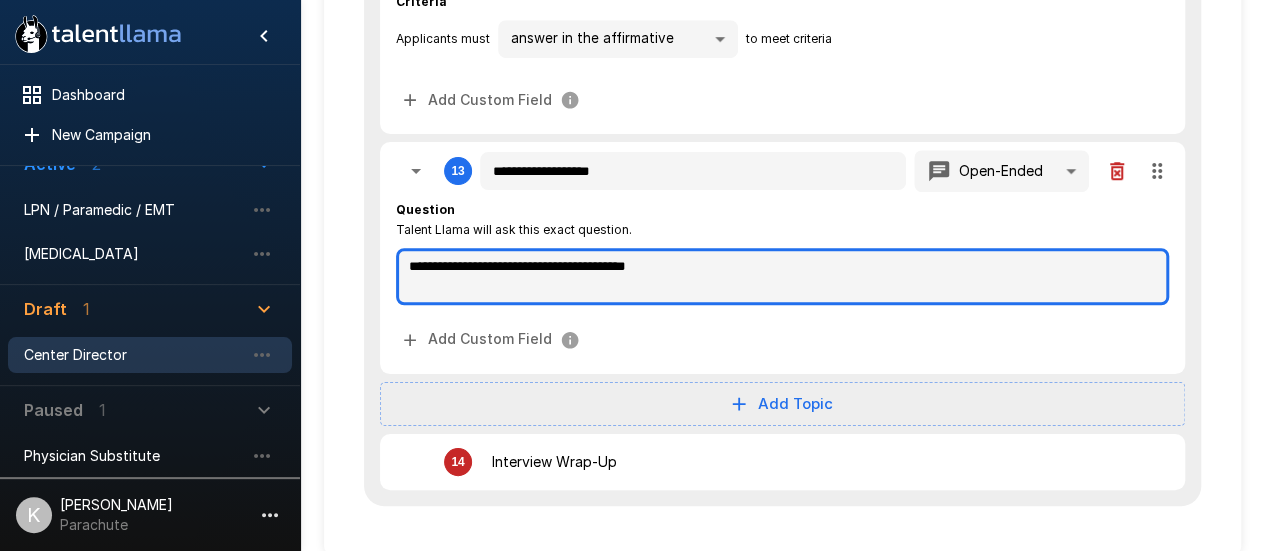 type on "*" 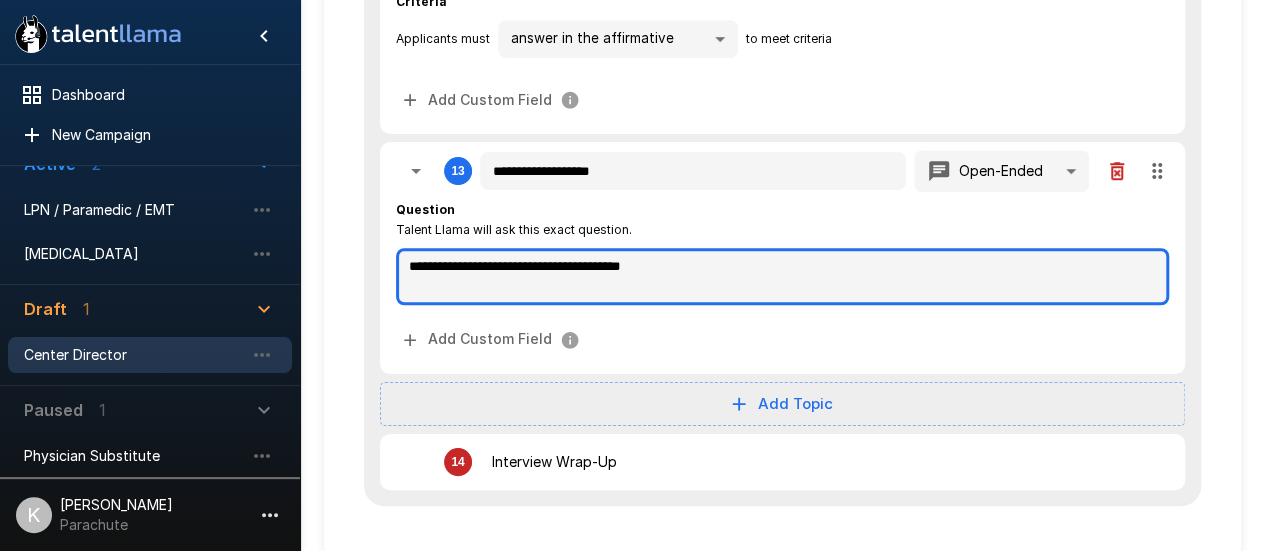 type on "**********" 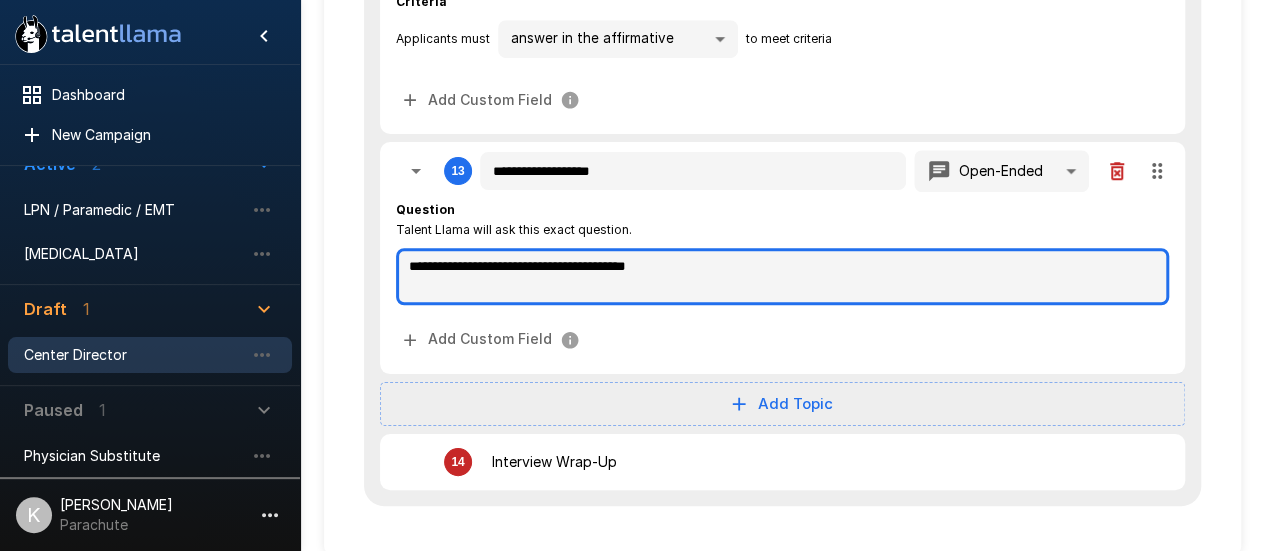 type on "**********" 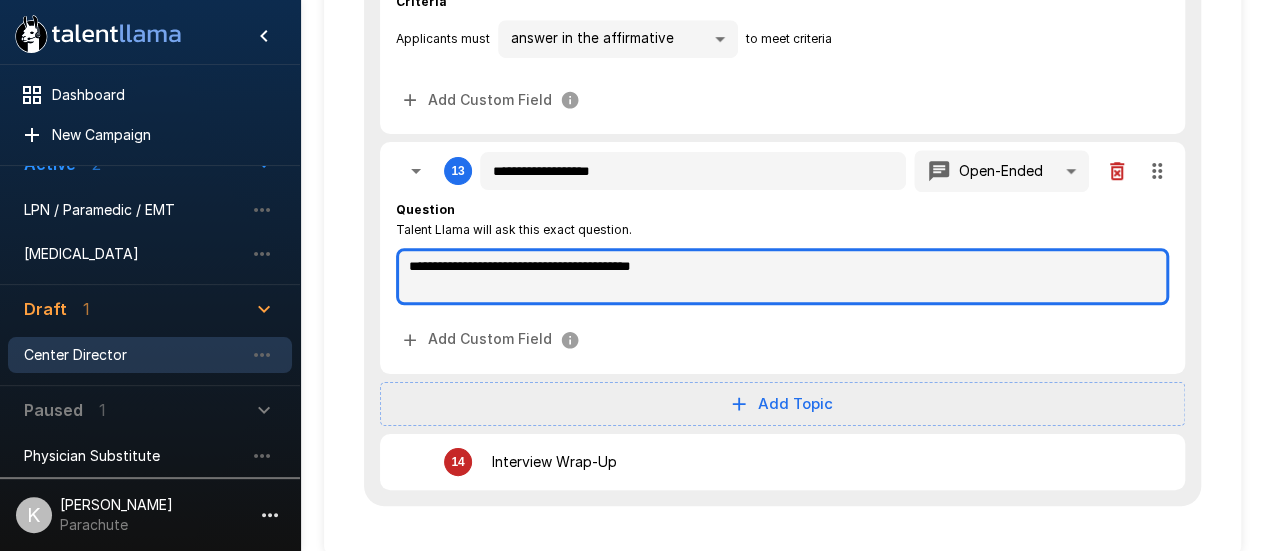 type on "**********" 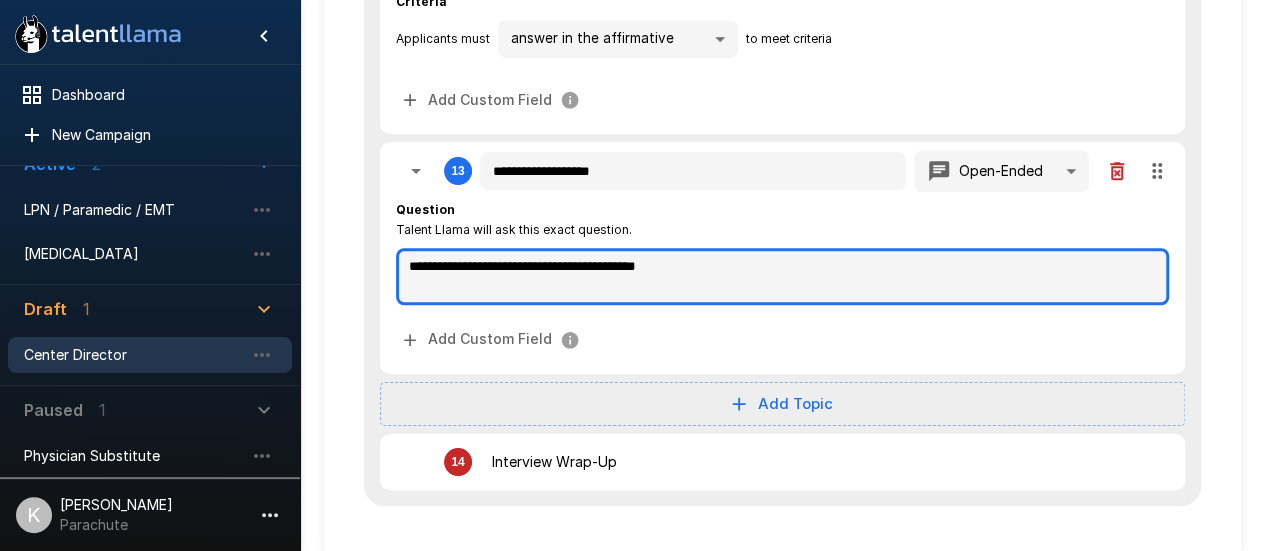 type on "*" 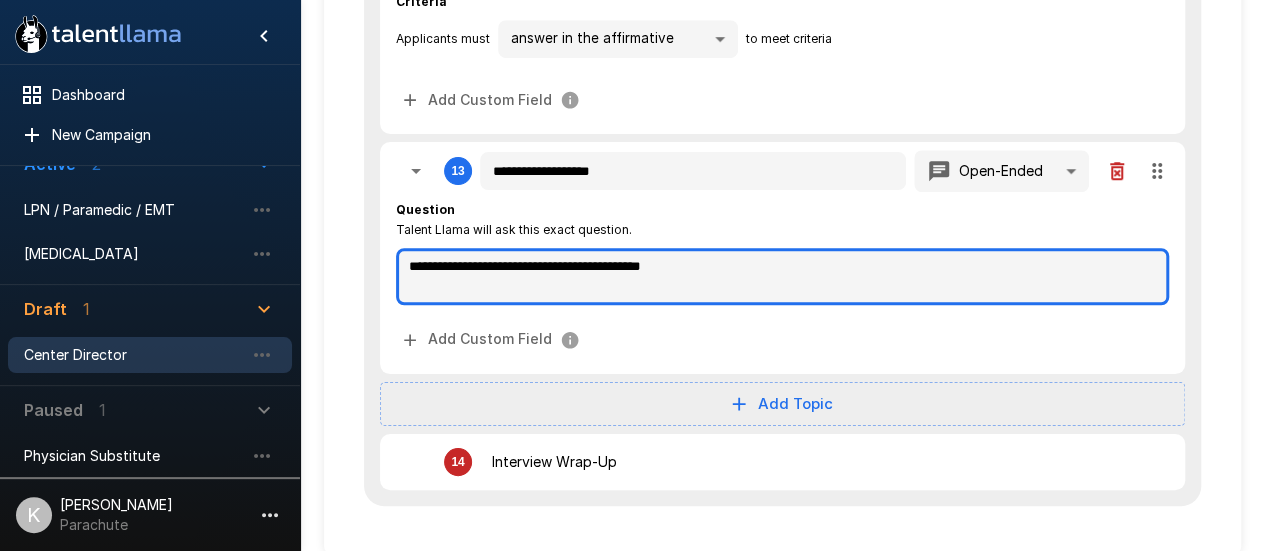type on "**********" 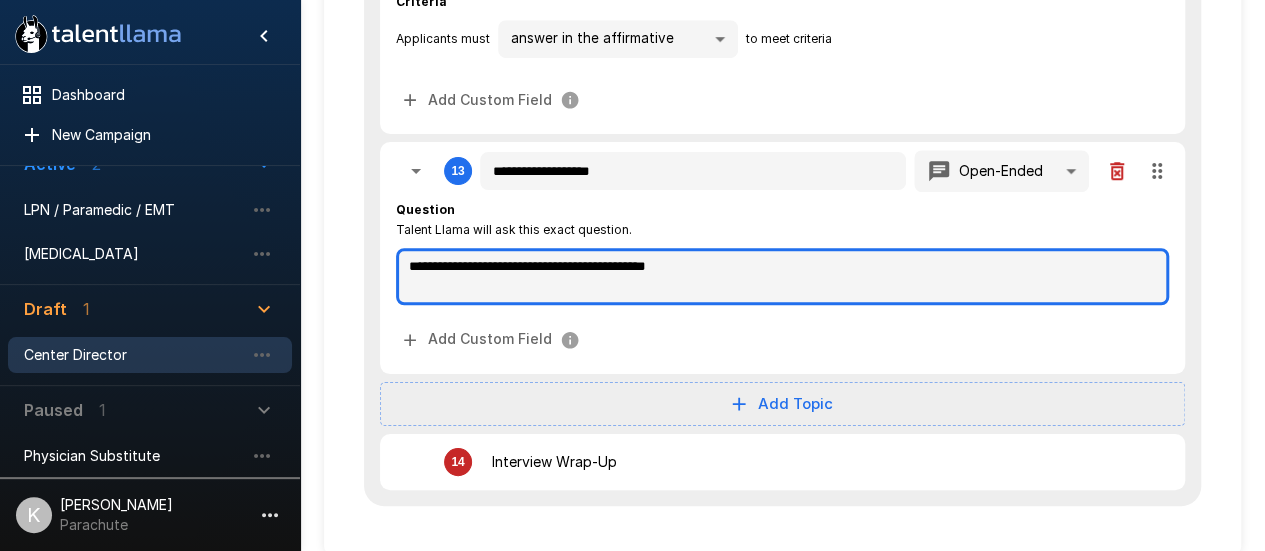 type on "**********" 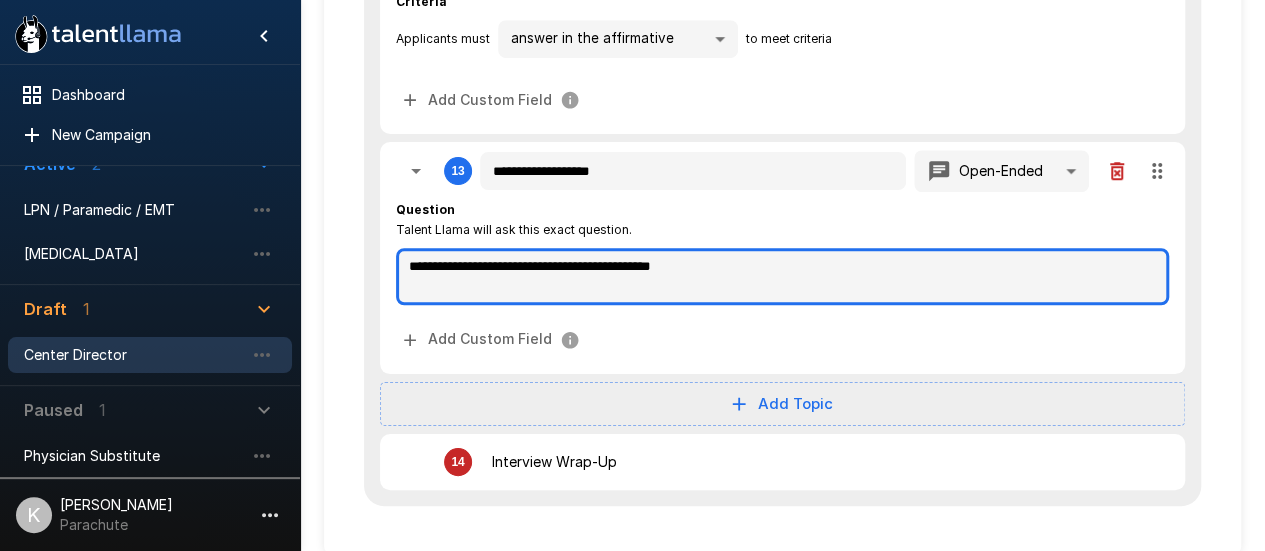 type on "**********" 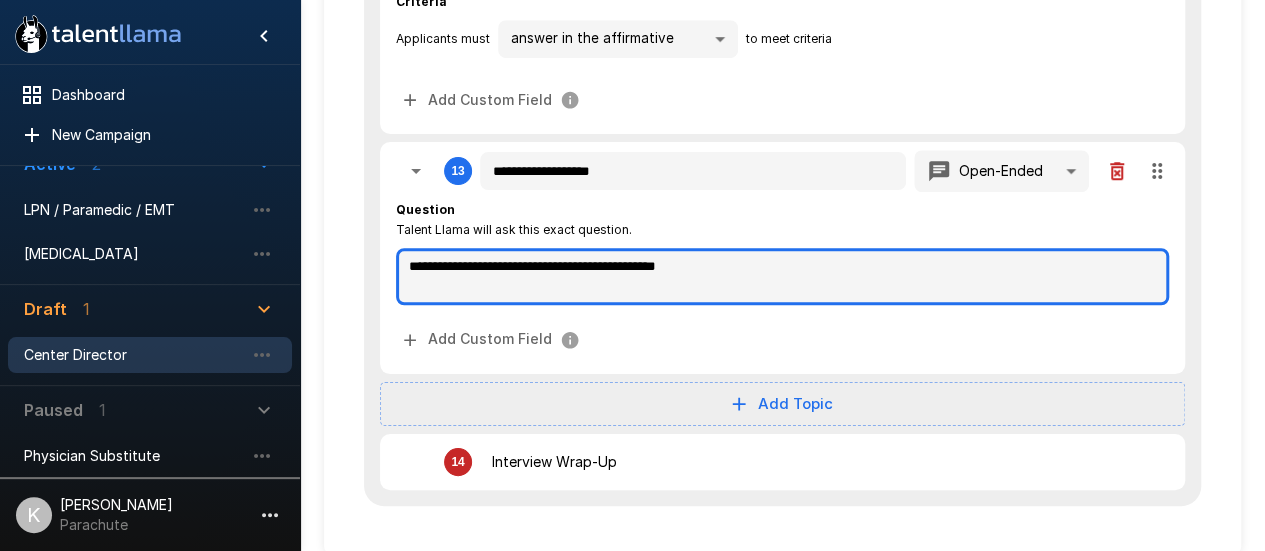 type on "**********" 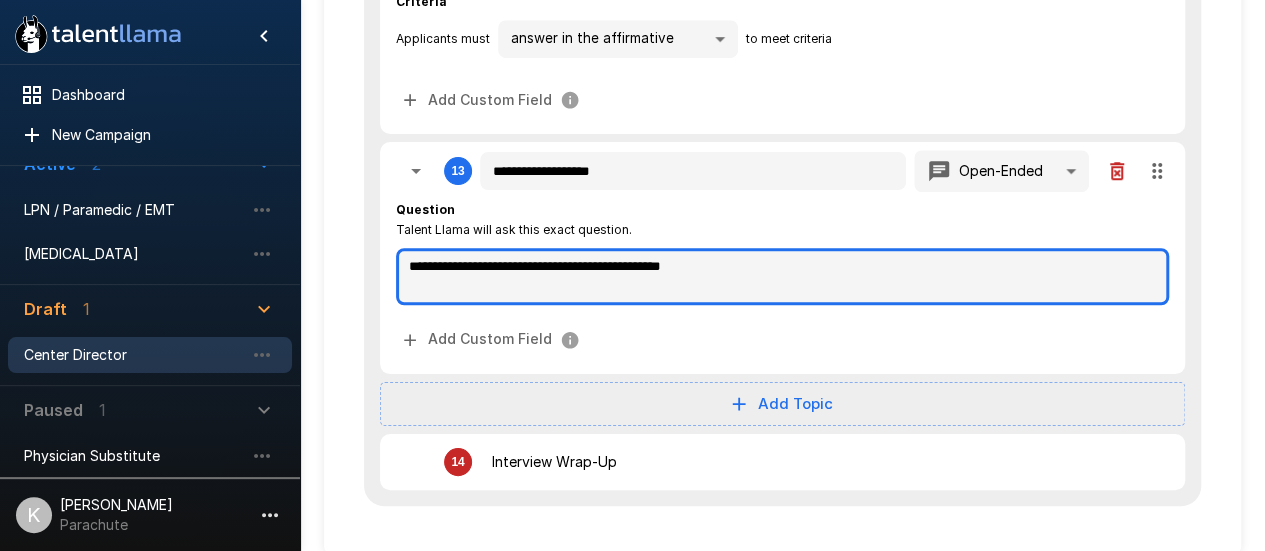 type on "*" 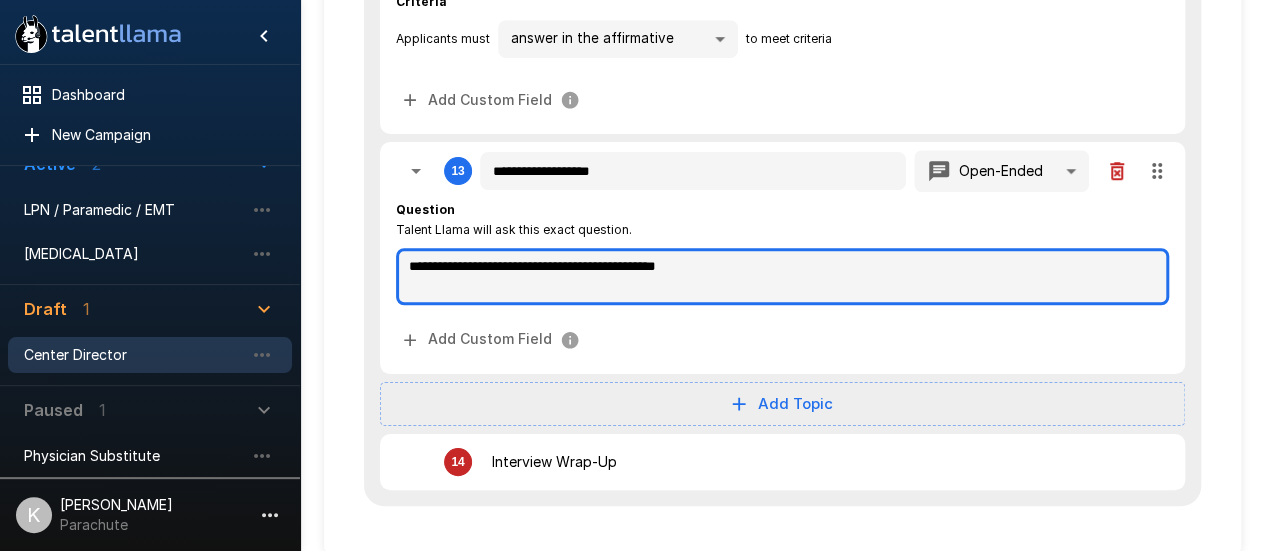 type on "**********" 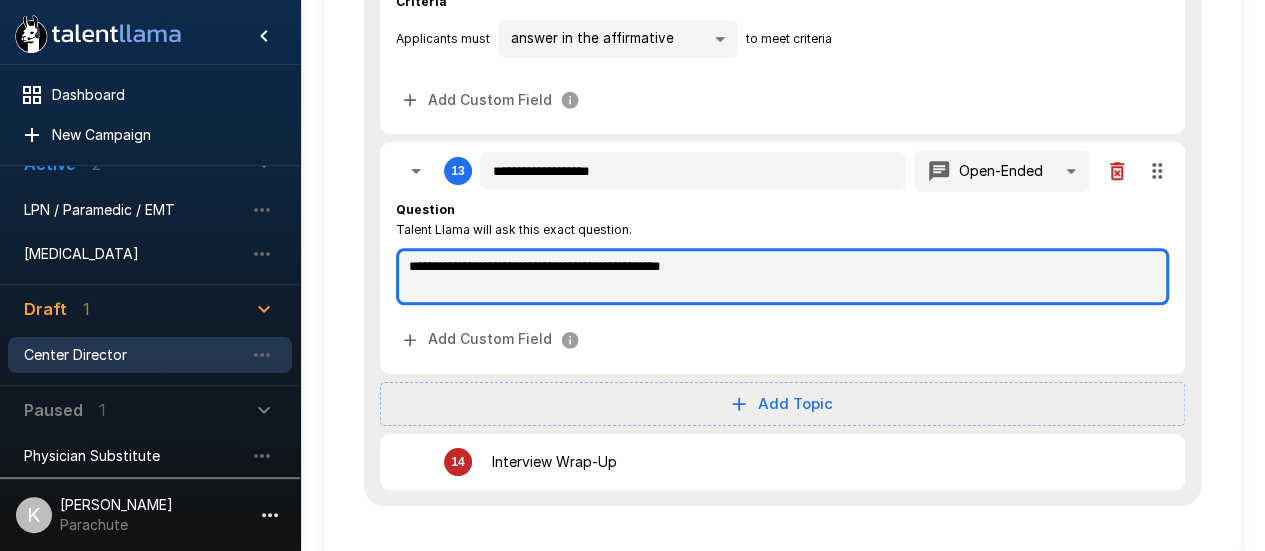 type on "**********" 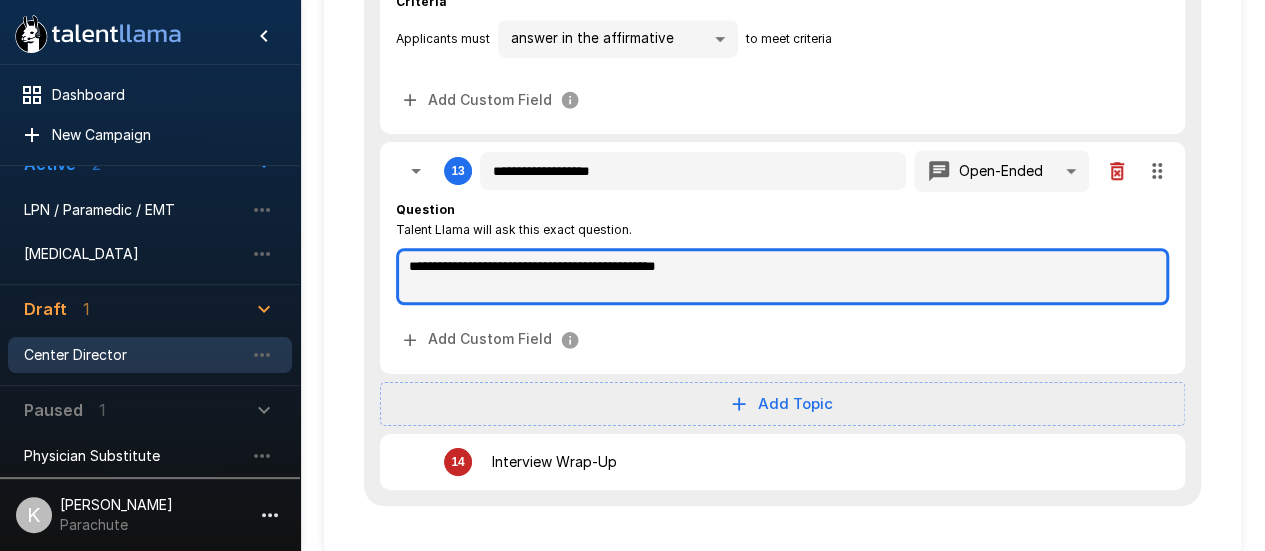 type on "**********" 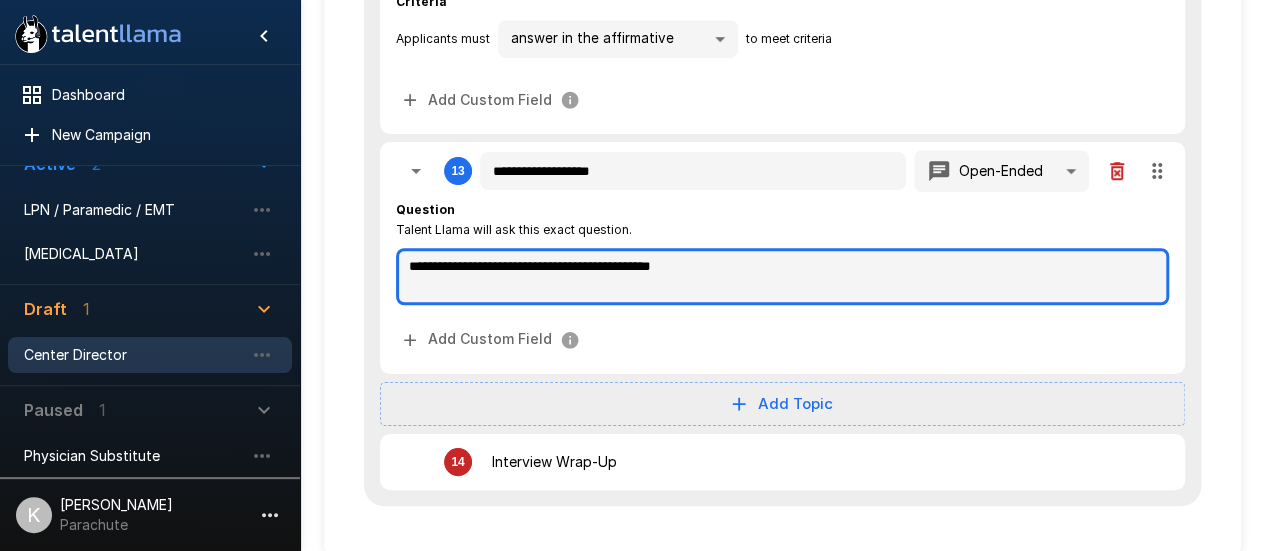 type on "**********" 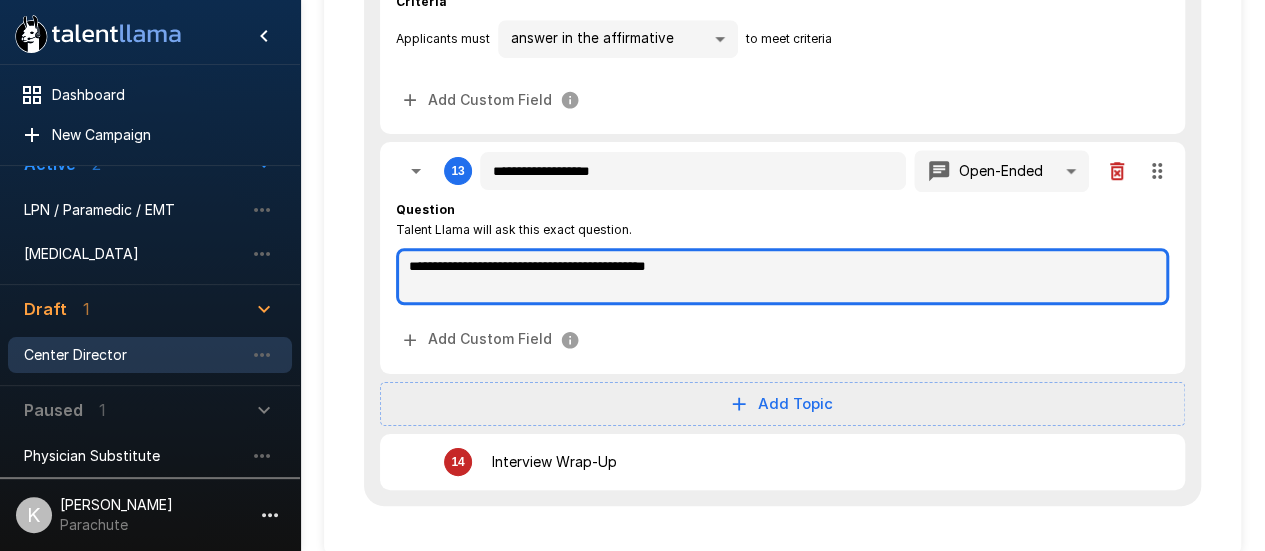 type on "**********" 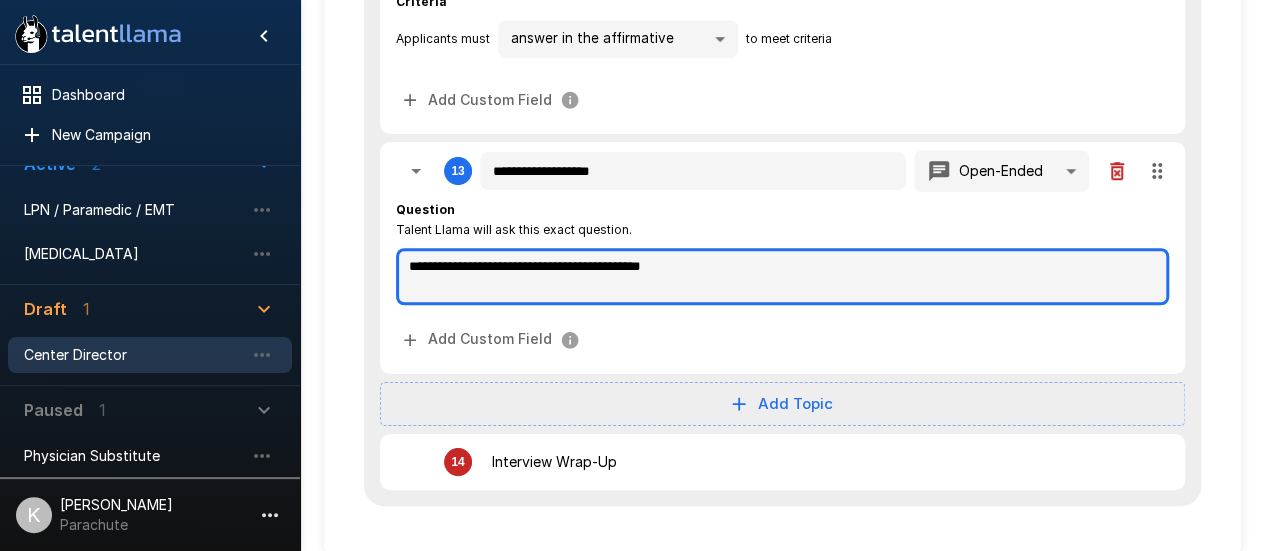 type on "**********" 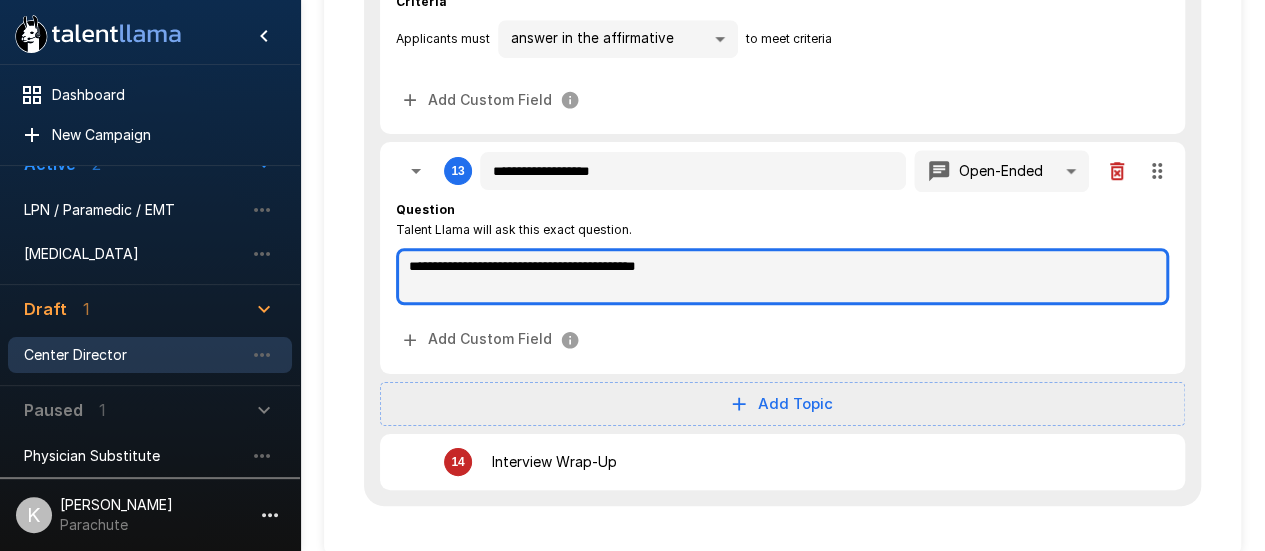 type on "**********" 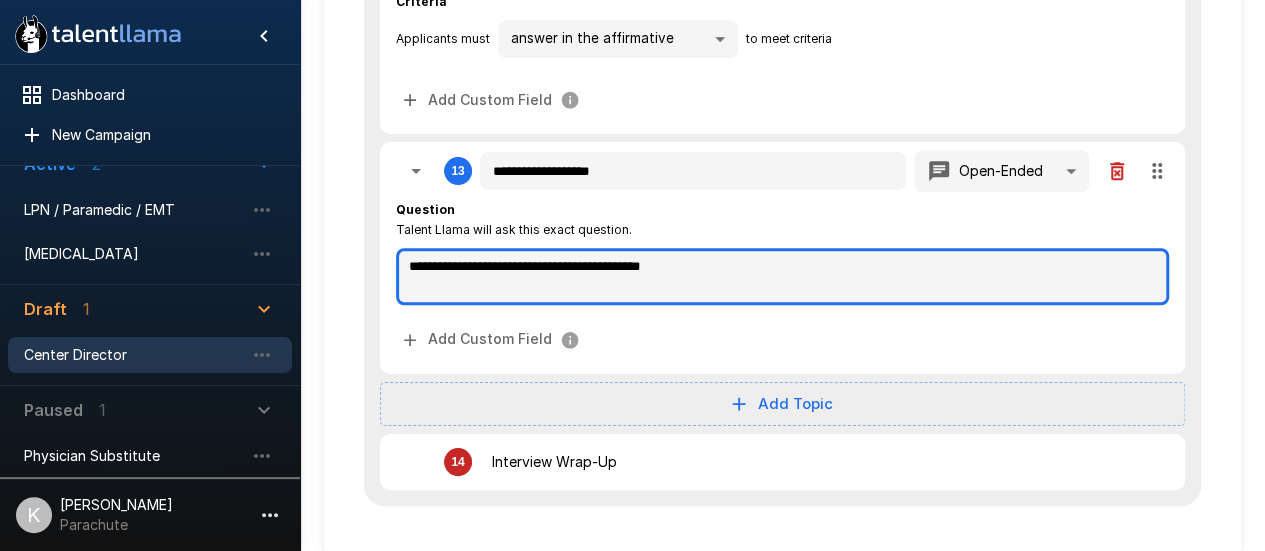 type on "**********" 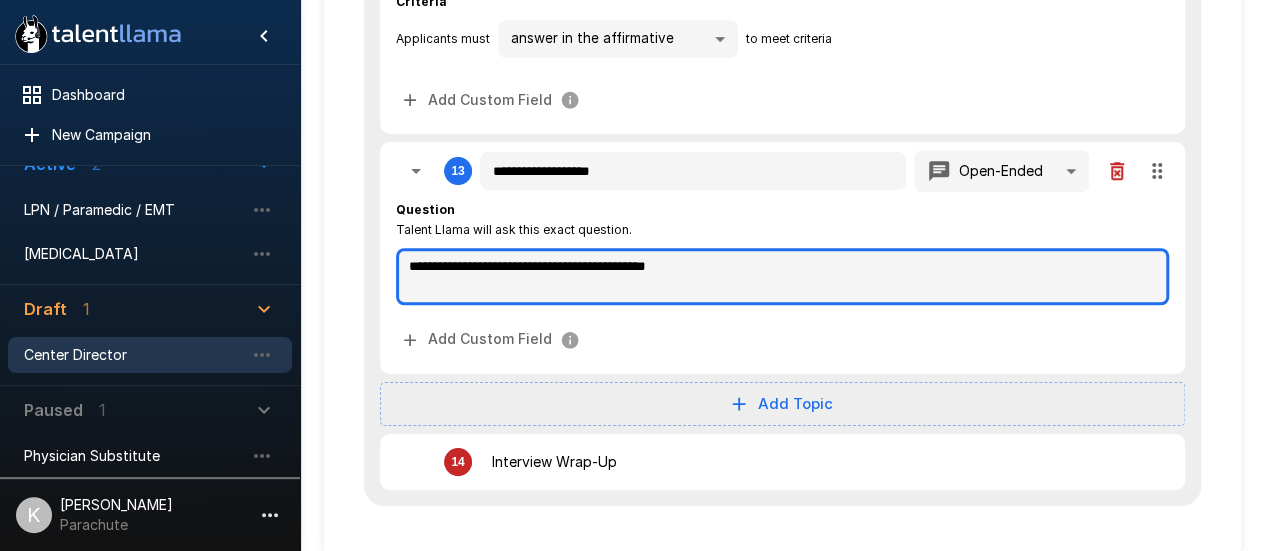 type on "**********" 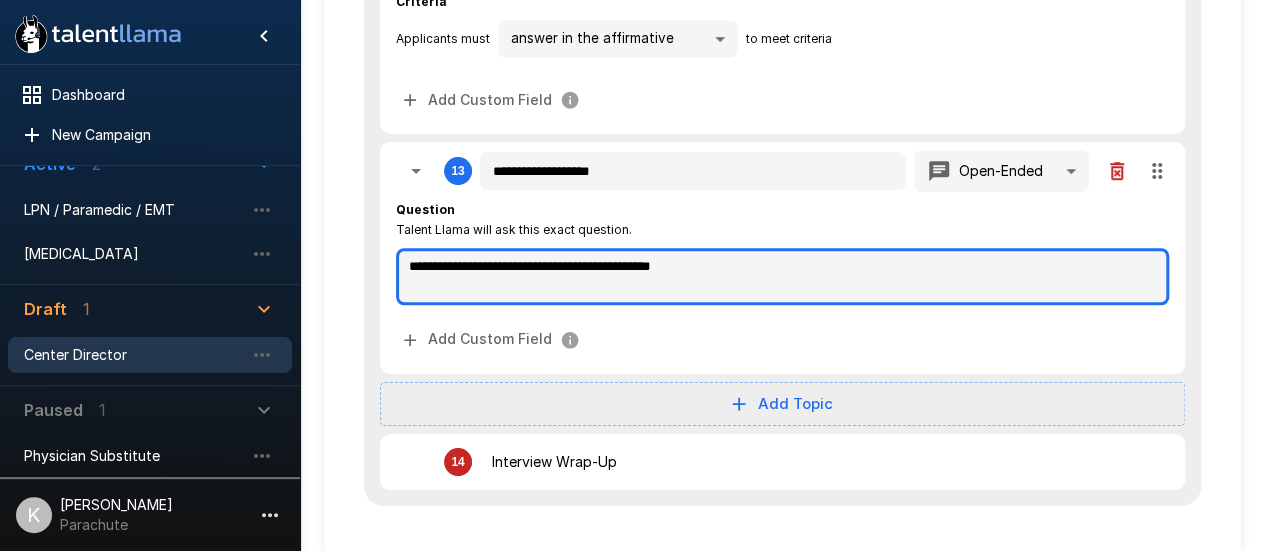 type on "*" 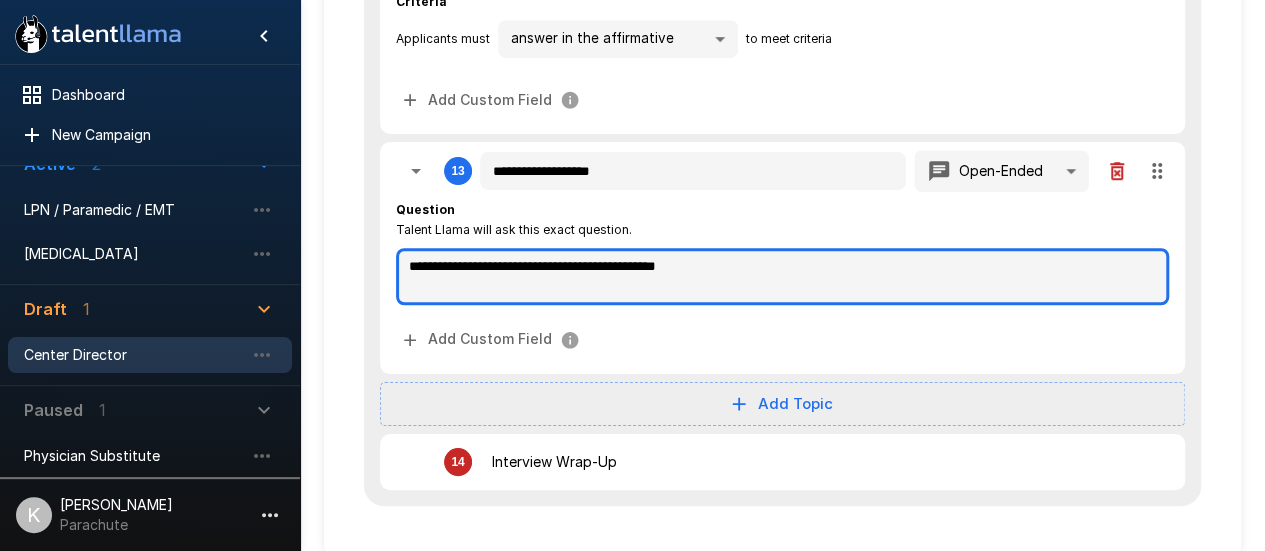 type on "**********" 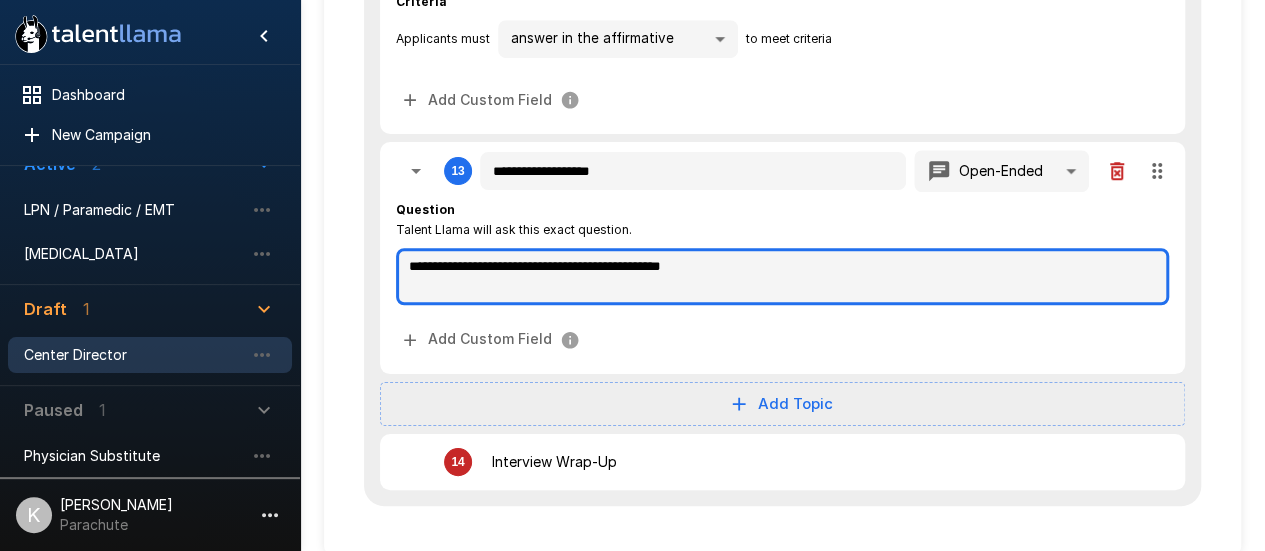type on "*" 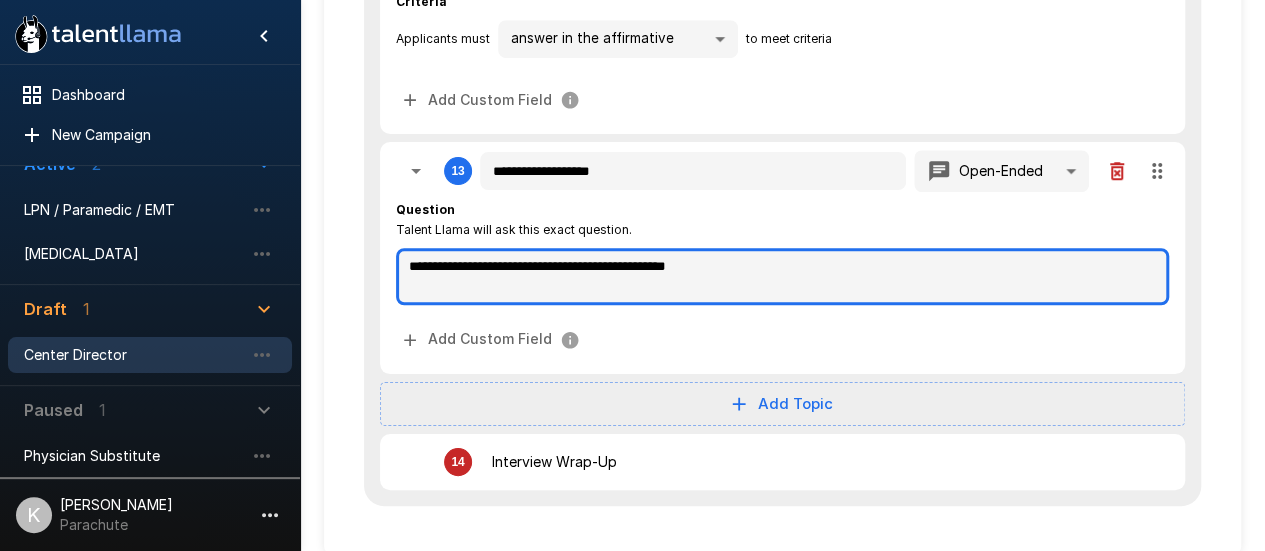 type on "**********" 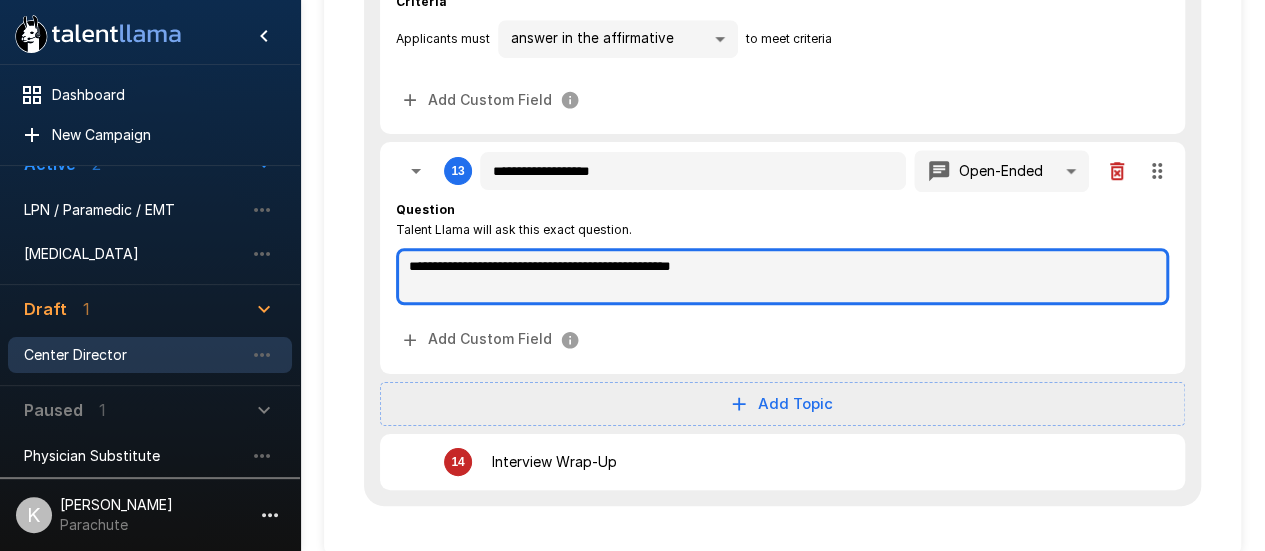 type on "*" 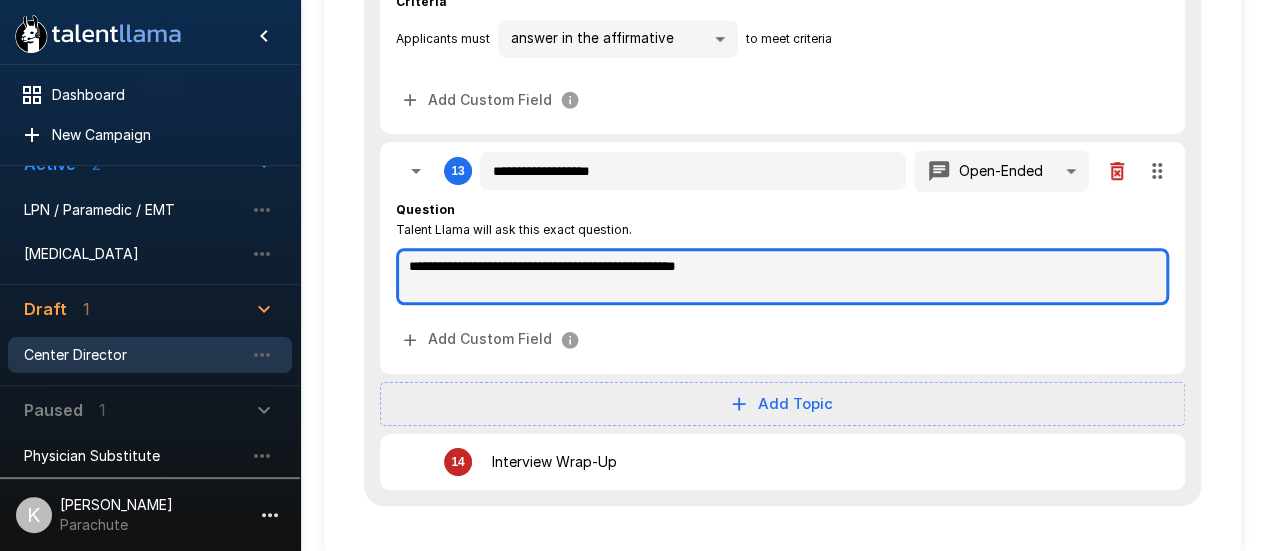 type on "**********" 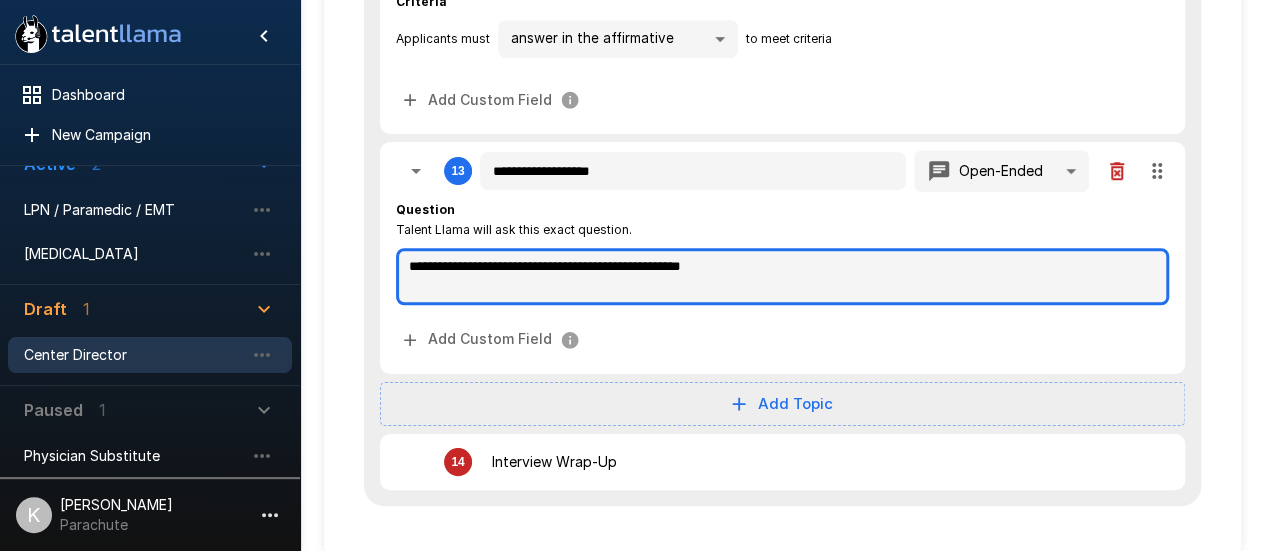 type on "*" 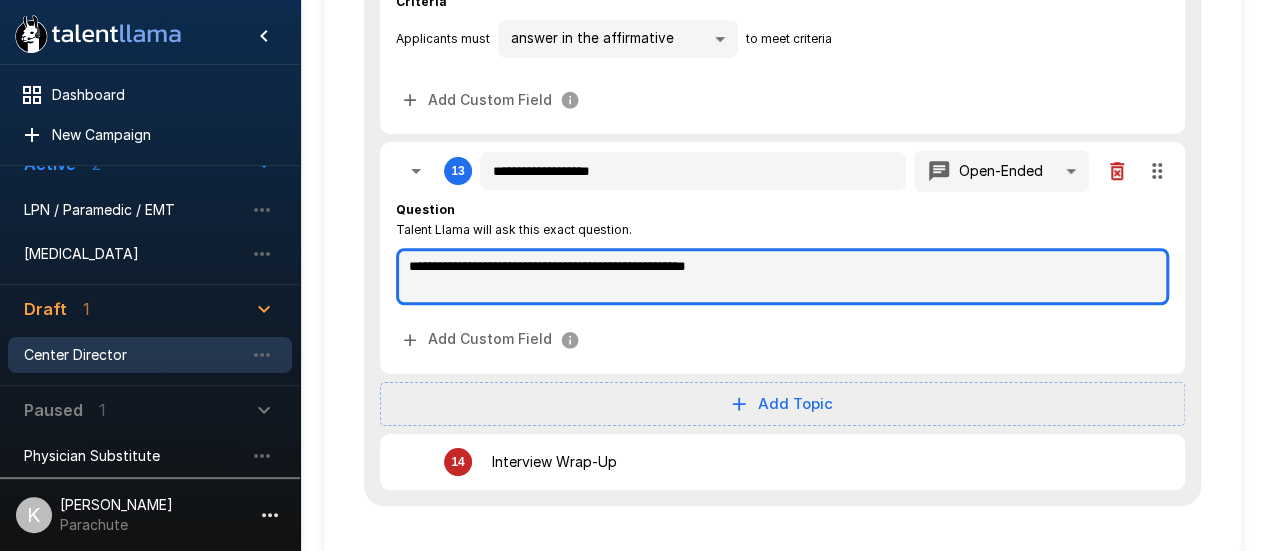 type on "**********" 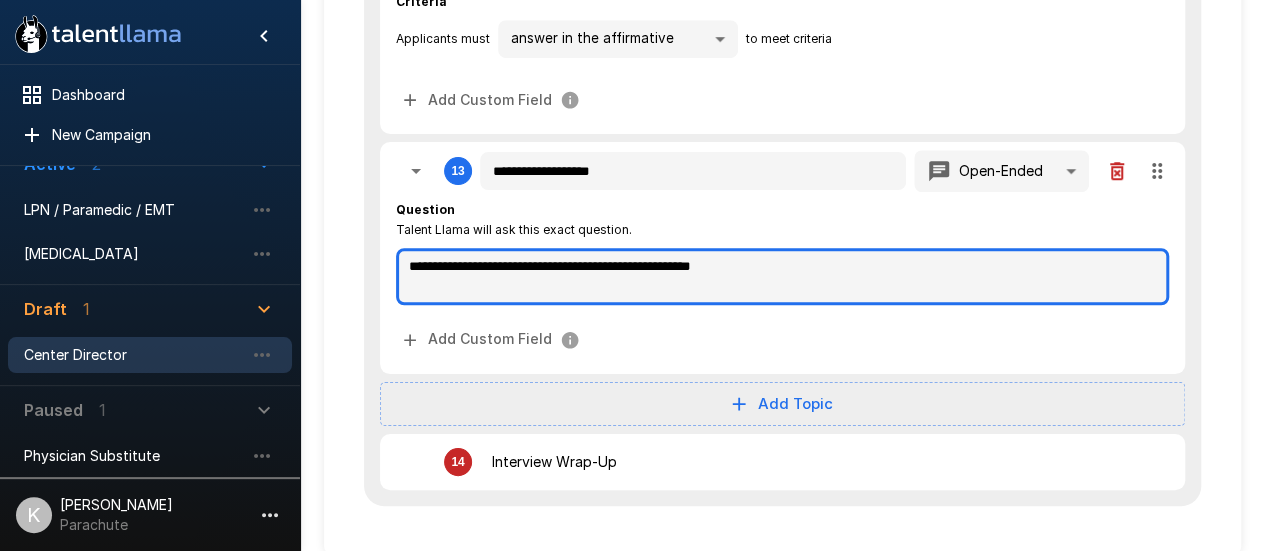 type on "**********" 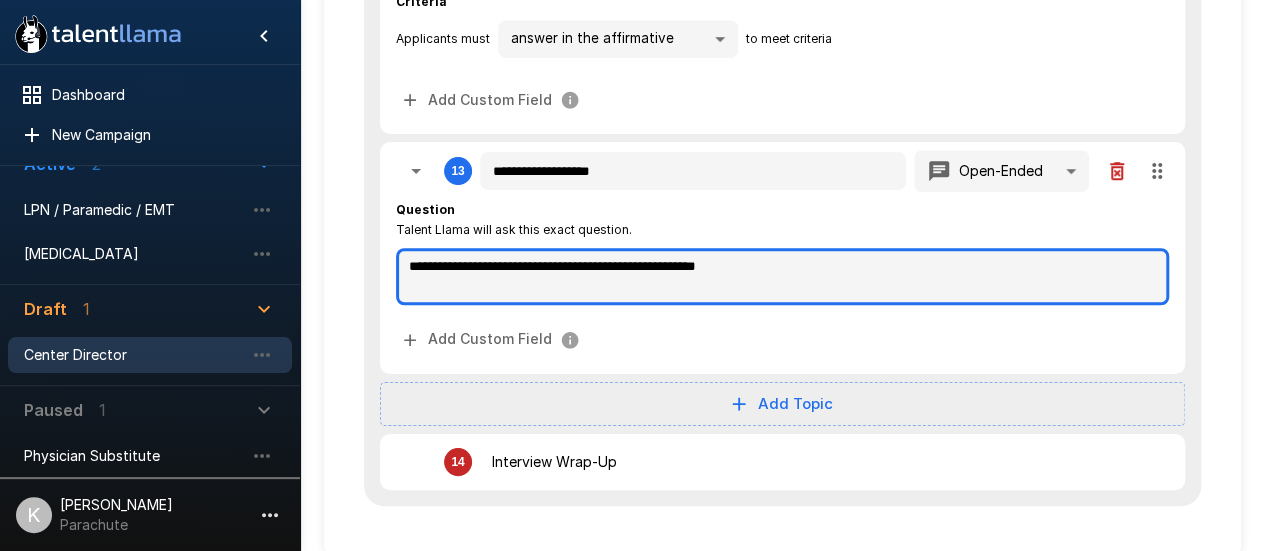 type on "**********" 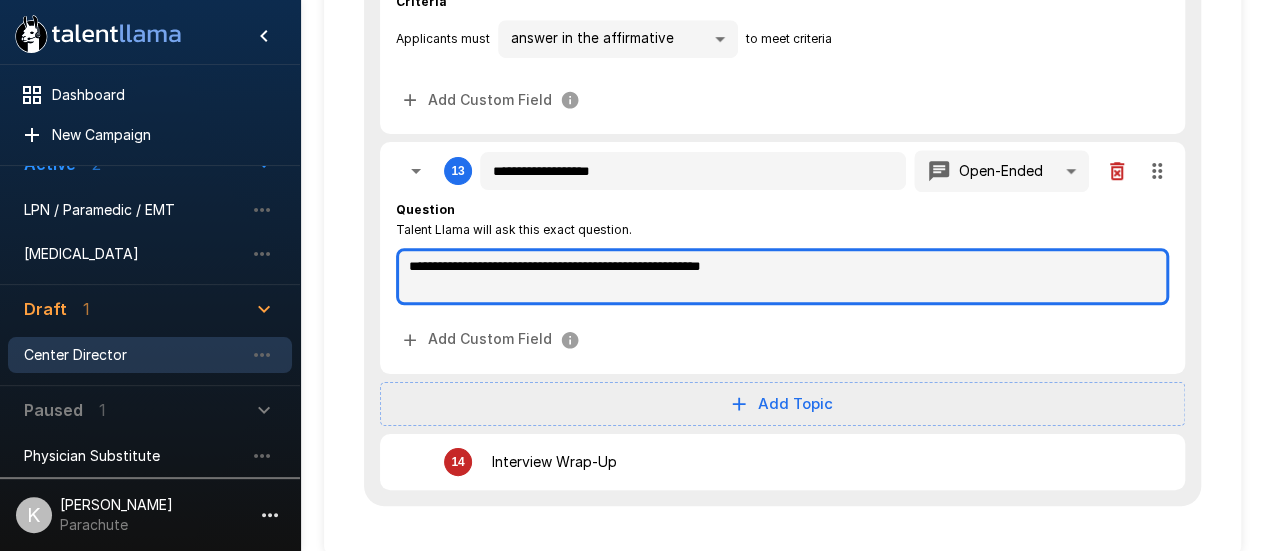 type on "**********" 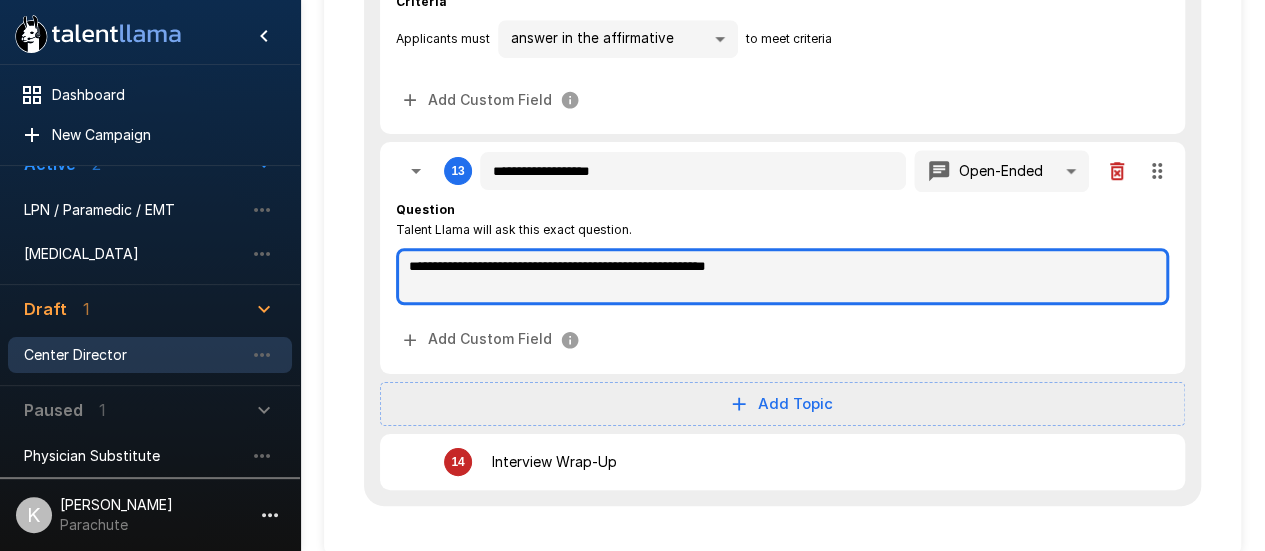 type on "*" 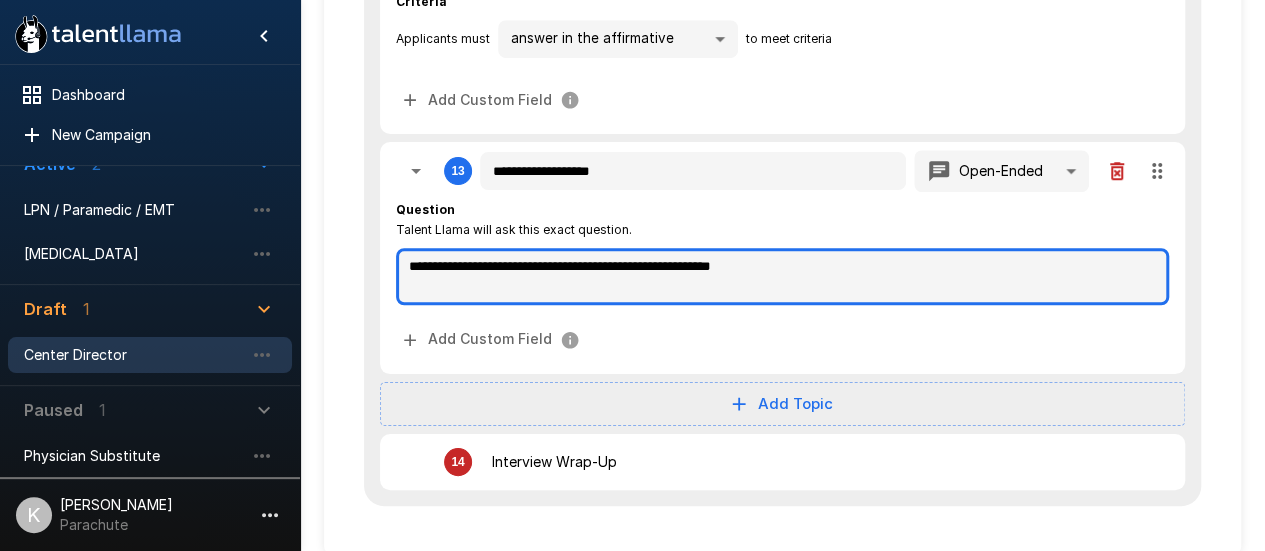 type on "*" 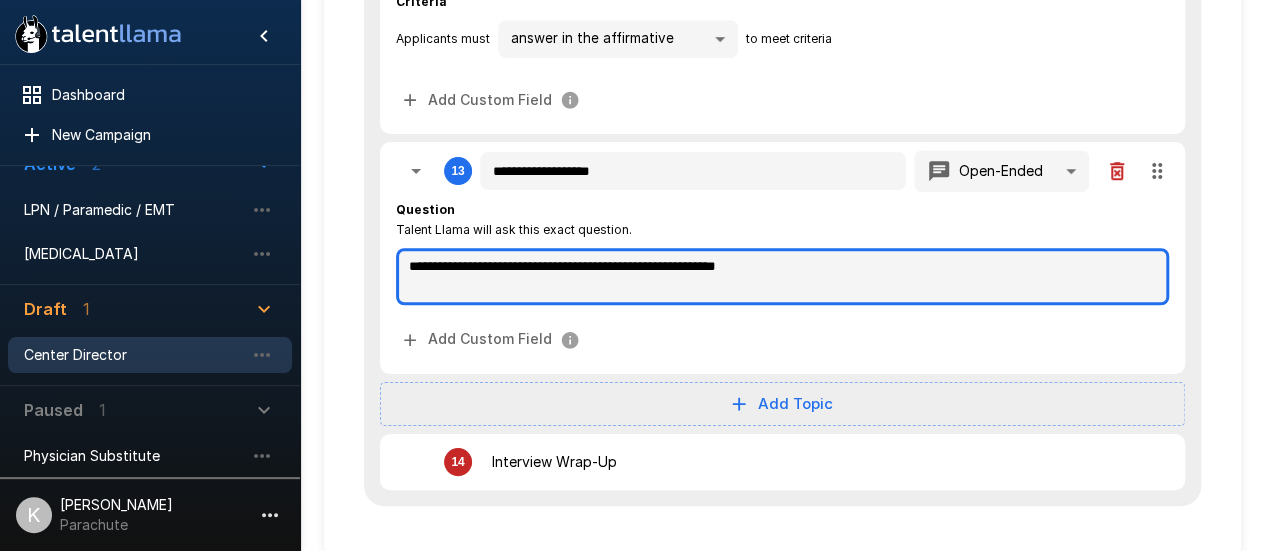 type on "*" 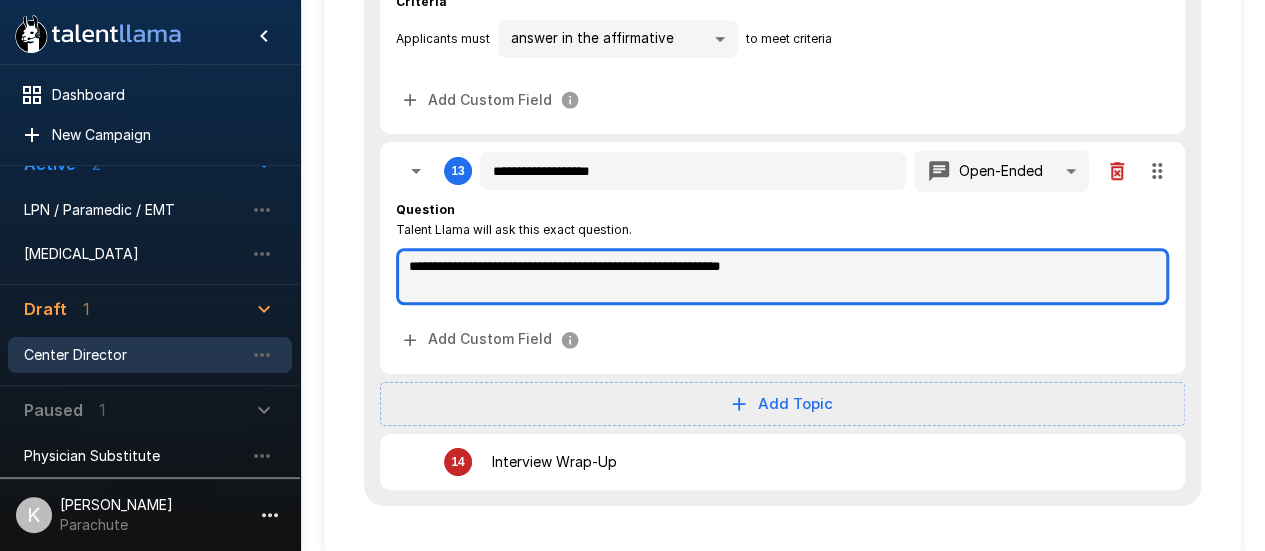 type on "**********" 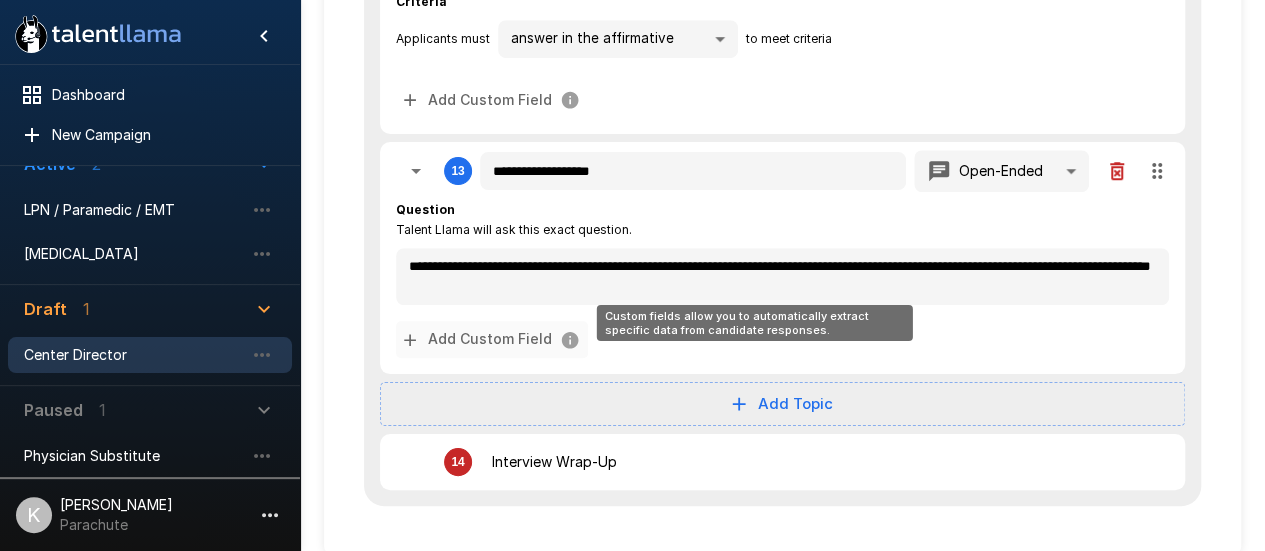 click on "Add Custom Field" at bounding box center [492, 339] 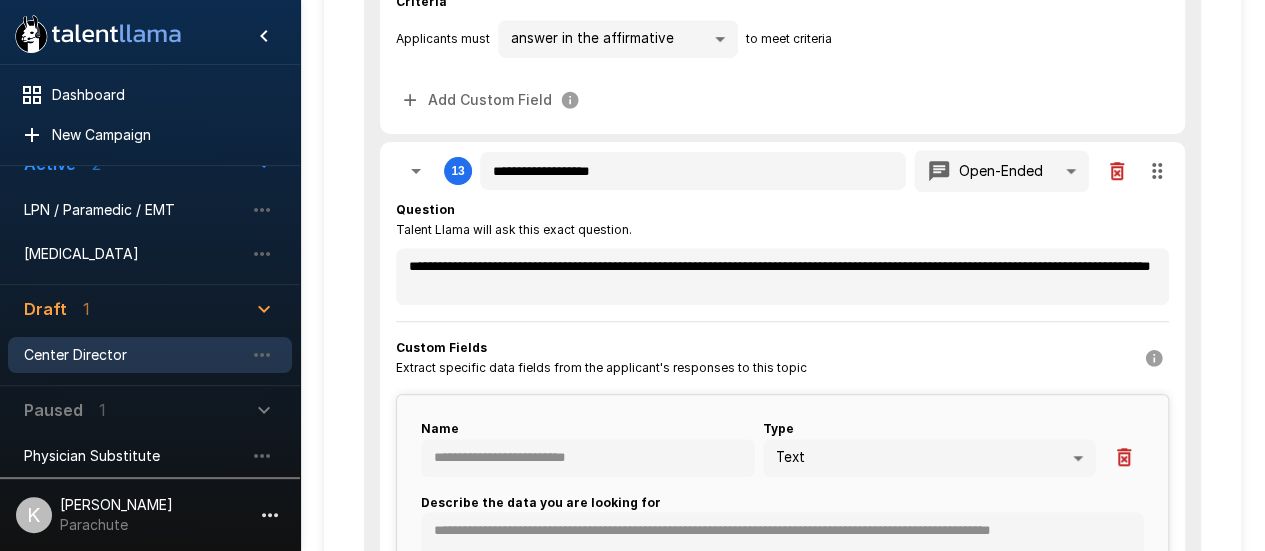 scroll, scrollTop: 4493, scrollLeft: 0, axis: vertical 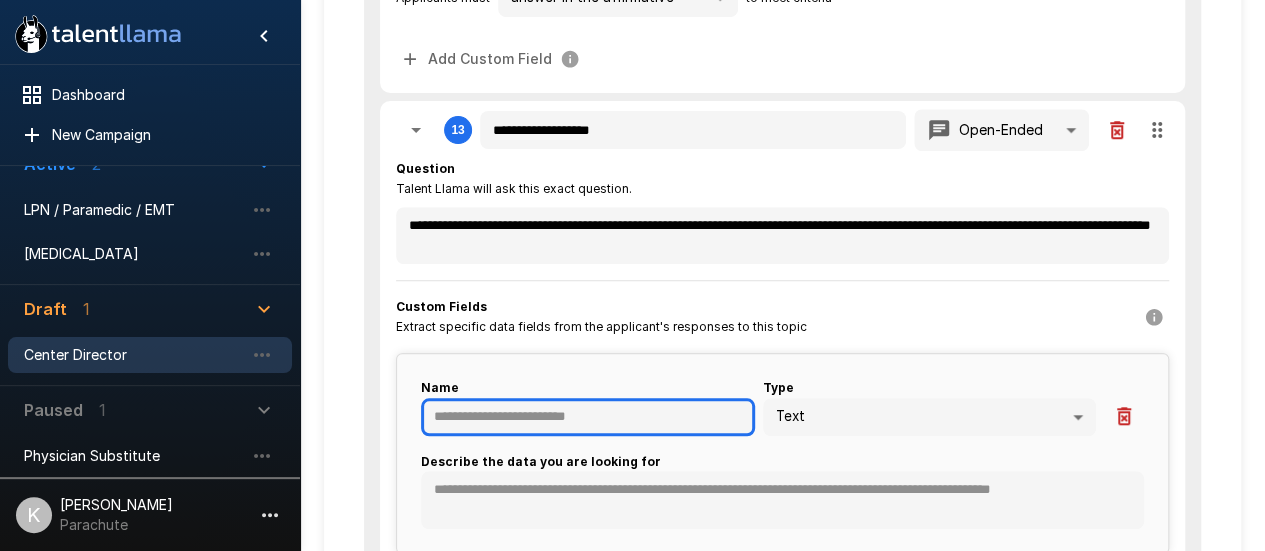 click at bounding box center [588, 417] 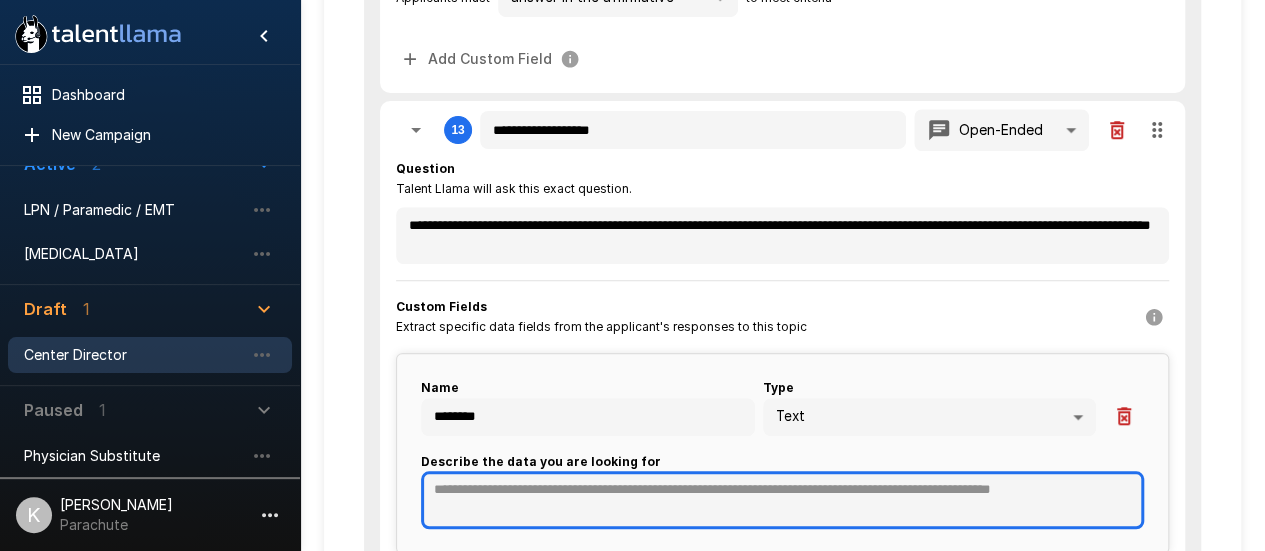 click at bounding box center [782, 500] 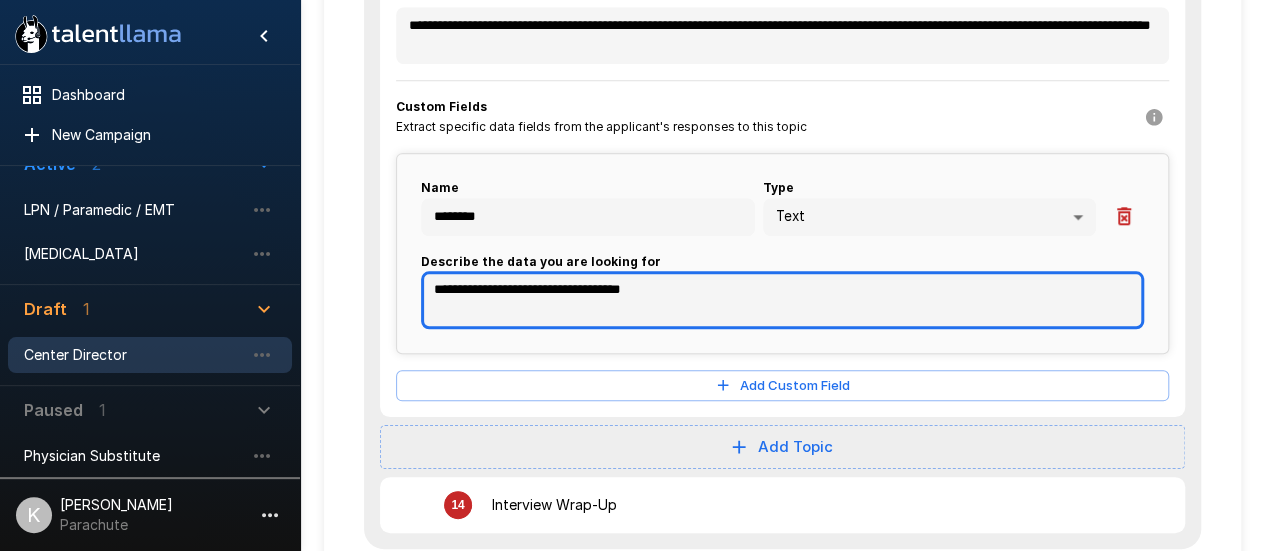 scroll, scrollTop: 4712, scrollLeft: 0, axis: vertical 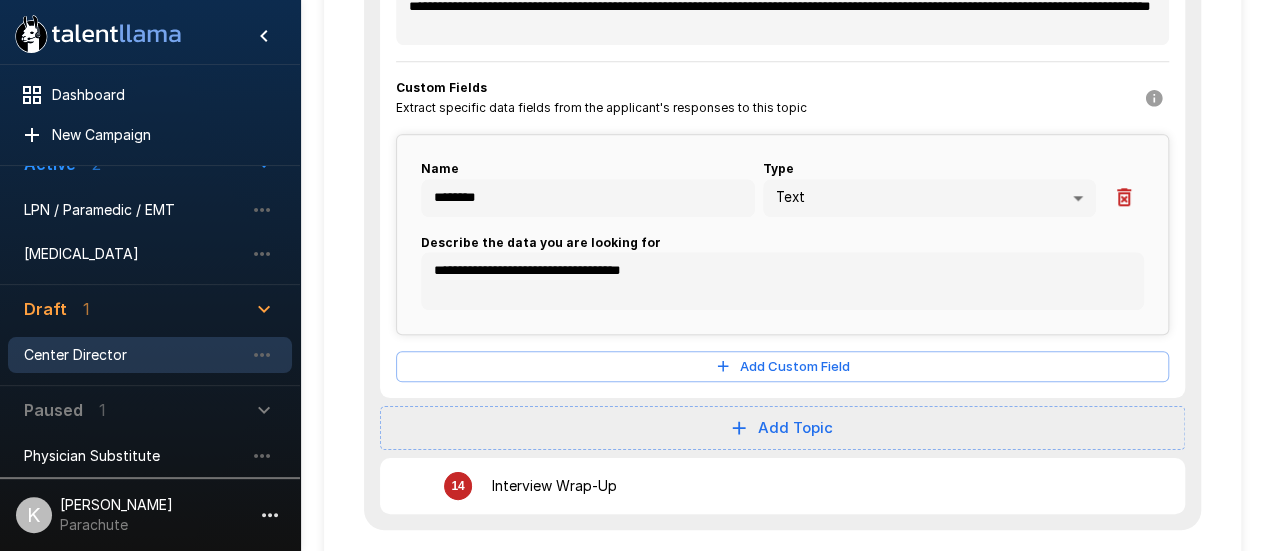 click 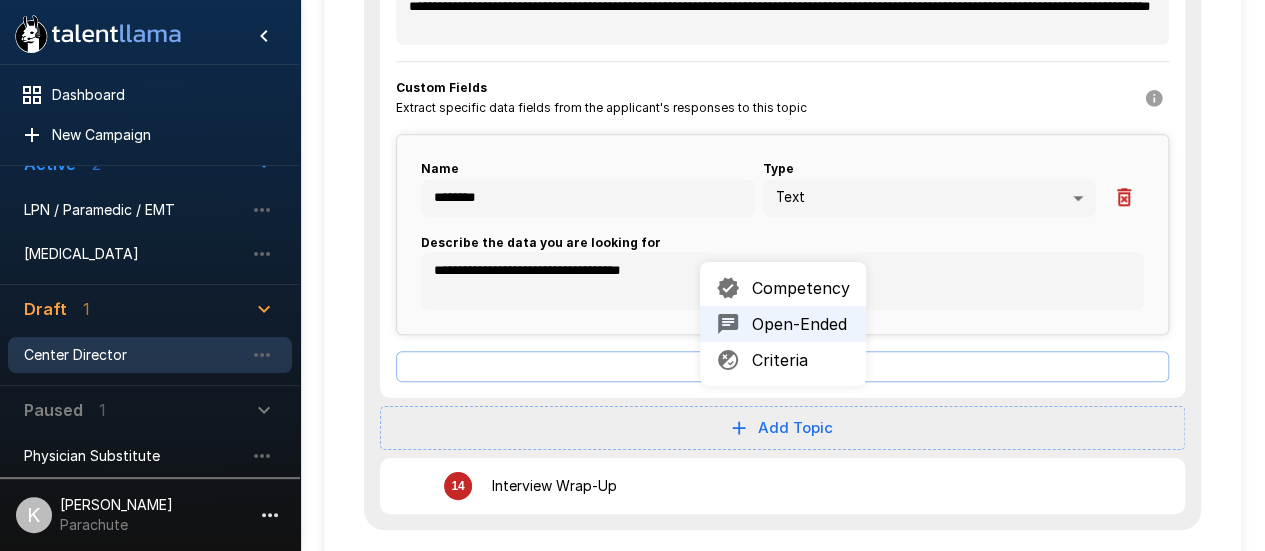 click on "Open-Ended" at bounding box center [783, 324] 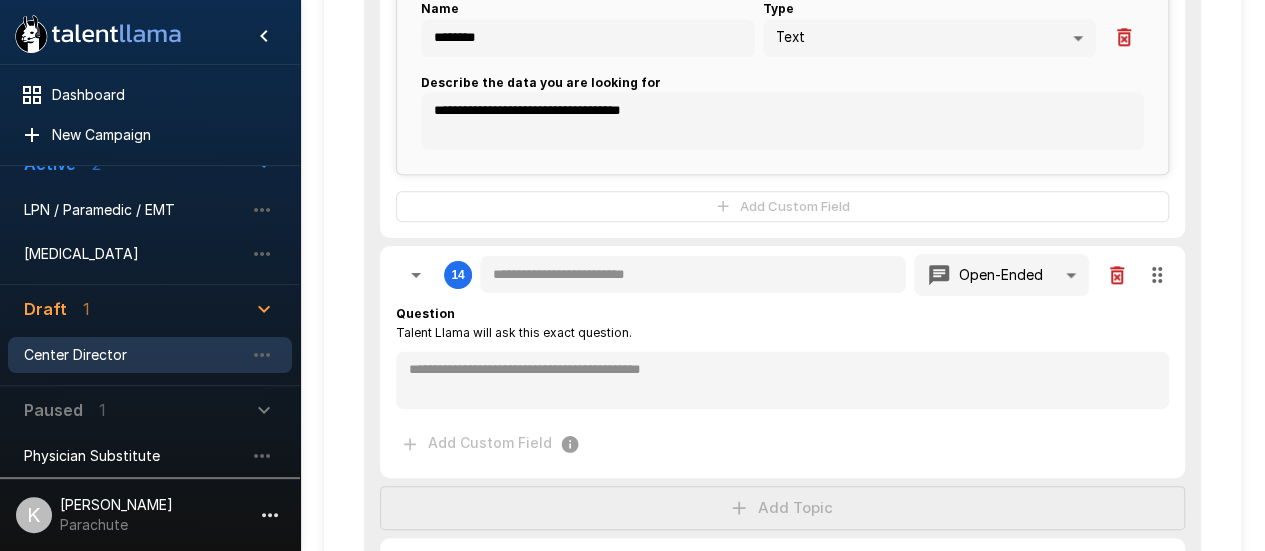 scroll, scrollTop: 4873, scrollLeft: 0, axis: vertical 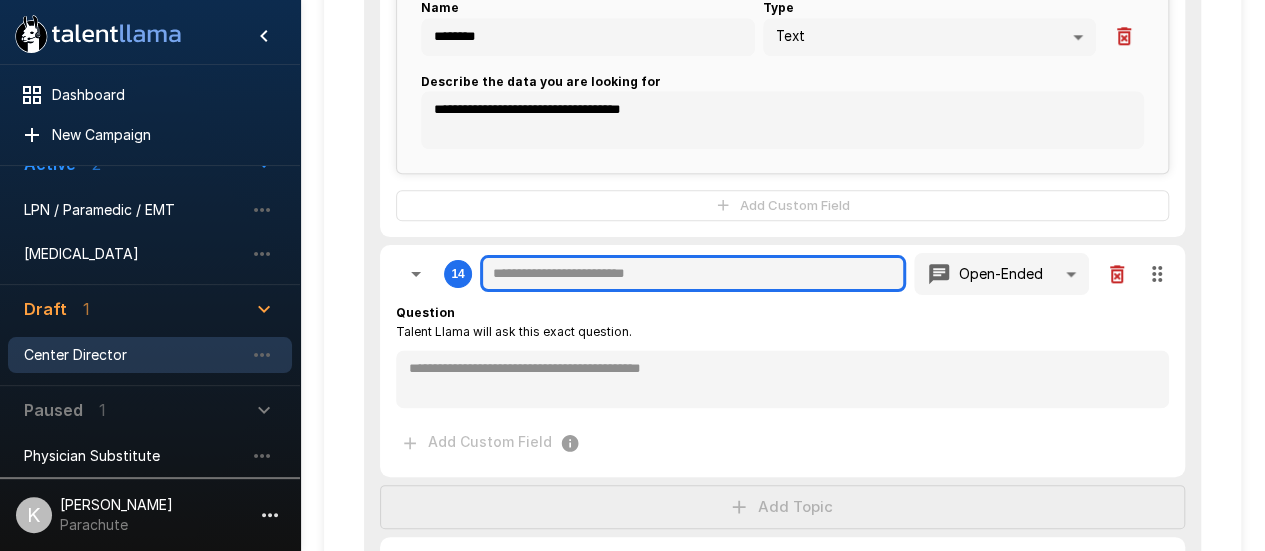click at bounding box center [693, 274] 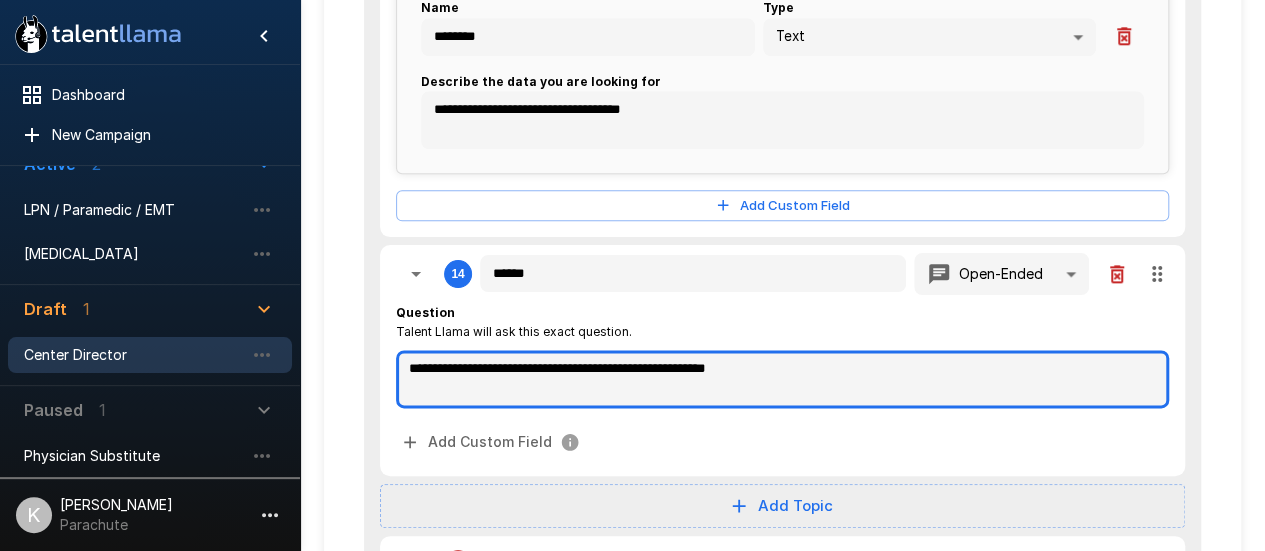 click on "**********" at bounding box center (782, 378) 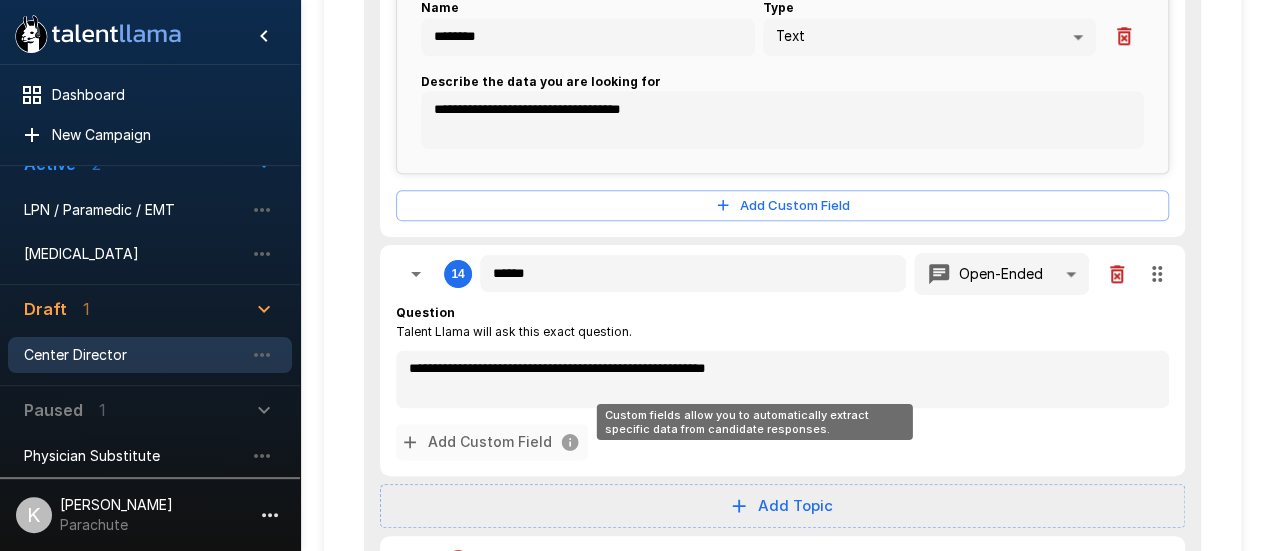 click on "Add Custom Field" at bounding box center (492, 442) 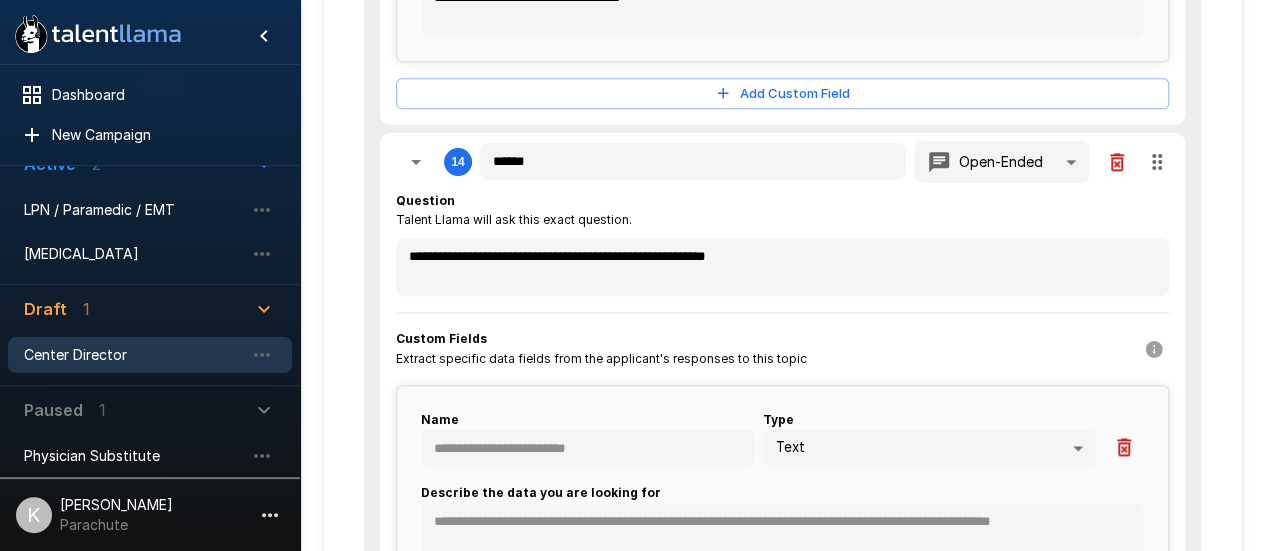 scroll, scrollTop: 4989, scrollLeft: 0, axis: vertical 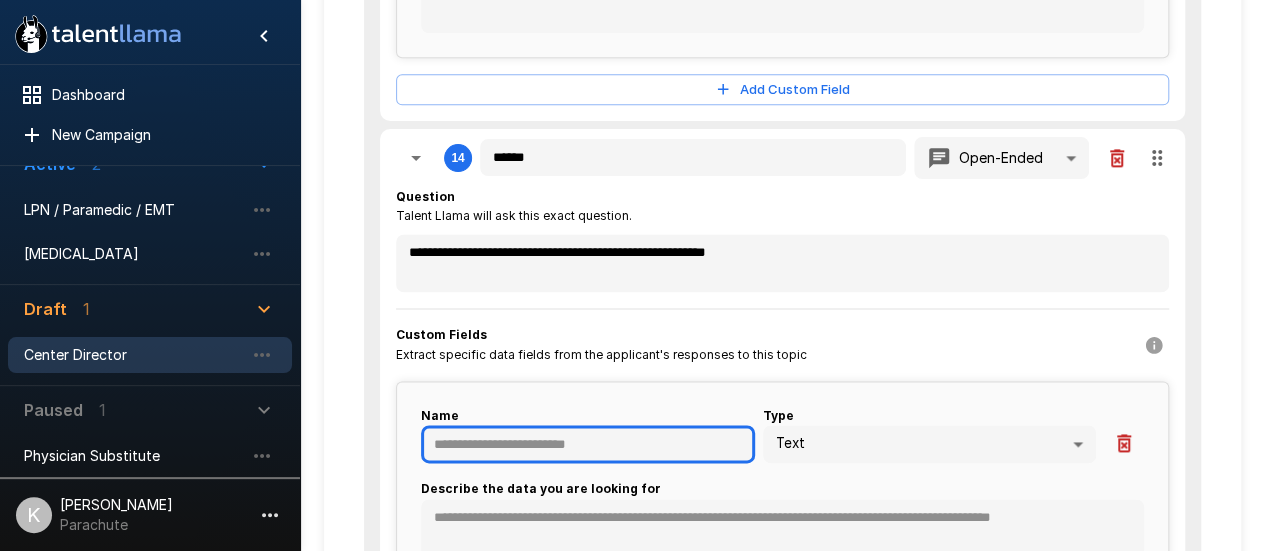 click at bounding box center [588, 444] 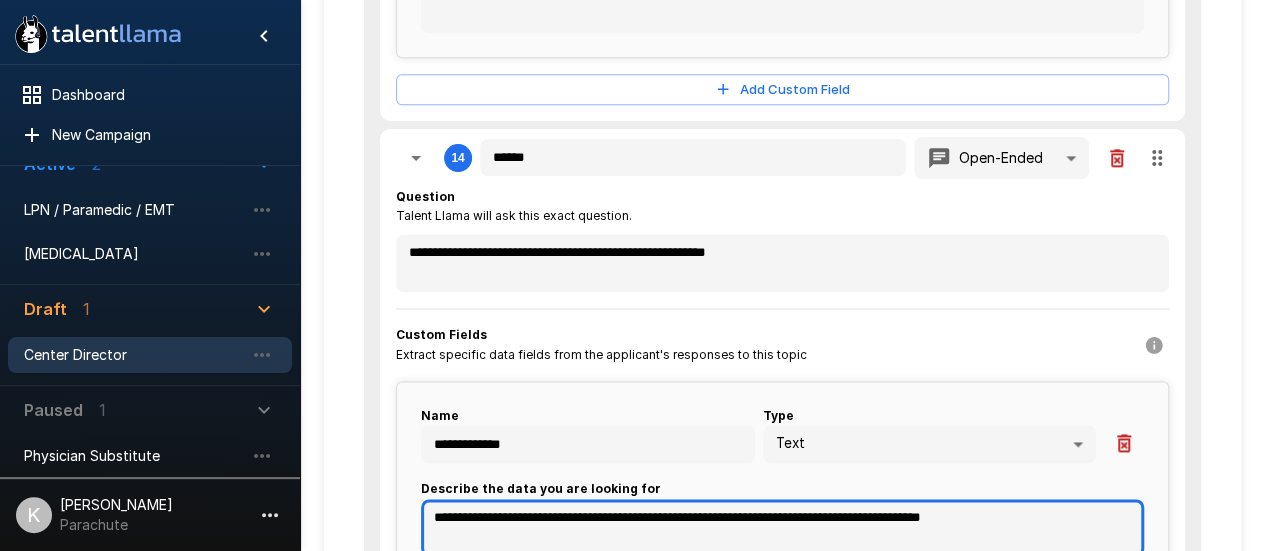 click on "**********" at bounding box center (782, 527) 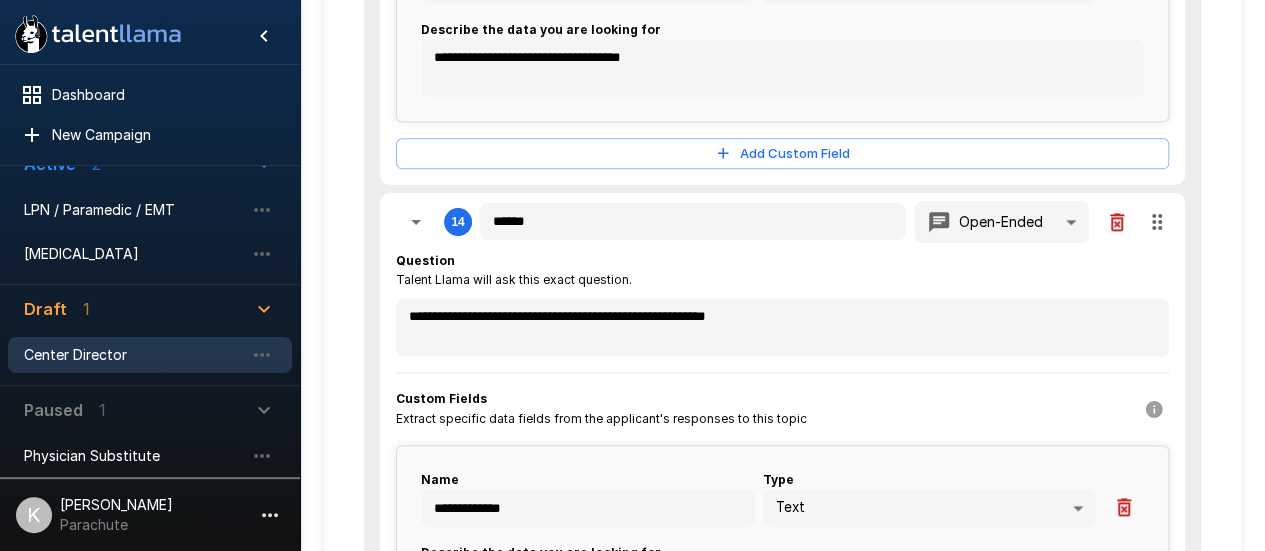 scroll, scrollTop: 4926, scrollLeft: 0, axis: vertical 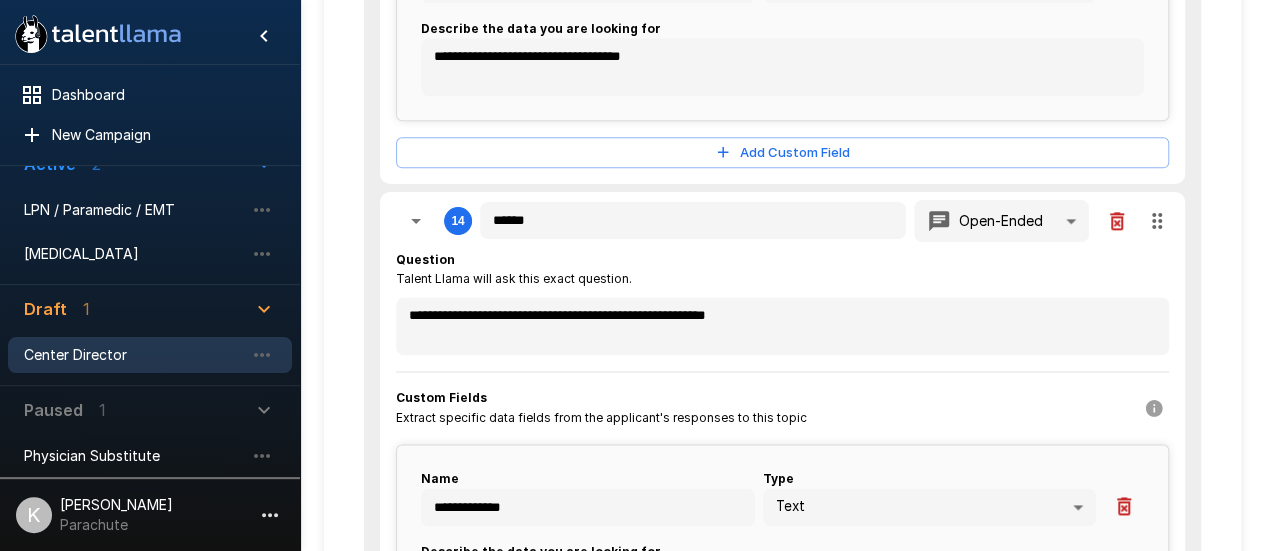click on "**********" at bounding box center (782, -1967) 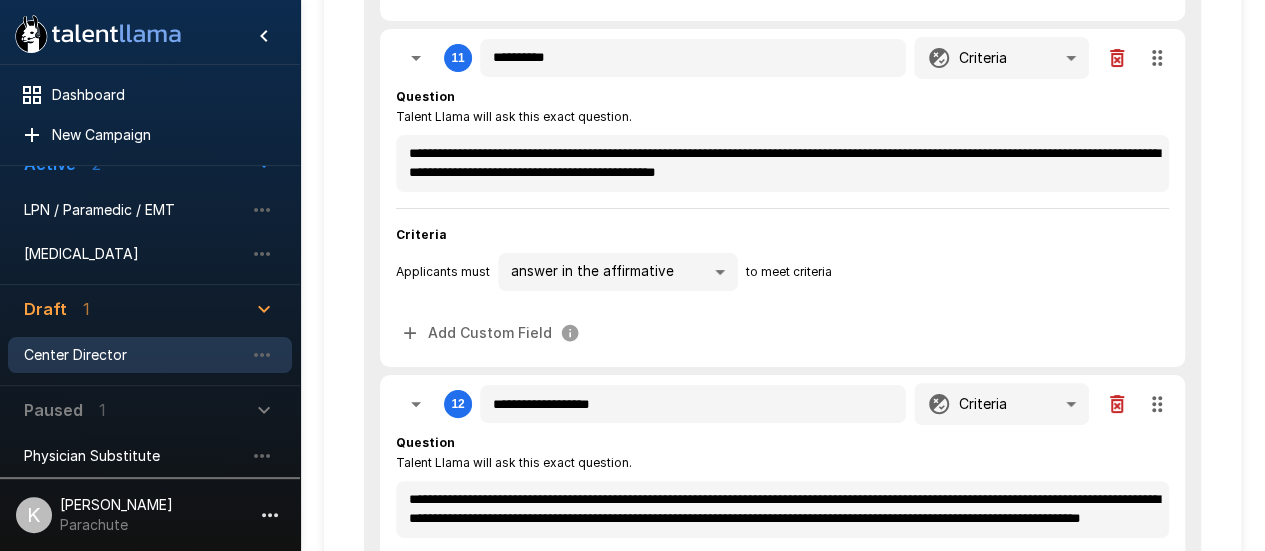scroll, scrollTop: 3679, scrollLeft: 0, axis: vertical 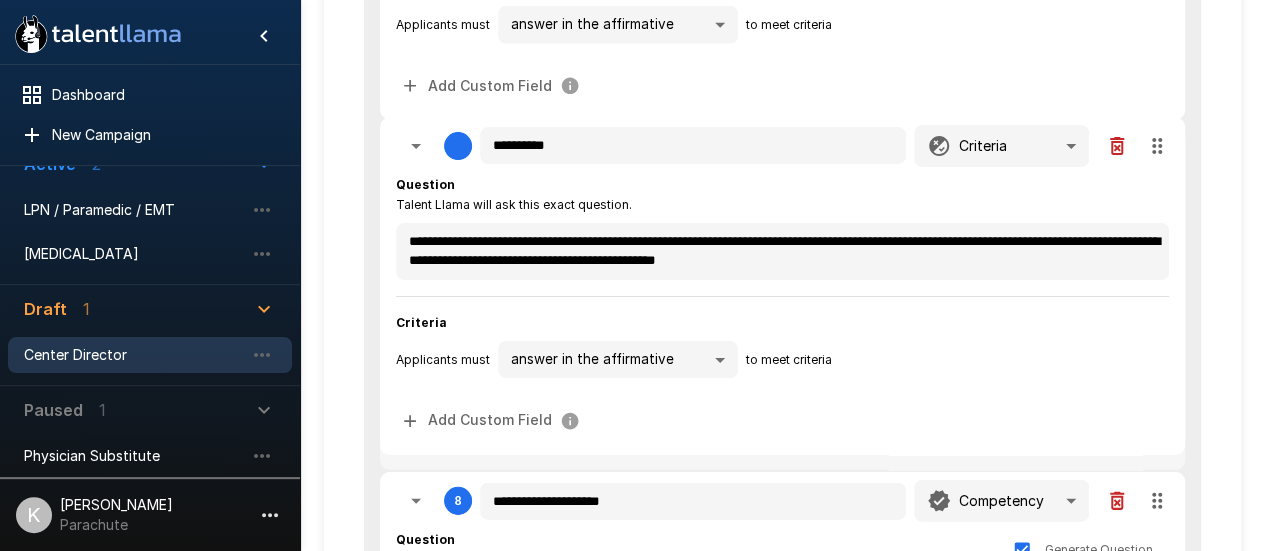 drag, startPoint x: 1154, startPoint y: 231, endPoint x: 1114, endPoint y: 190, distance: 57.280014 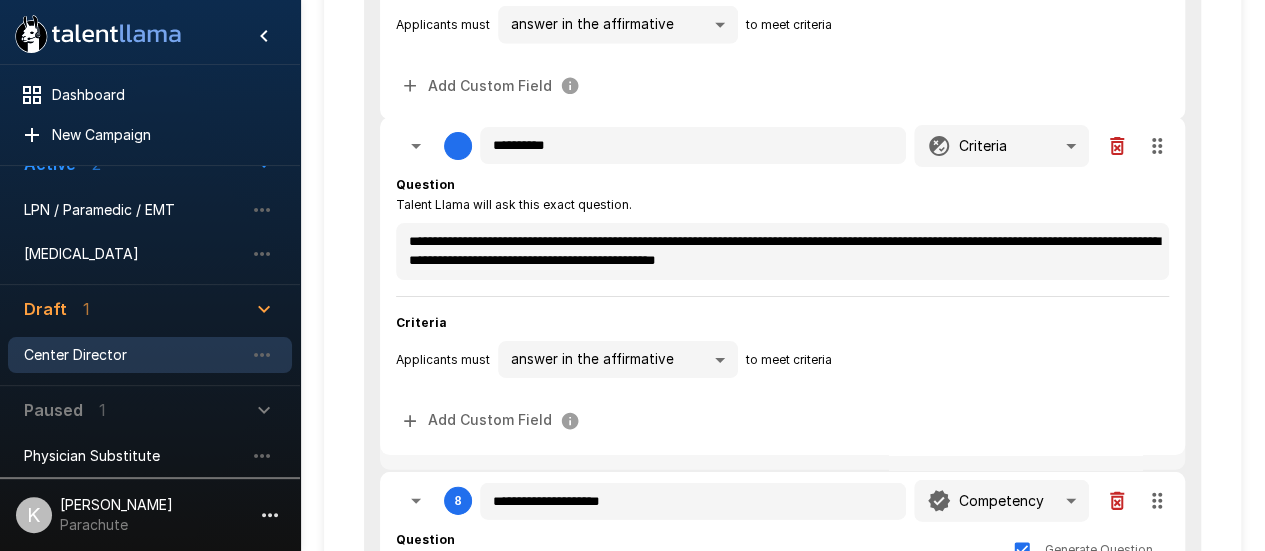 click on "**********" at bounding box center (782, 202) 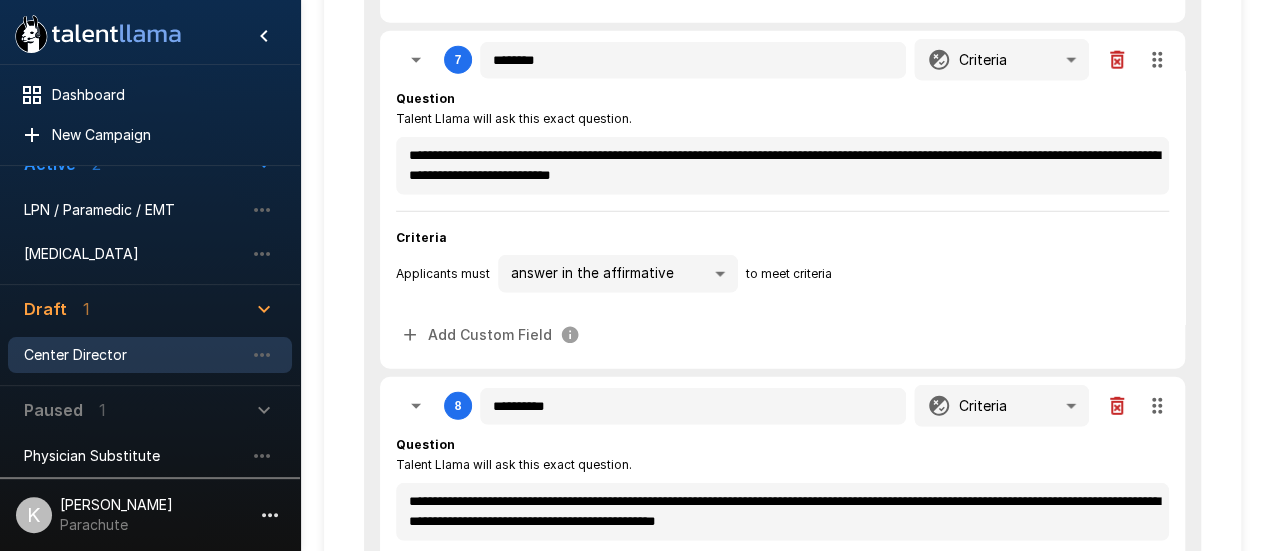 scroll, scrollTop: 2561, scrollLeft: 0, axis: vertical 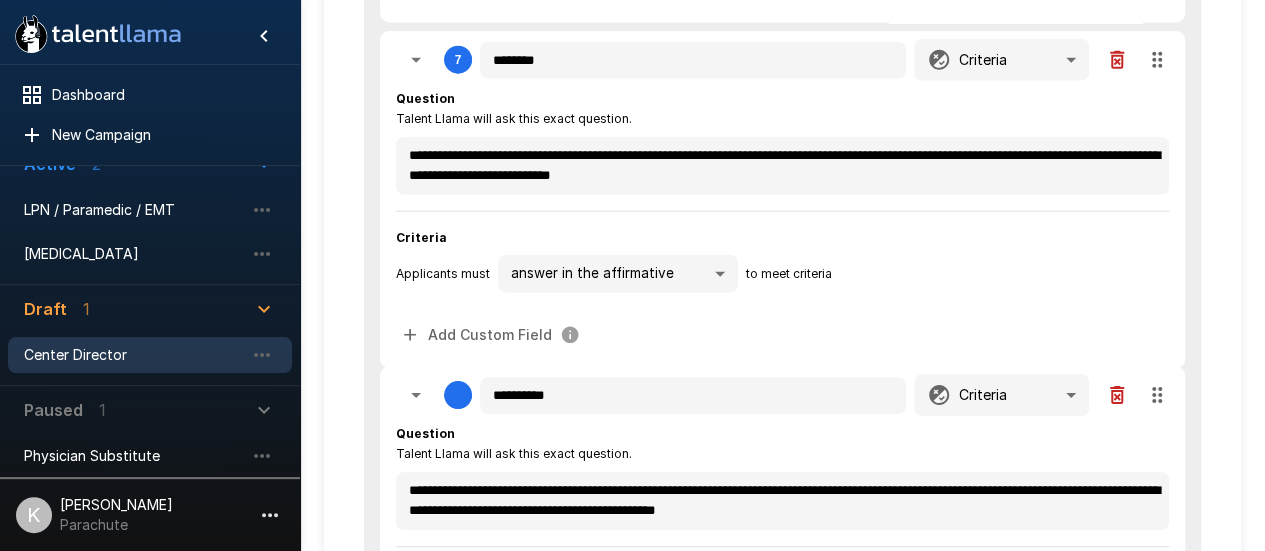 click on "**********" at bounding box center [782, 451] 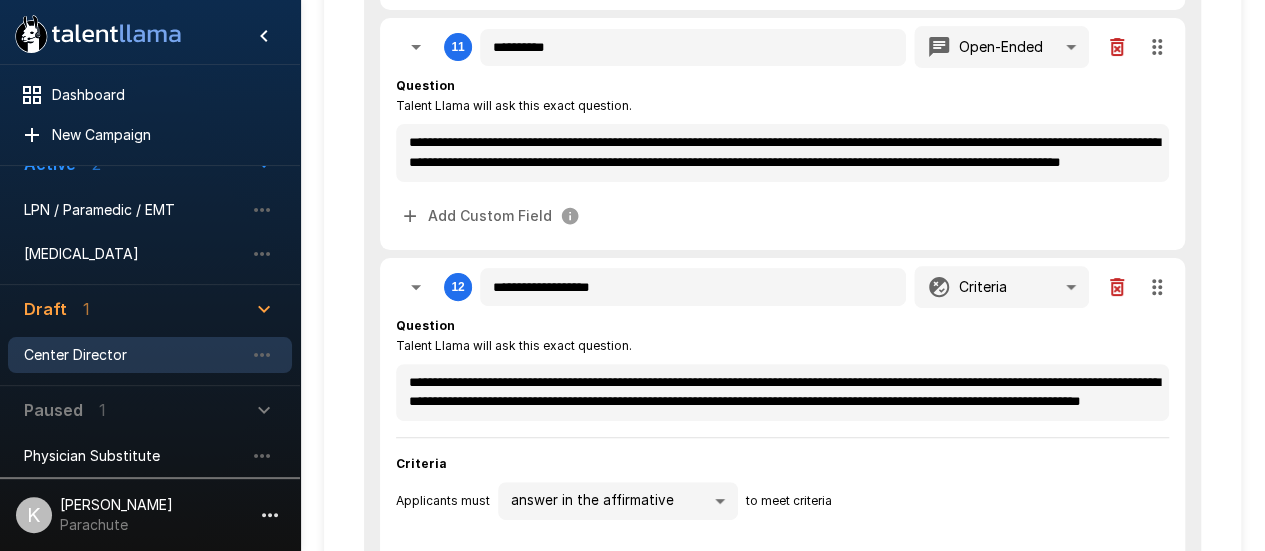 scroll, scrollTop: 3979, scrollLeft: 0, axis: vertical 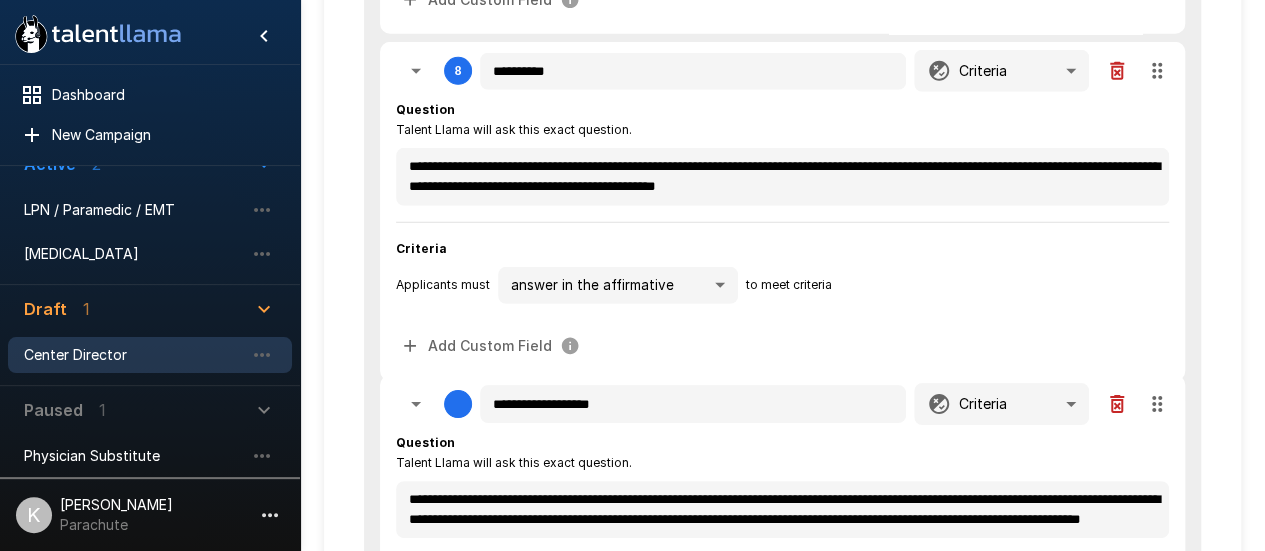 drag, startPoint x: 1154, startPoint y: 282, endPoint x: 1054, endPoint y: 391, distance: 147.92227 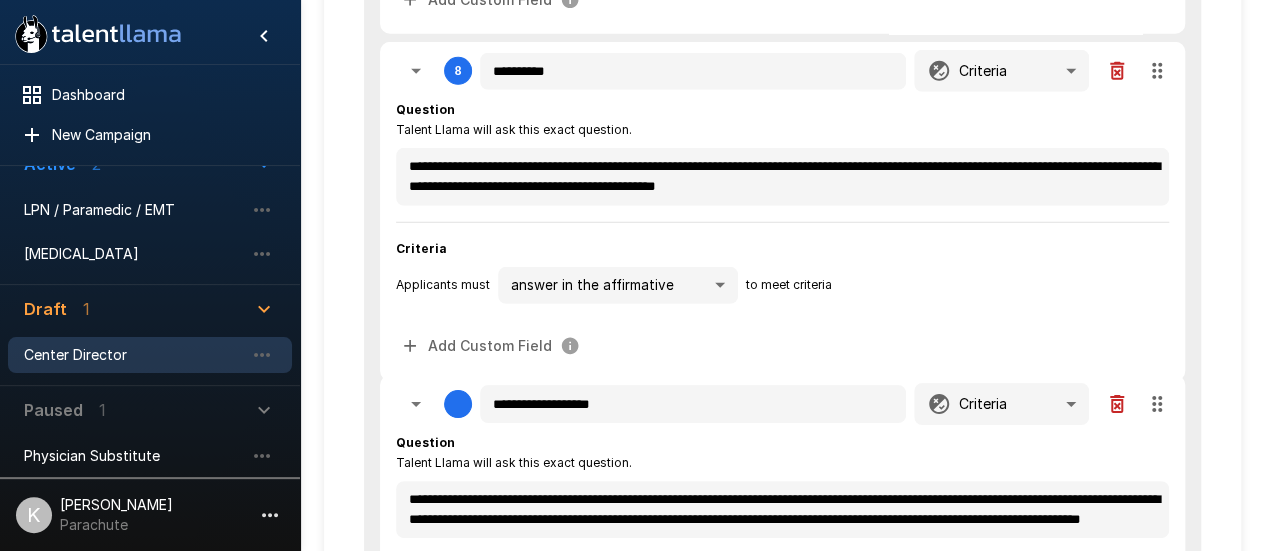 click on "**********" at bounding box center (782, 116) 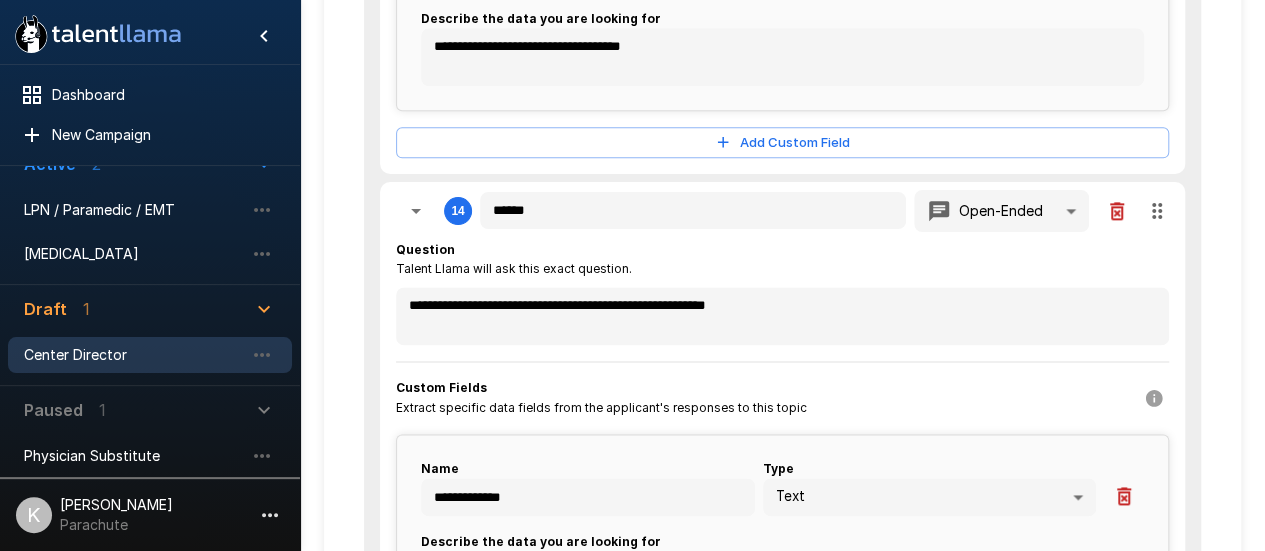 scroll, scrollTop: 5254, scrollLeft: 0, axis: vertical 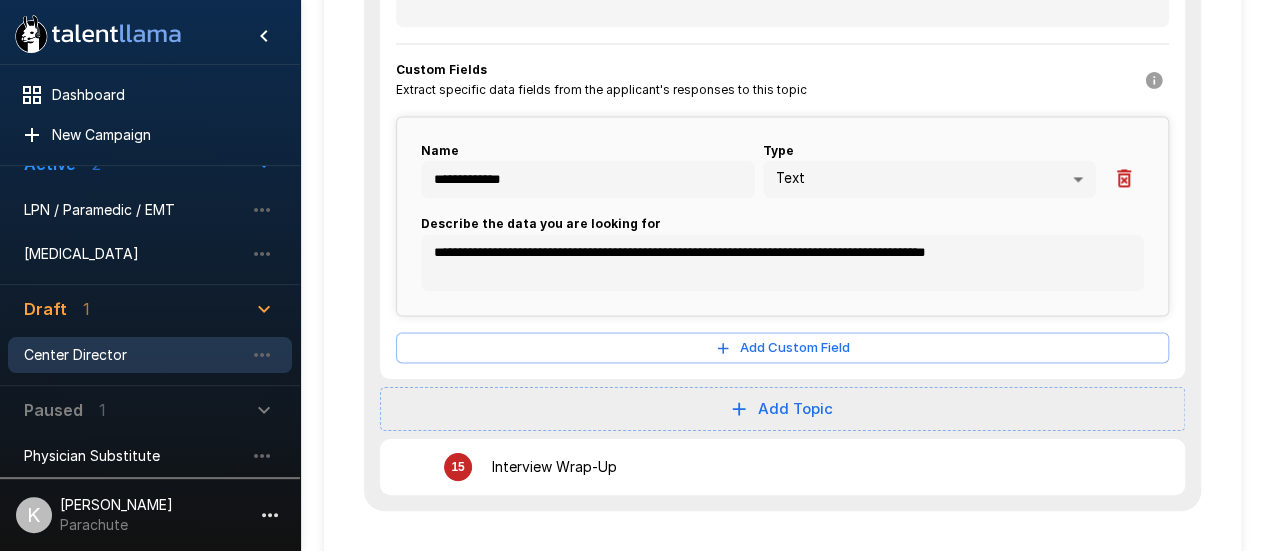 click on "15 Interview Wrap-Up" at bounding box center (782, 467) 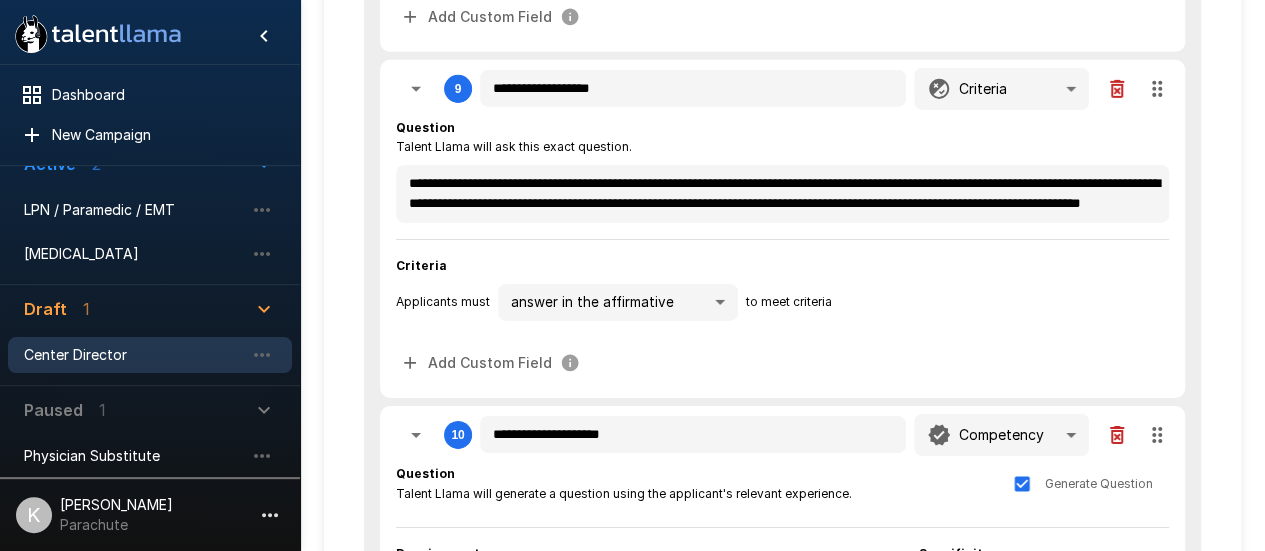 scroll, scrollTop: 3226, scrollLeft: 0, axis: vertical 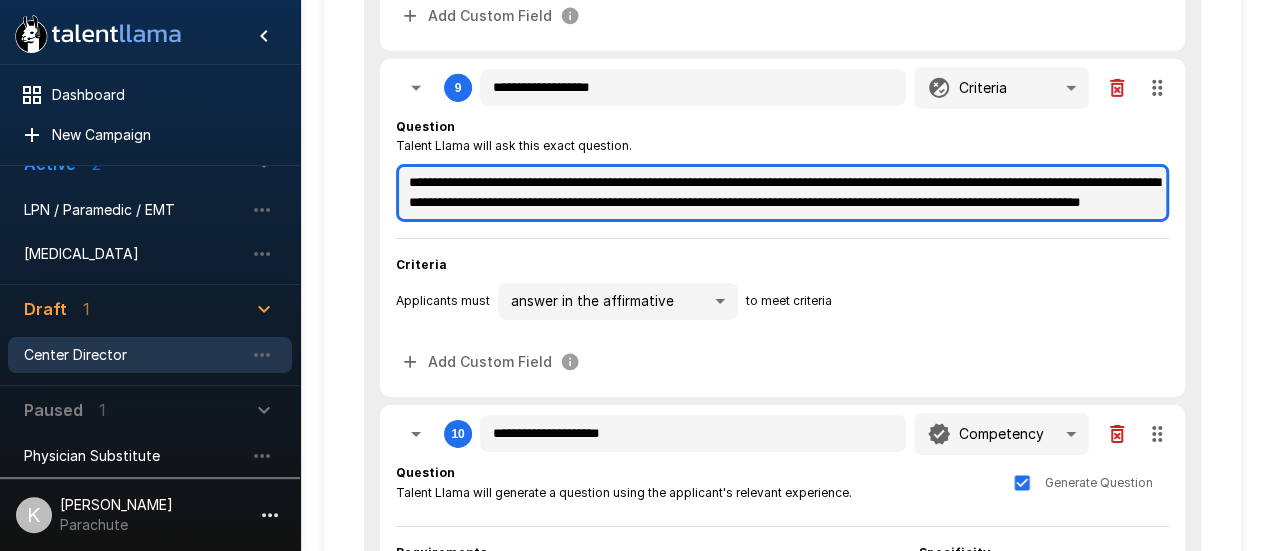 click on "**********" at bounding box center [782, 192] 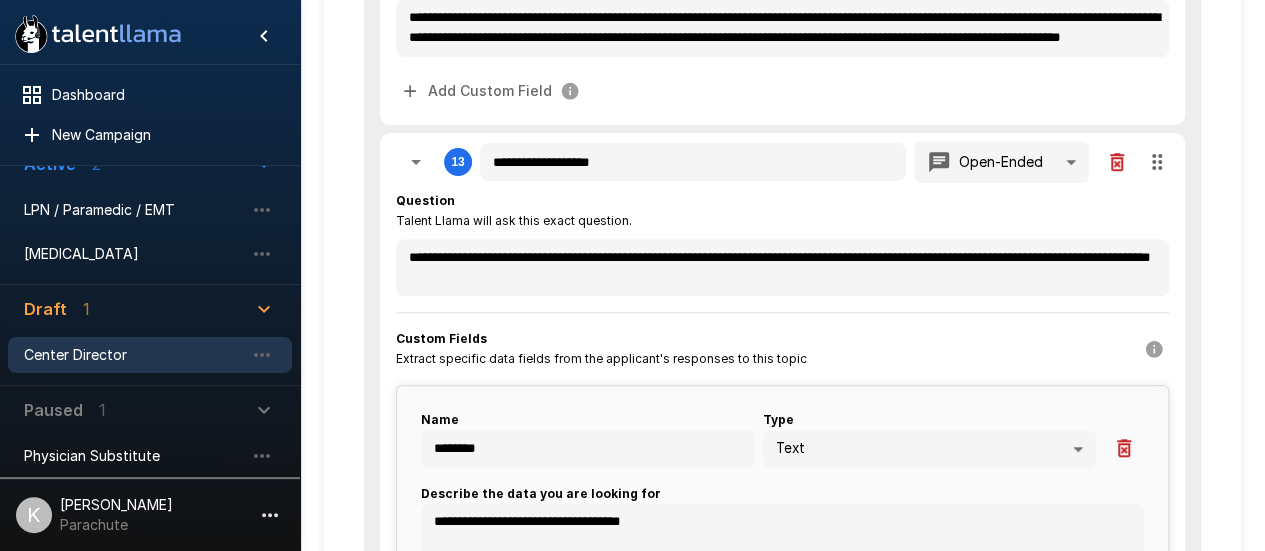 scroll, scrollTop: 4462, scrollLeft: 0, axis: vertical 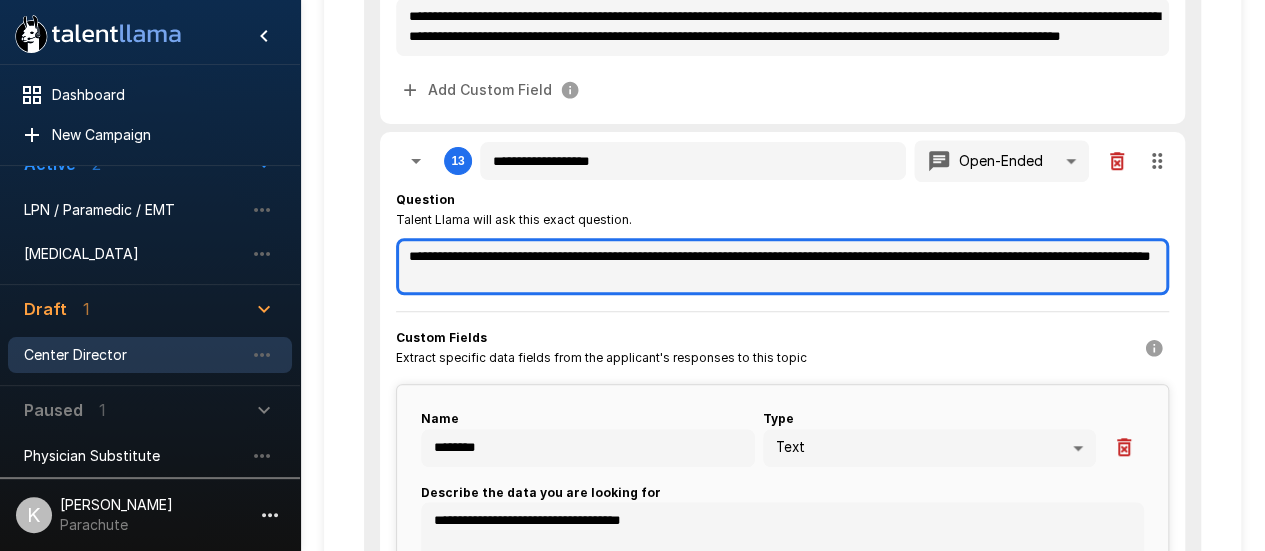 click on "**********" at bounding box center [782, 266] 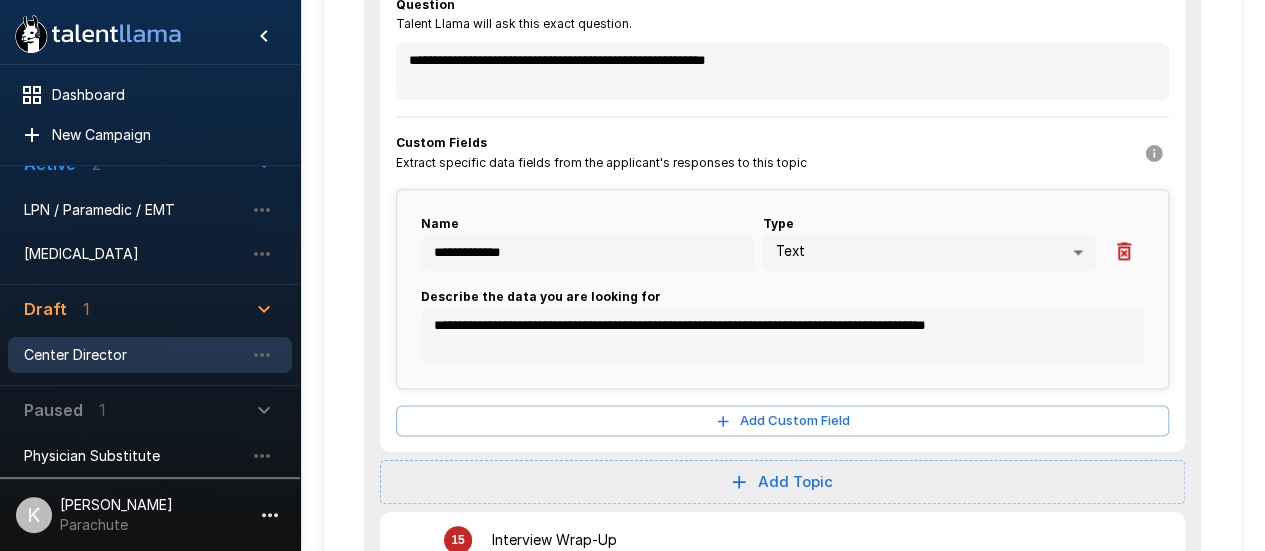 scroll, scrollTop: 4987, scrollLeft: 0, axis: vertical 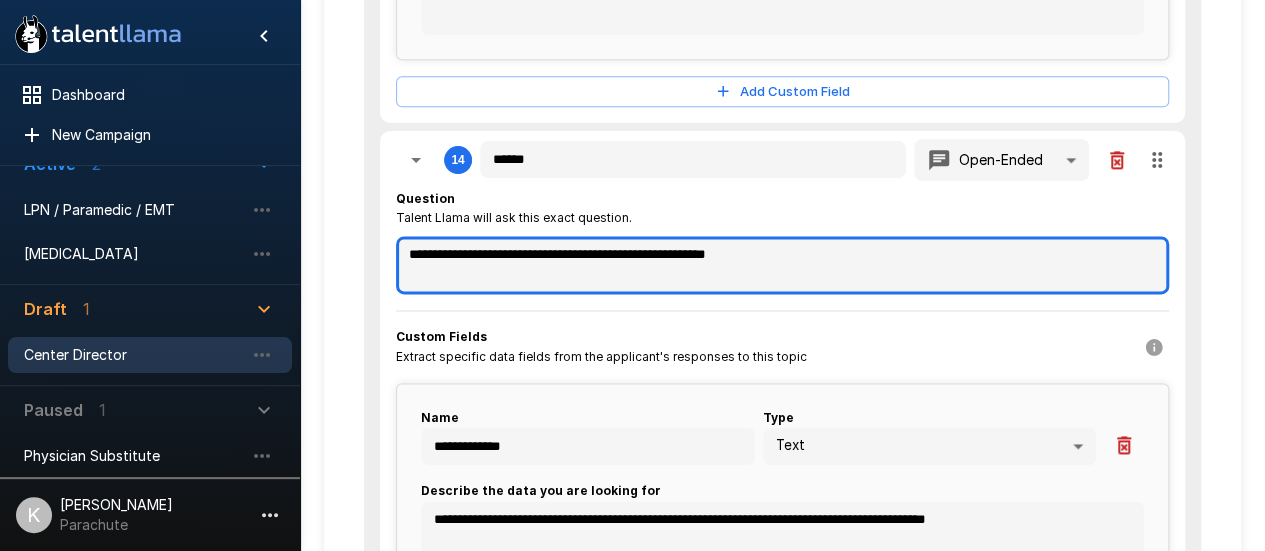 click on "**********" at bounding box center (782, 264) 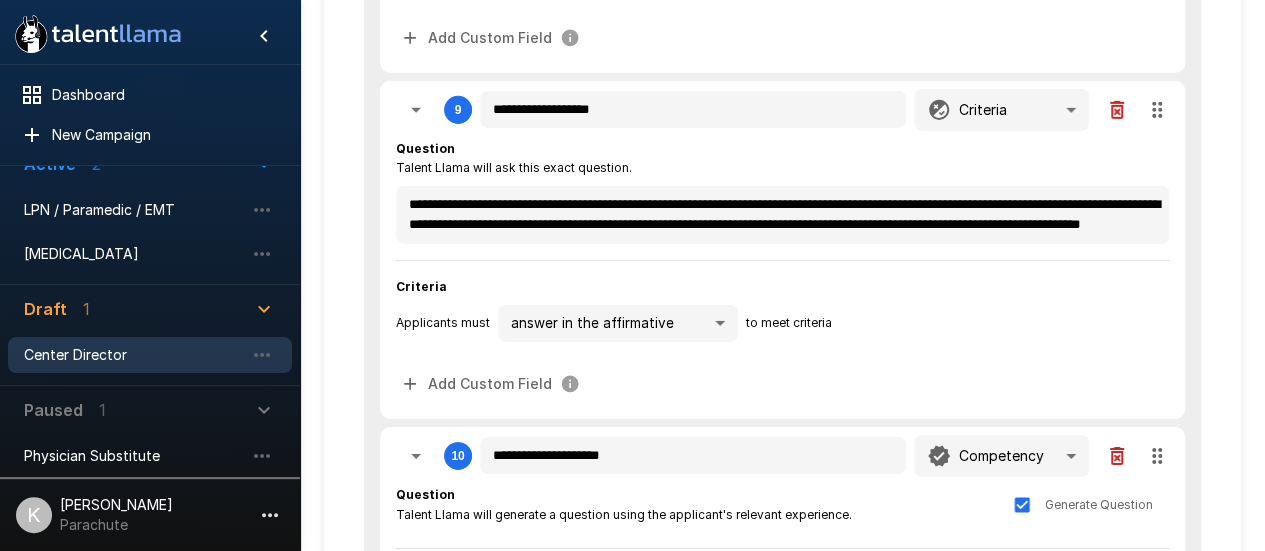 scroll, scrollTop: 3203, scrollLeft: 0, axis: vertical 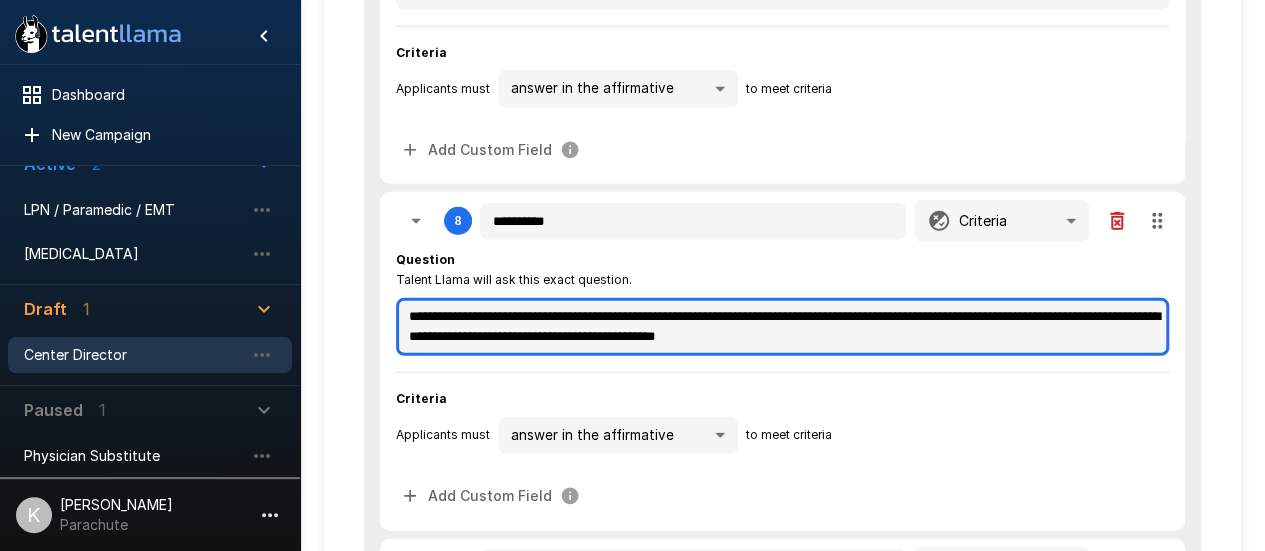 click on "**********" at bounding box center (782, 326) 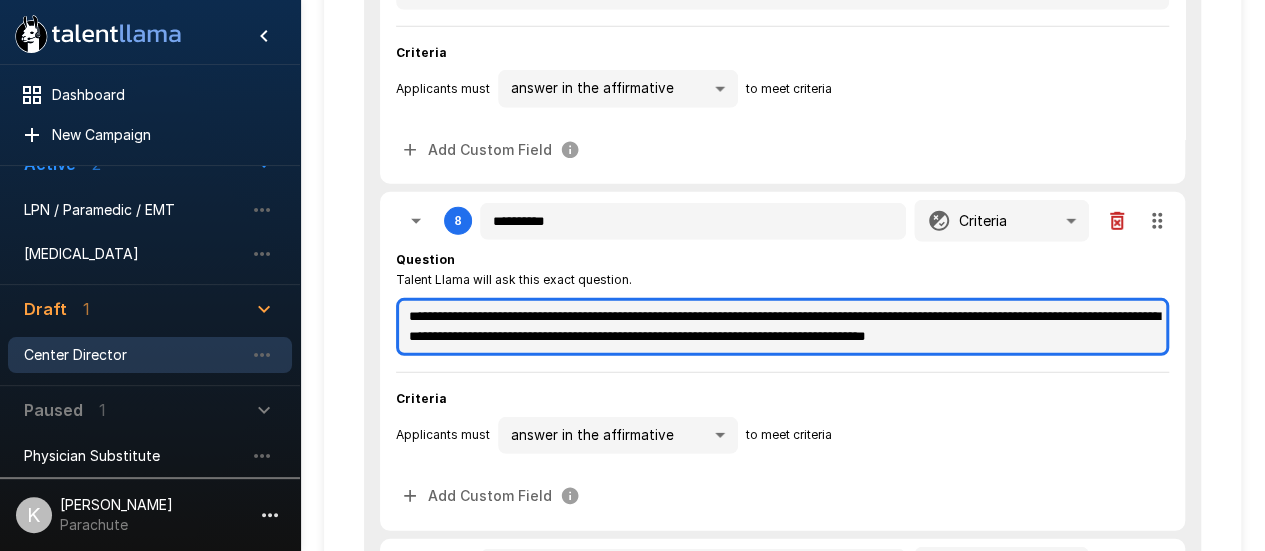 scroll, scrollTop: 12, scrollLeft: 0, axis: vertical 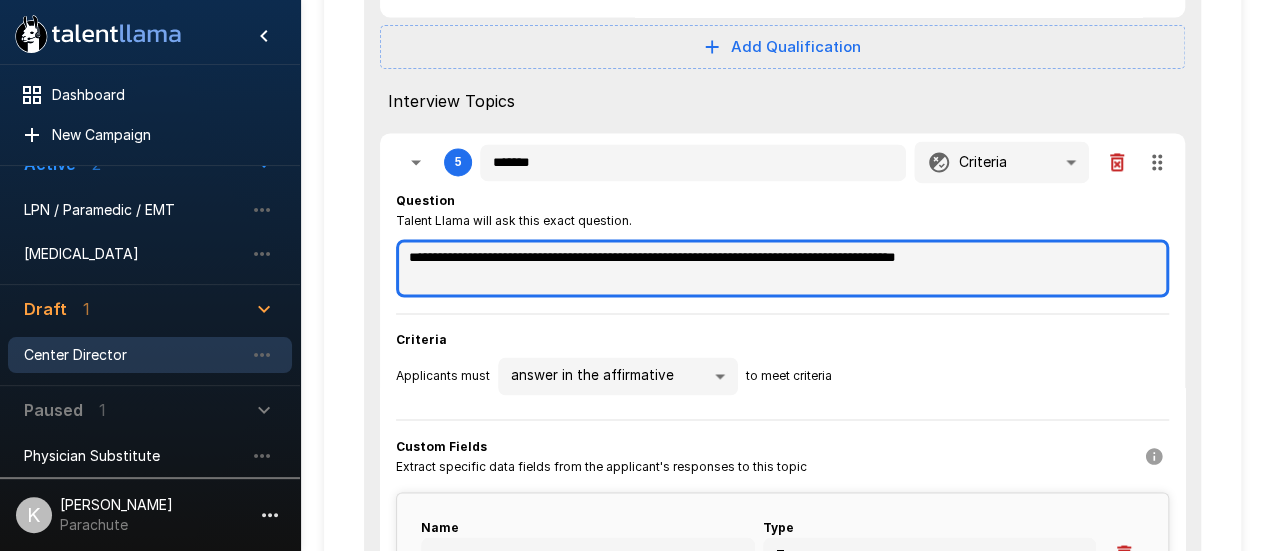click on "**********" at bounding box center [782, 267] 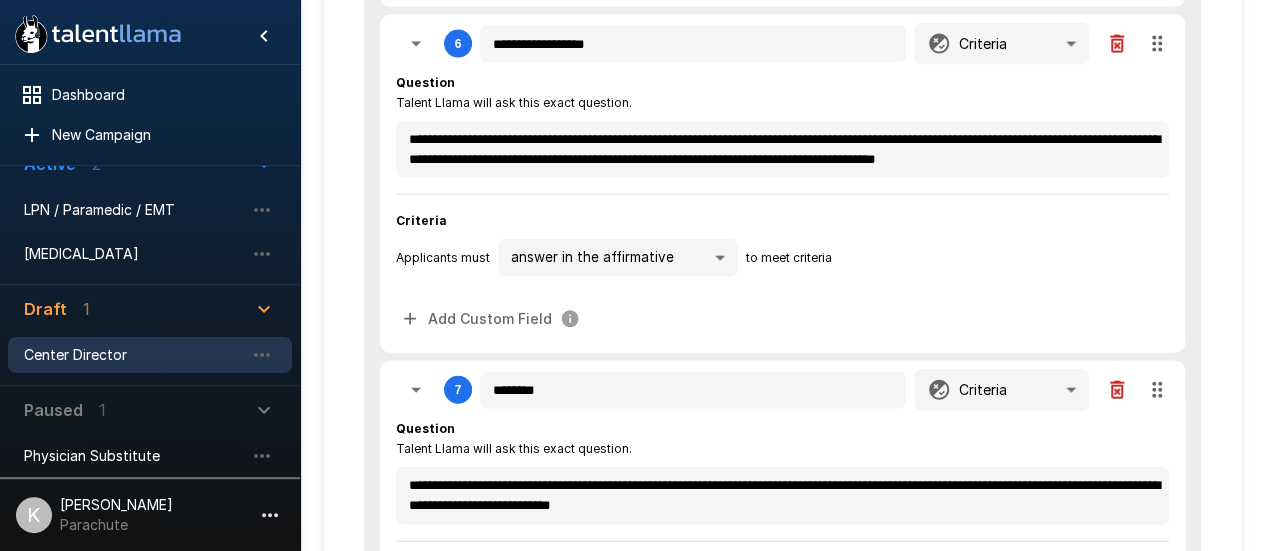 scroll, scrollTop: 2232, scrollLeft: 0, axis: vertical 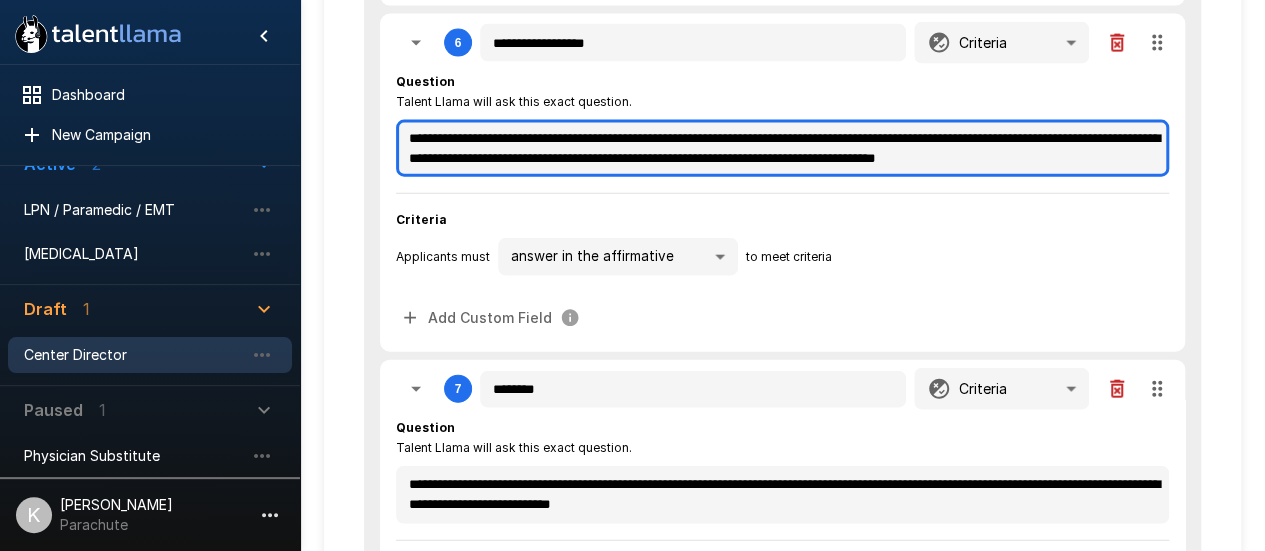drag, startPoint x: 536, startPoint y: 158, endPoint x: 358, endPoint y: 104, distance: 186.01076 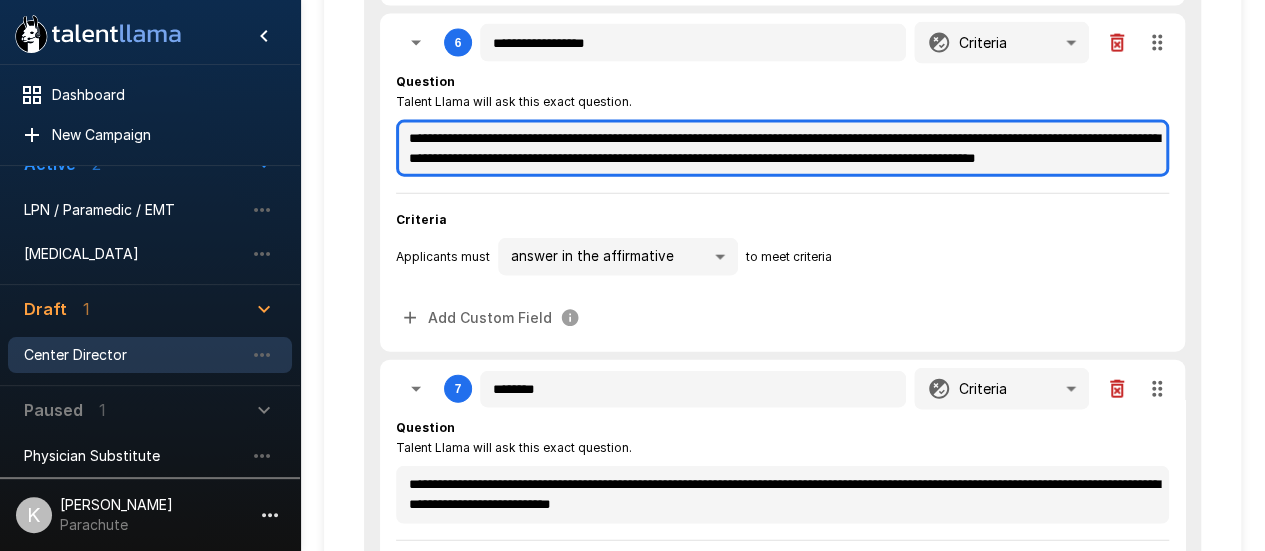scroll, scrollTop: 11, scrollLeft: 0, axis: vertical 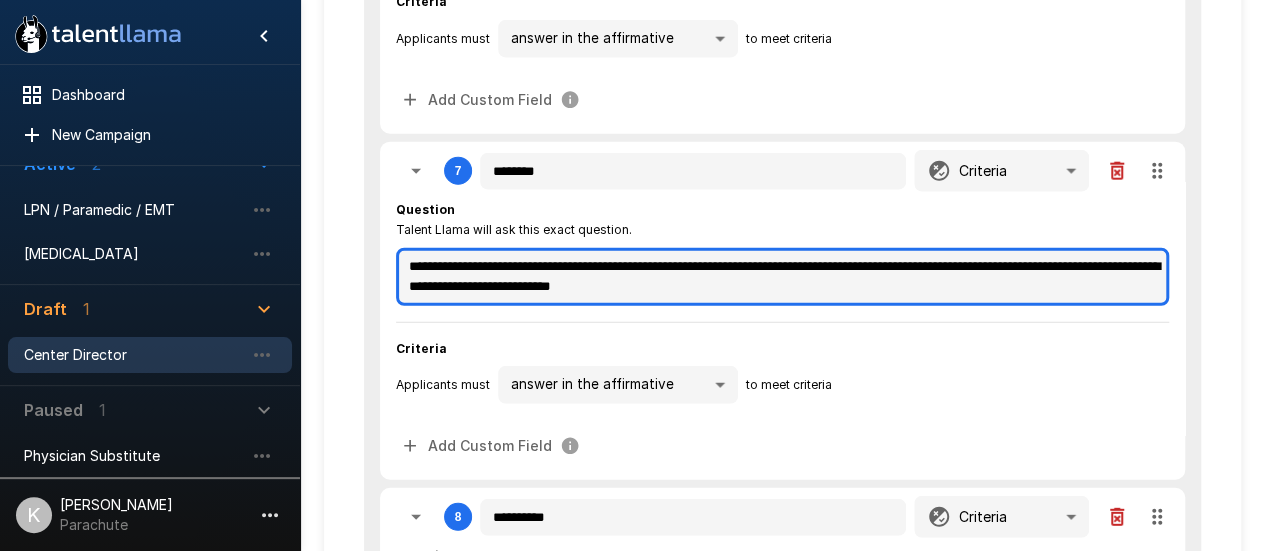 click on "**********" at bounding box center (782, 276) 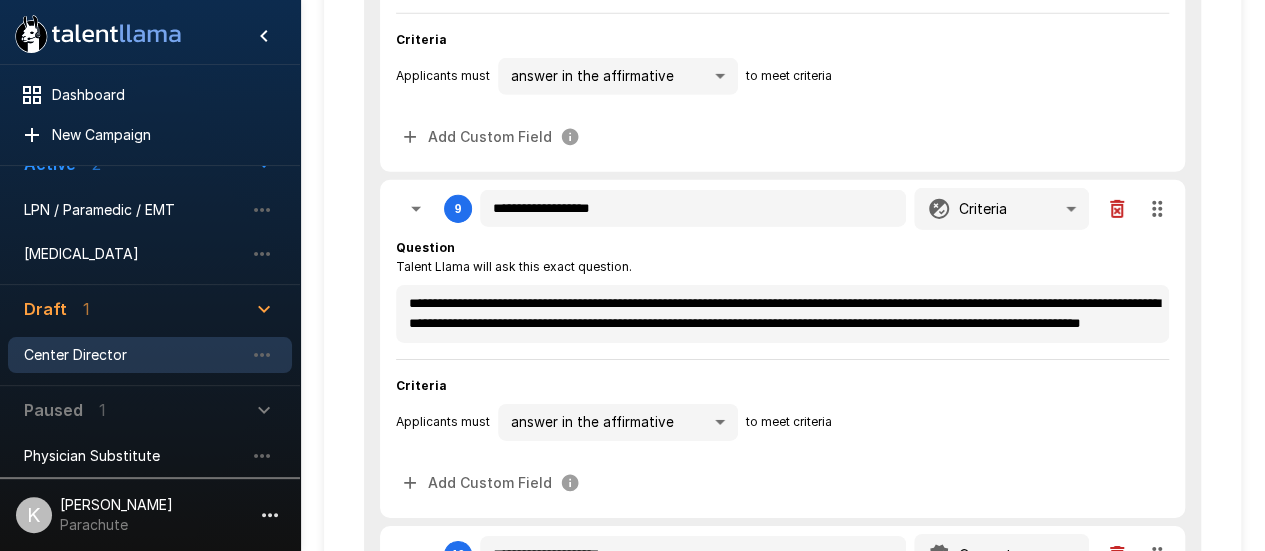 scroll, scrollTop: 3186, scrollLeft: 0, axis: vertical 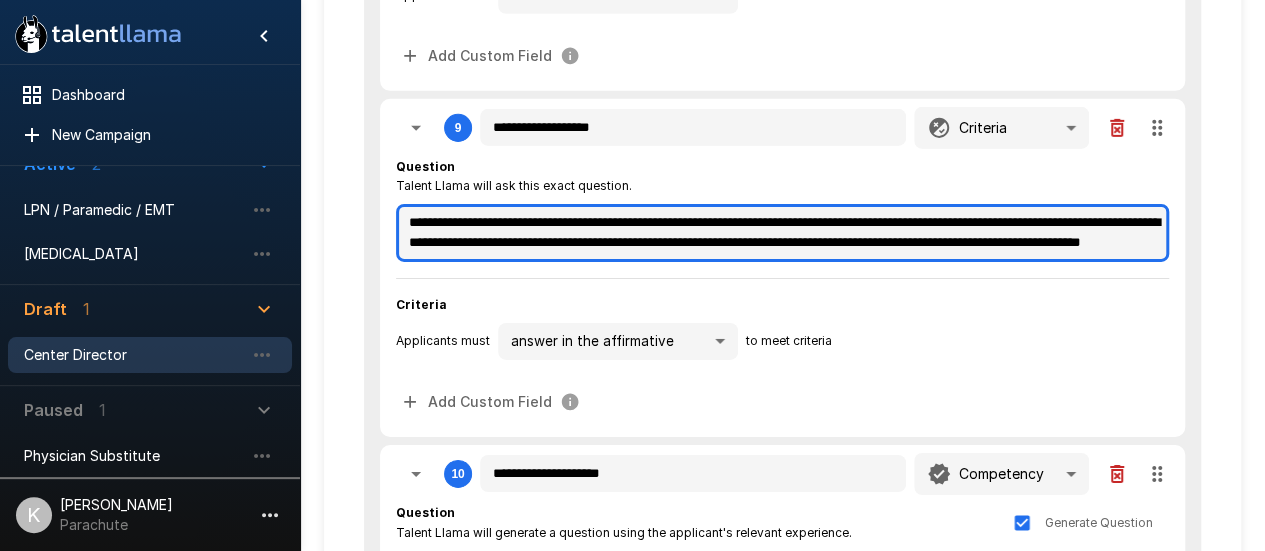click on "**********" at bounding box center (782, 232) 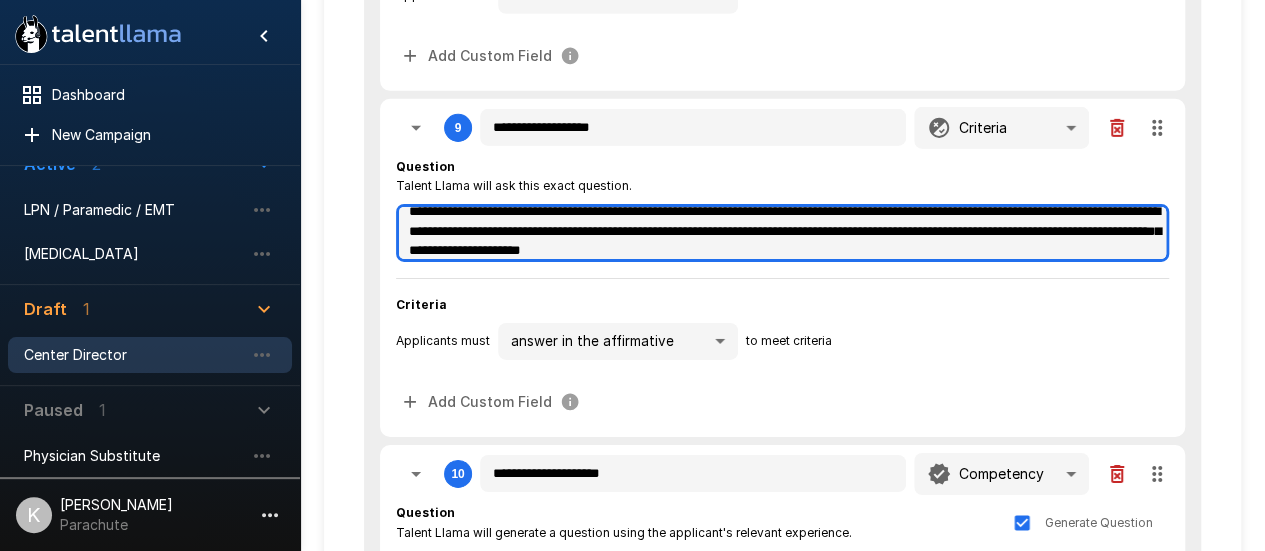 scroll, scrollTop: 18, scrollLeft: 0, axis: vertical 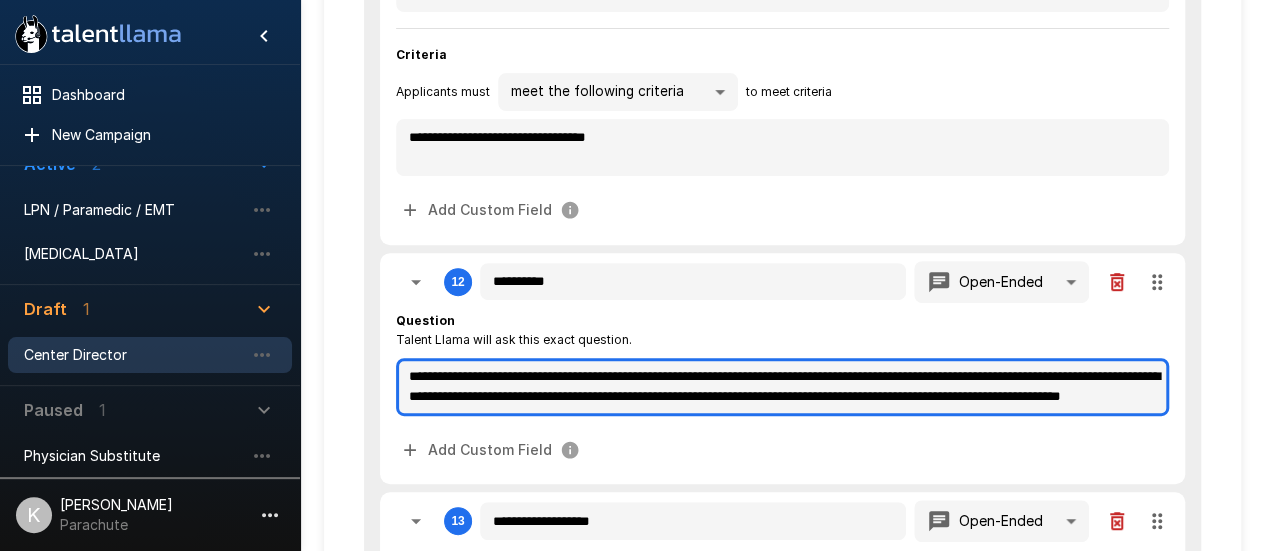 click on "**********" at bounding box center [782, 386] 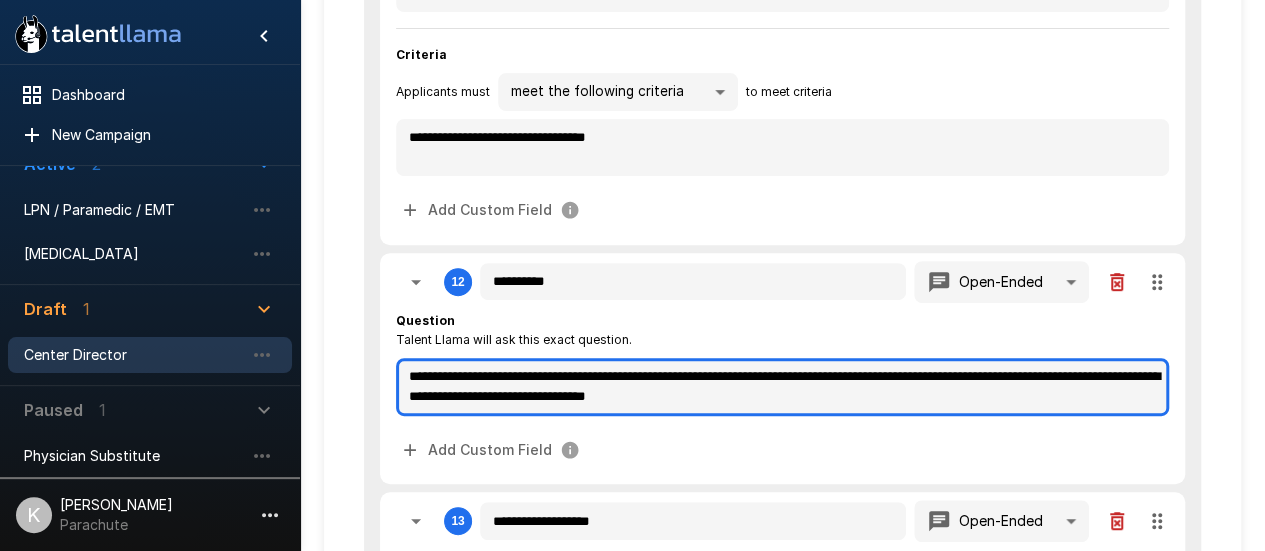 scroll, scrollTop: 4494, scrollLeft: 0, axis: vertical 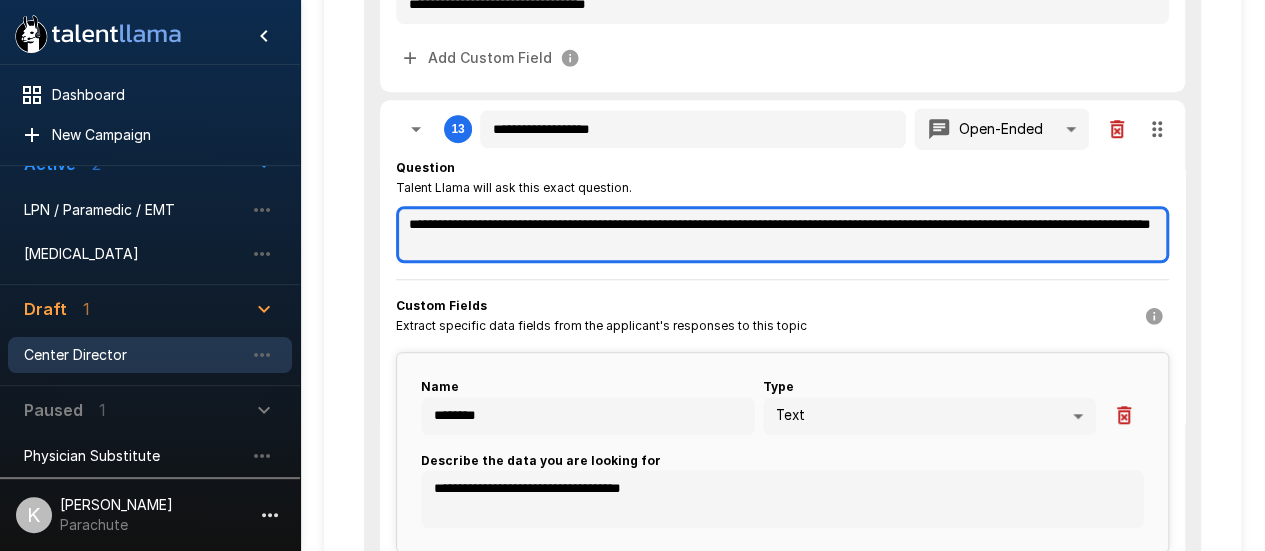 click on "**********" at bounding box center [782, 234] 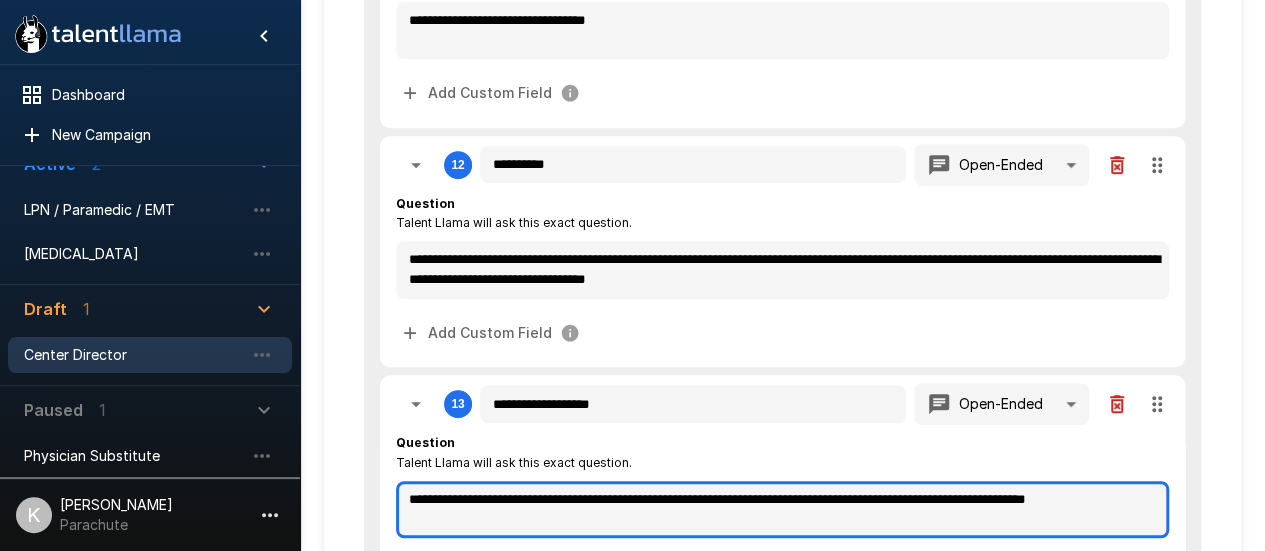 scroll, scrollTop: 4220, scrollLeft: 0, axis: vertical 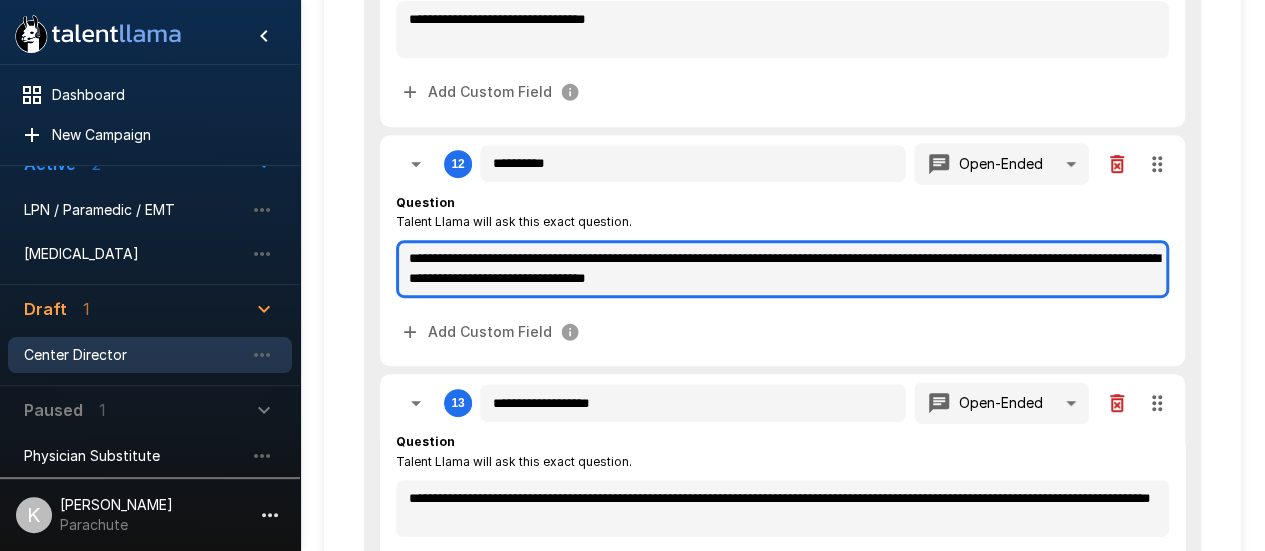 click on "**********" at bounding box center [782, 268] 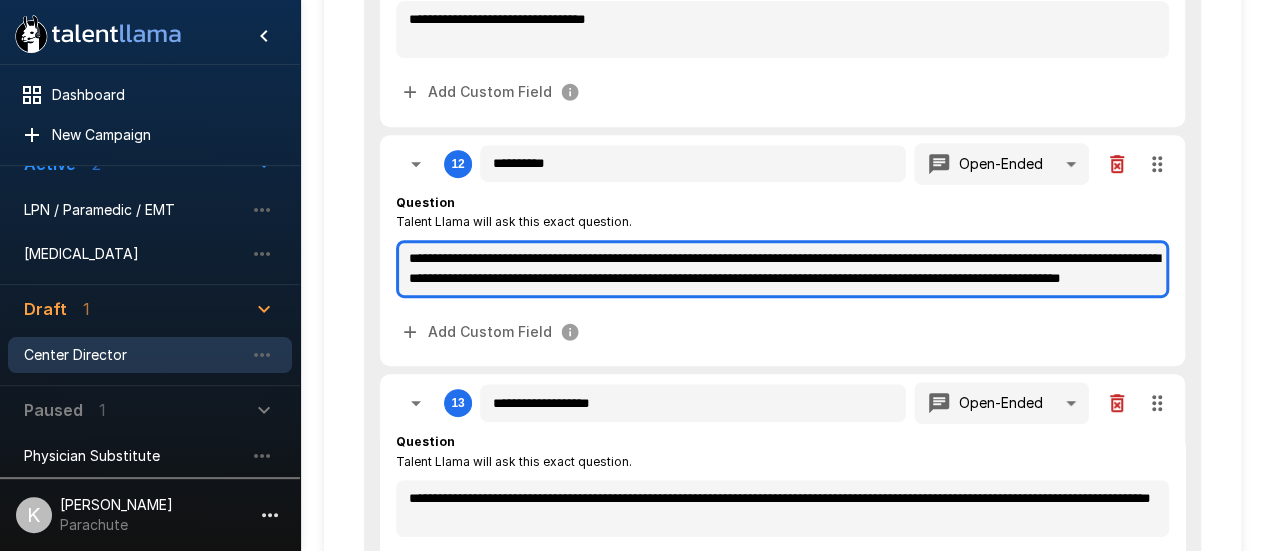 click on "**********" at bounding box center (782, 268) 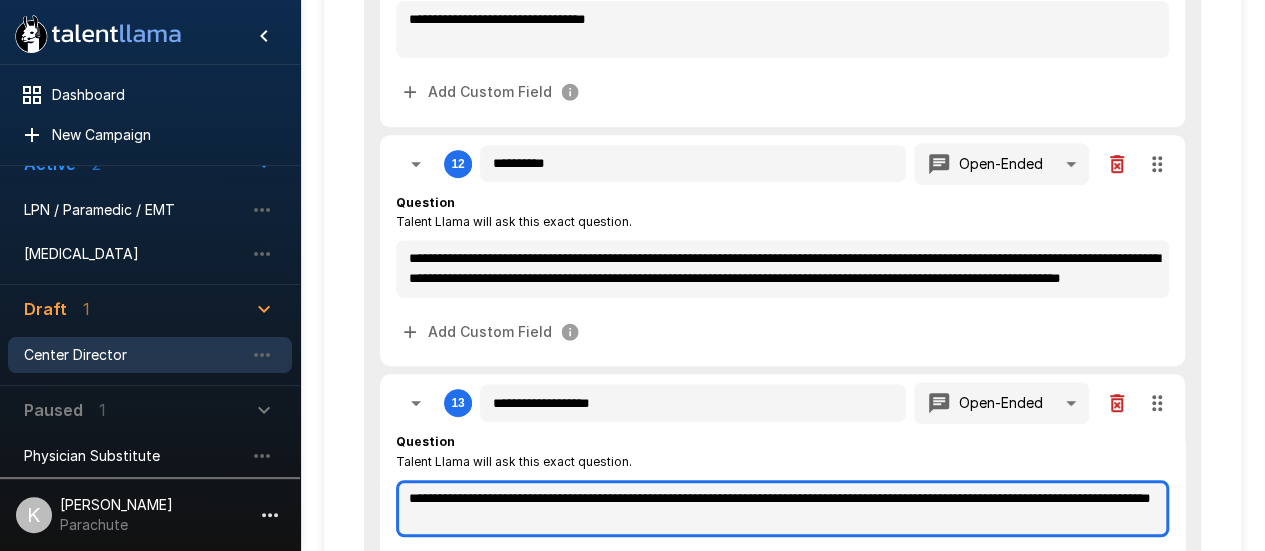 drag, startPoint x: 616, startPoint y: 505, endPoint x: 378, endPoint y: 489, distance: 238.53722 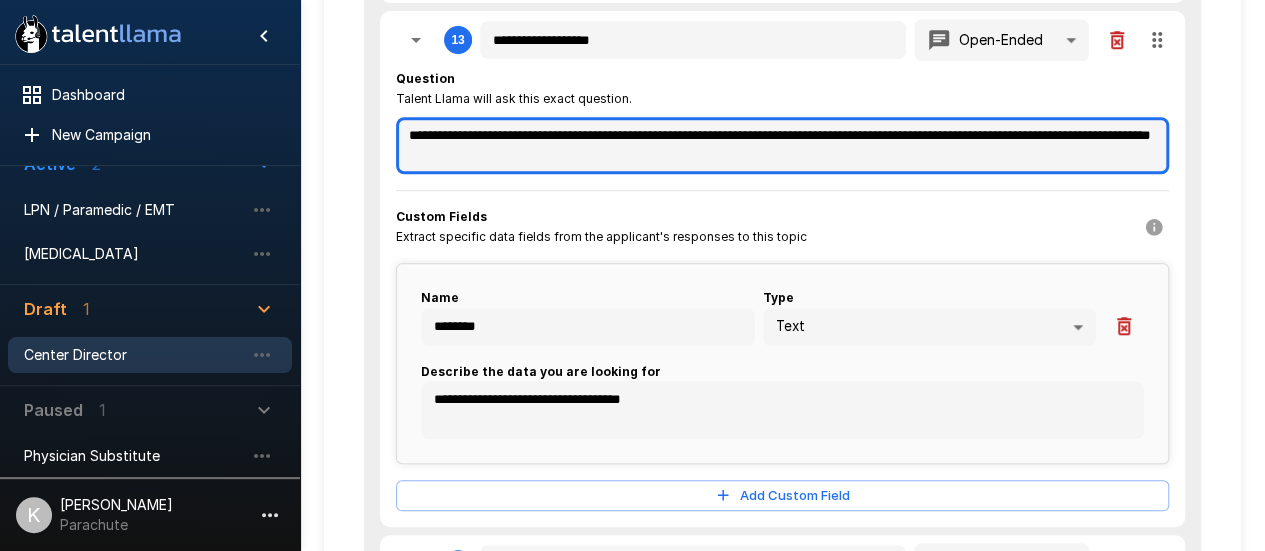scroll, scrollTop: 4584, scrollLeft: 0, axis: vertical 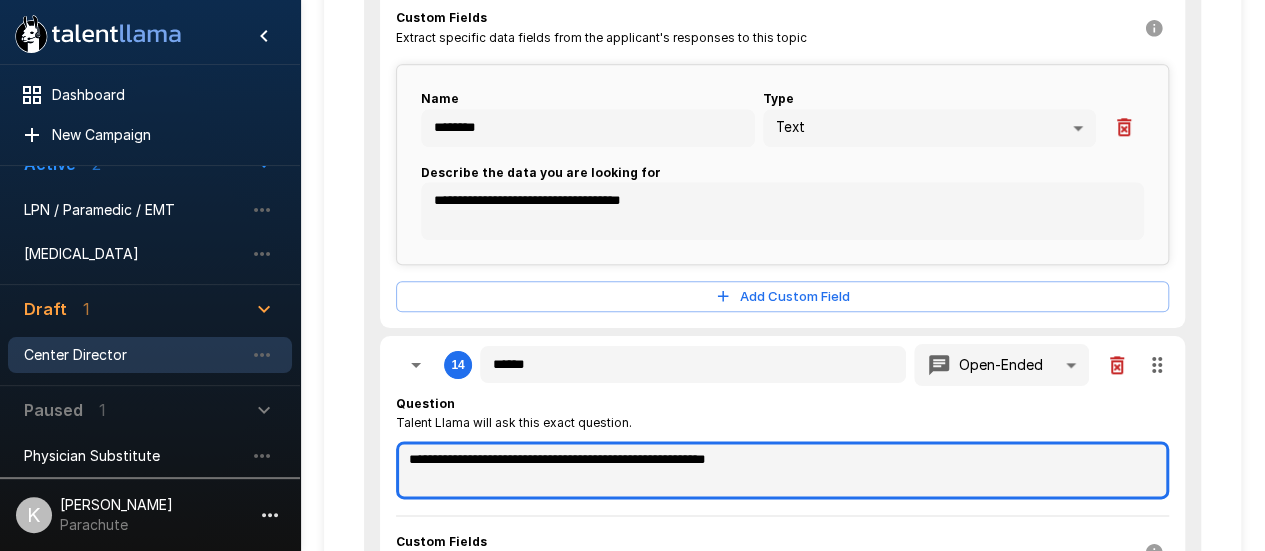 drag, startPoint x: 833, startPoint y: 445, endPoint x: 412, endPoint y: 419, distance: 421.8021 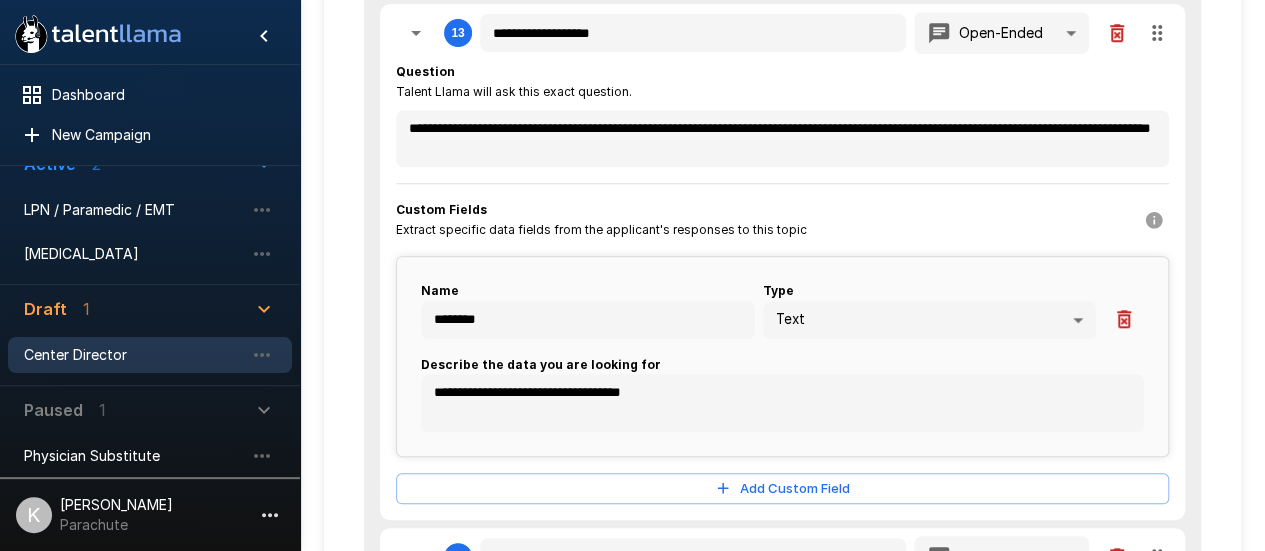 scroll, scrollTop: 4488, scrollLeft: 0, axis: vertical 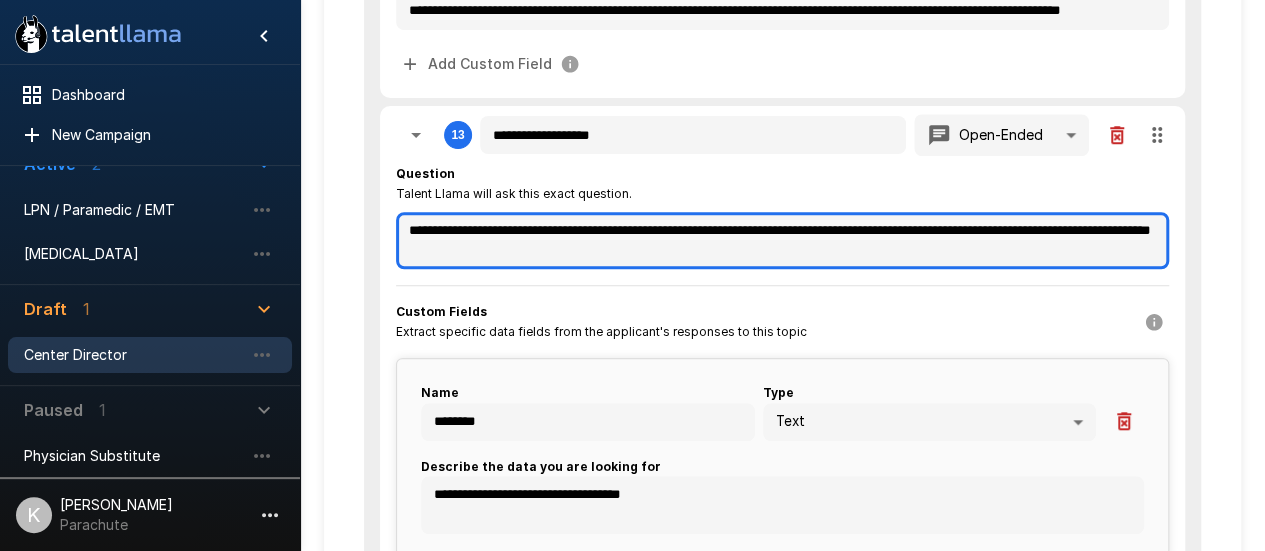 drag, startPoint x: 594, startPoint y: 237, endPoint x: 342, endPoint y: 216, distance: 252.87349 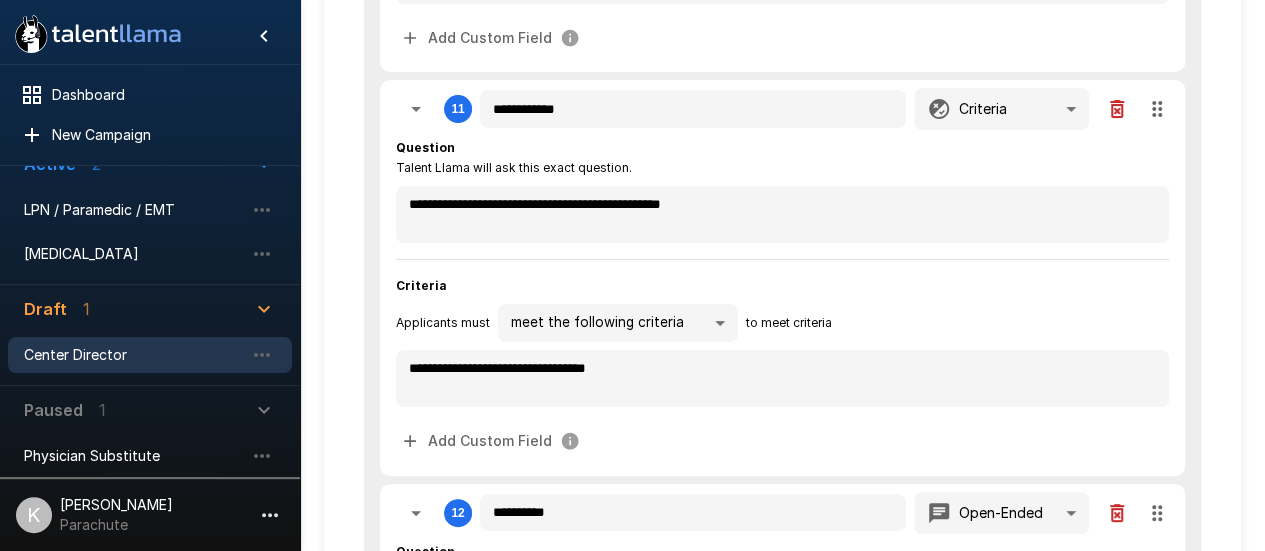 scroll, scrollTop: 3870, scrollLeft: 0, axis: vertical 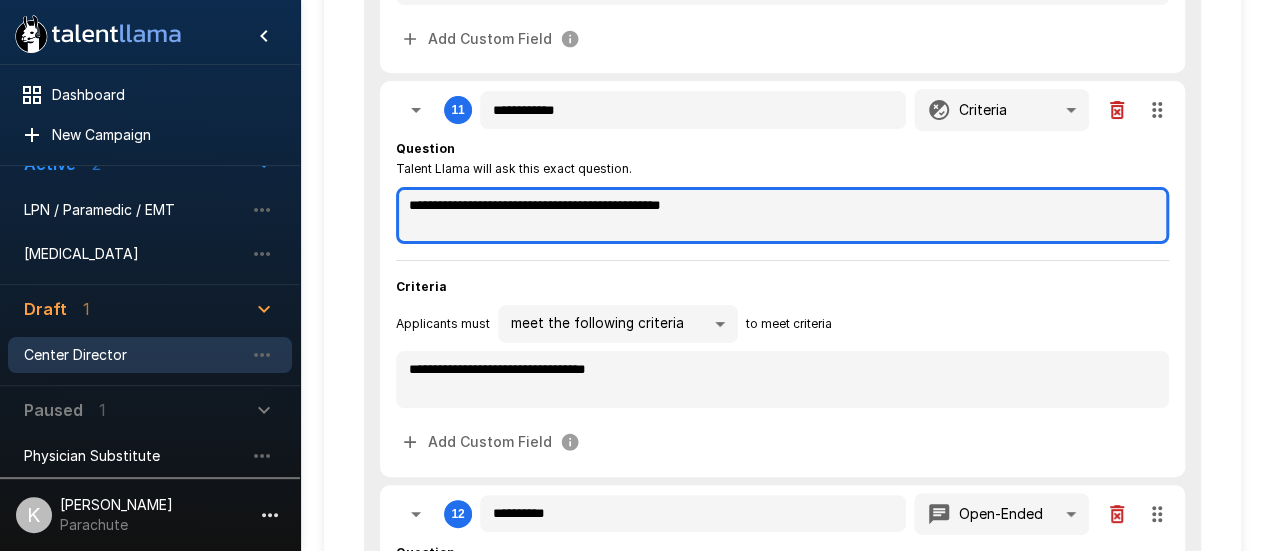 click on "**********" at bounding box center (782, 215) 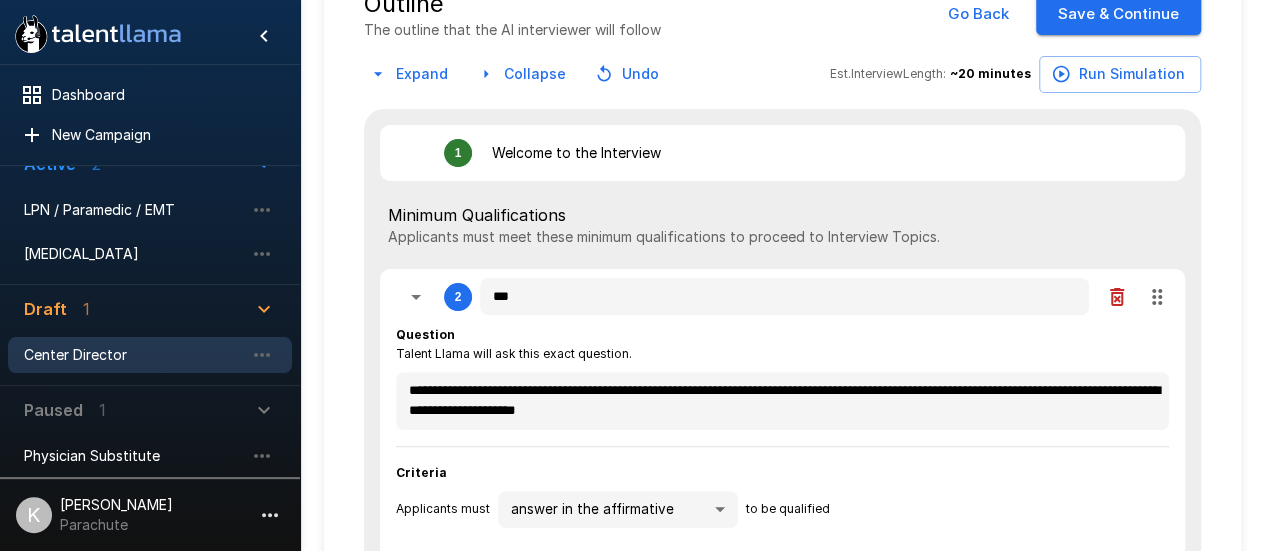 scroll, scrollTop: 0, scrollLeft: 0, axis: both 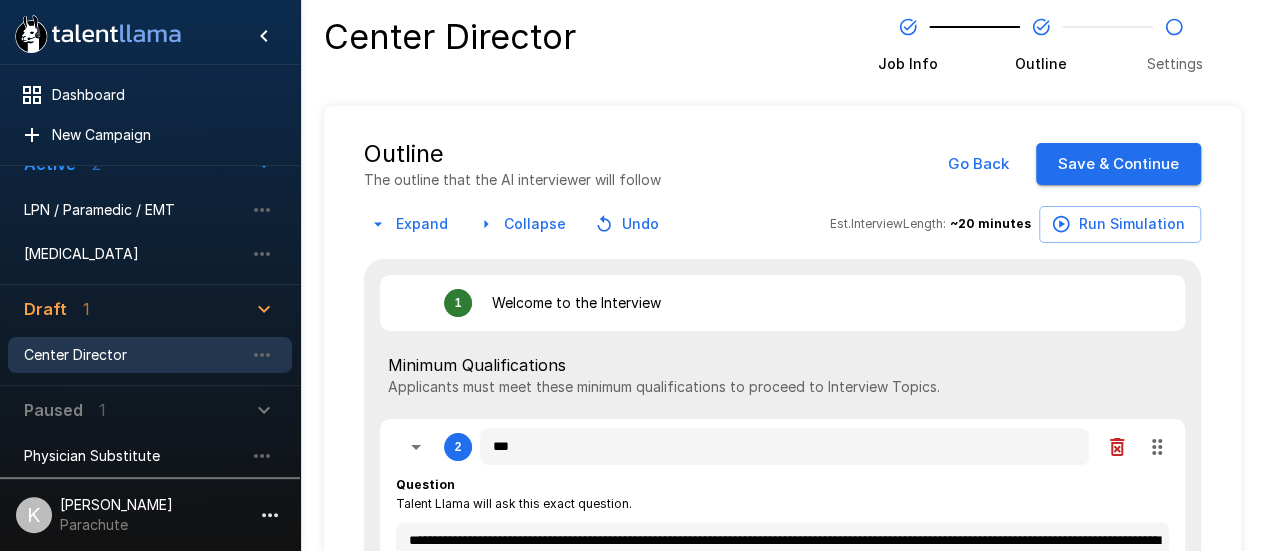 click on "Go Back" at bounding box center (978, 164) 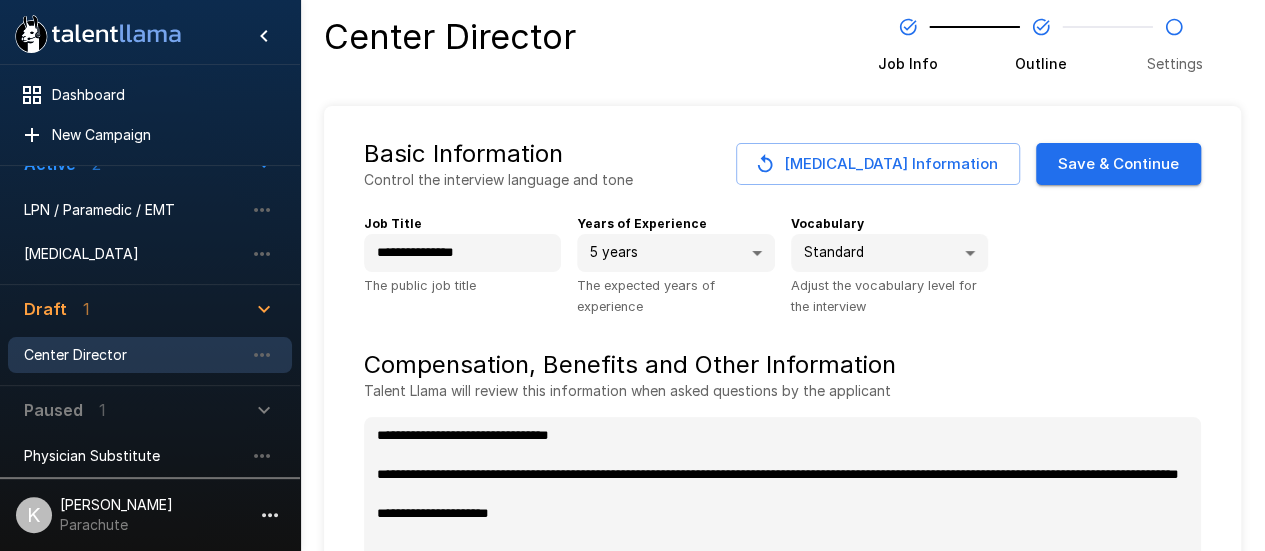 scroll, scrollTop: 126, scrollLeft: 0, axis: vertical 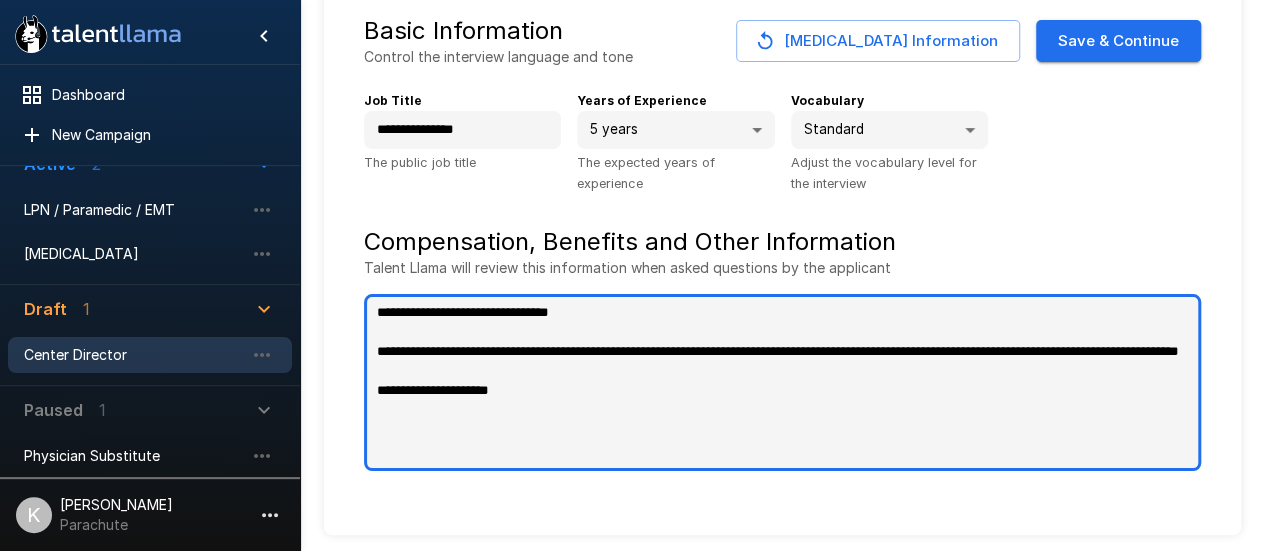 click on "**********" at bounding box center [782, 382] 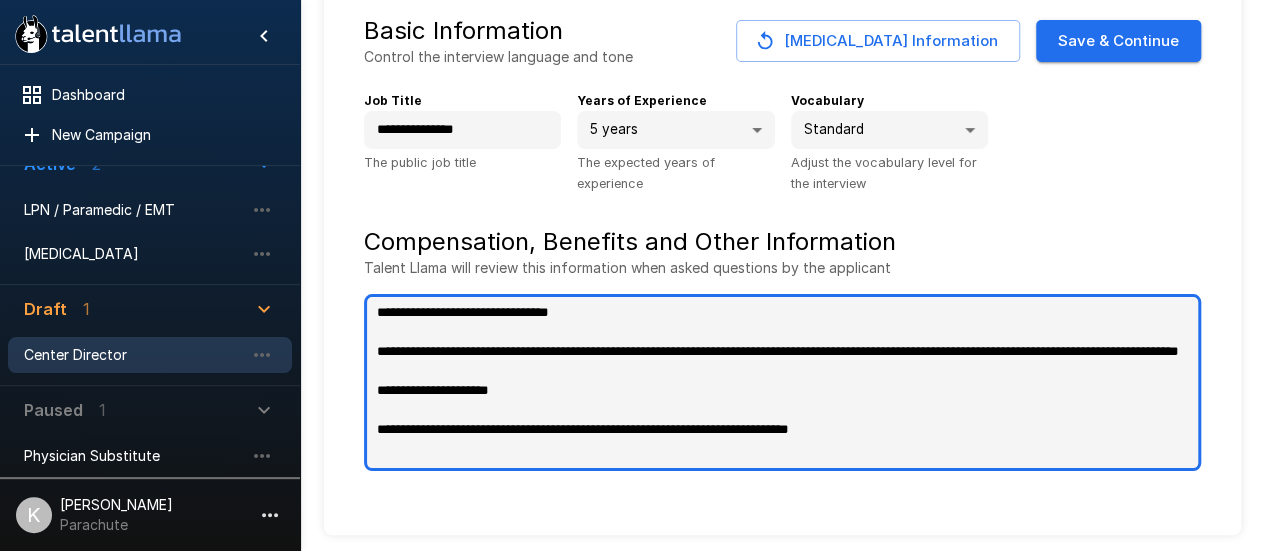scroll, scrollTop: 28, scrollLeft: 0, axis: vertical 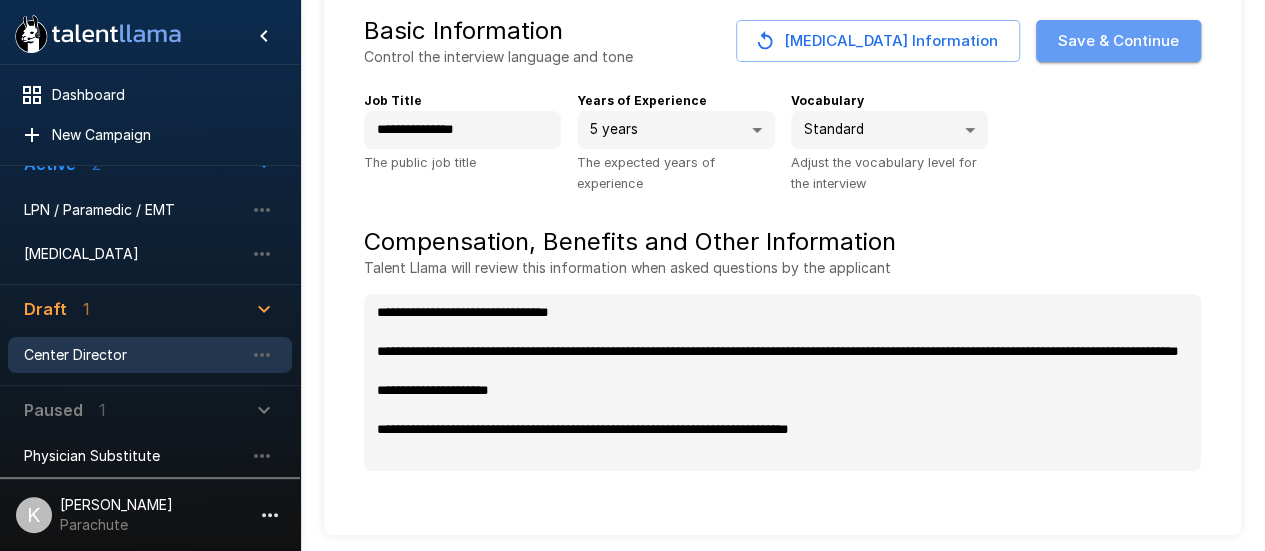 click on "Save & Continue" at bounding box center [1118, 41] 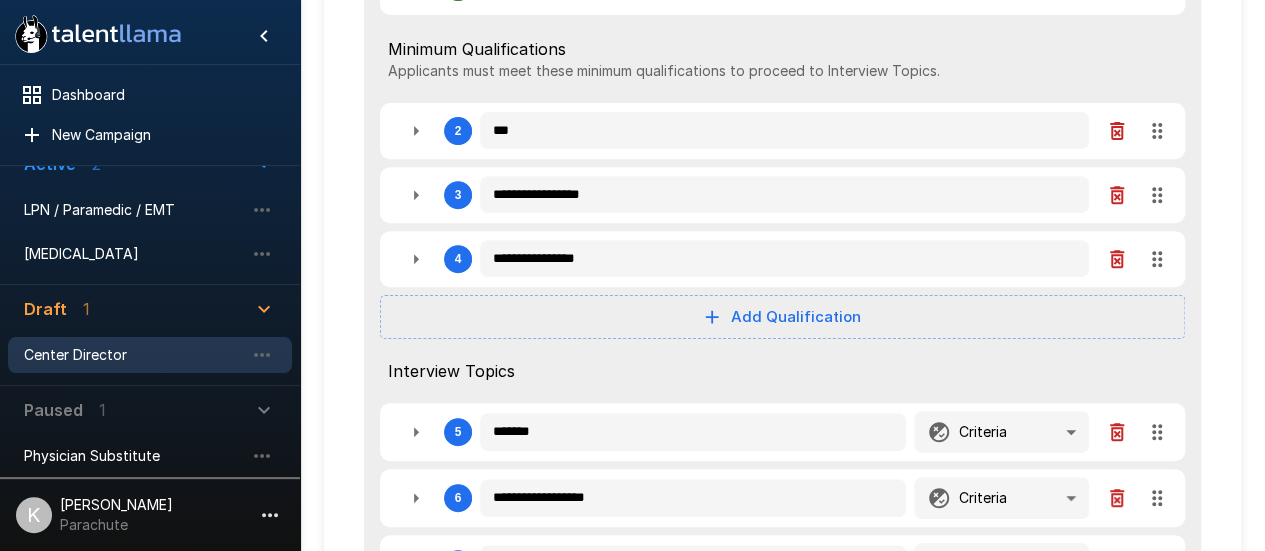 scroll, scrollTop: 0, scrollLeft: 0, axis: both 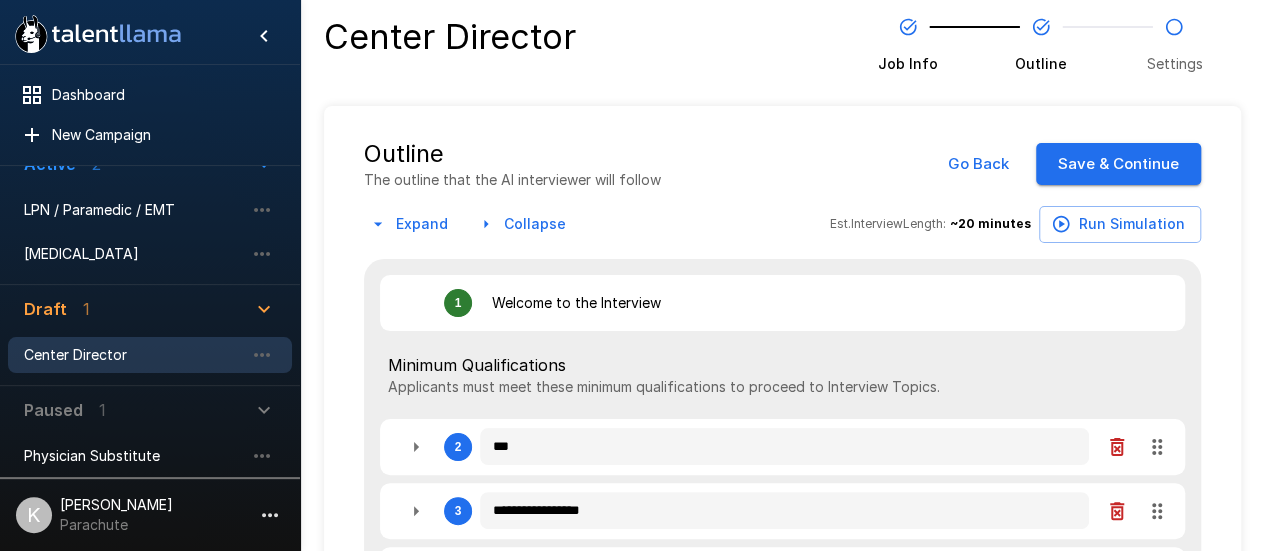 click on "Expand" at bounding box center [410, 224] 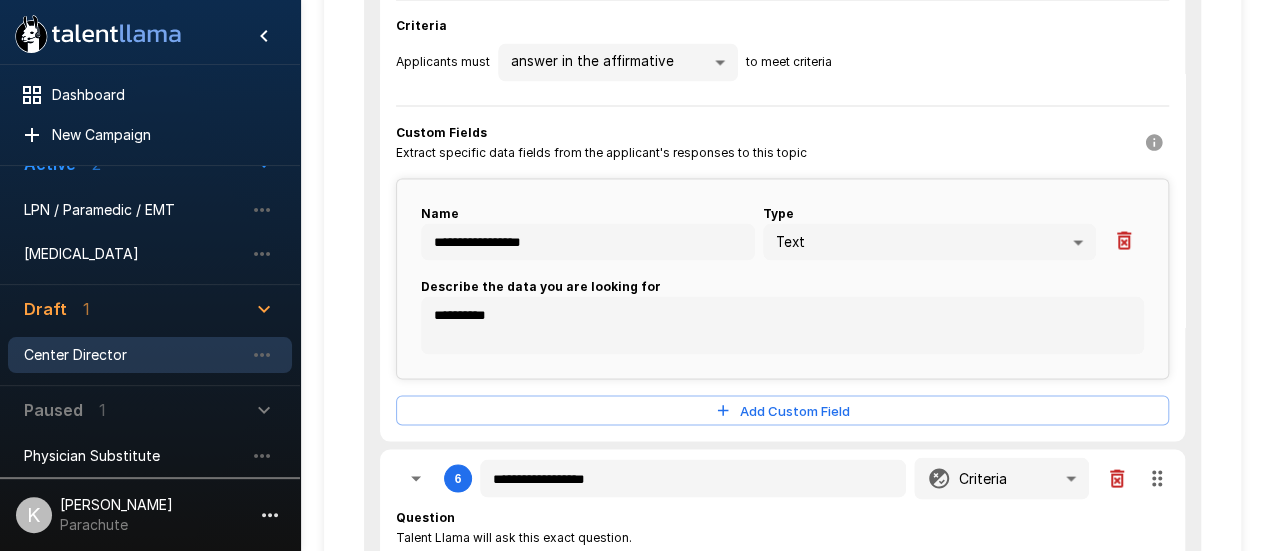 scroll, scrollTop: 2037, scrollLeft: 0, axis: vertical 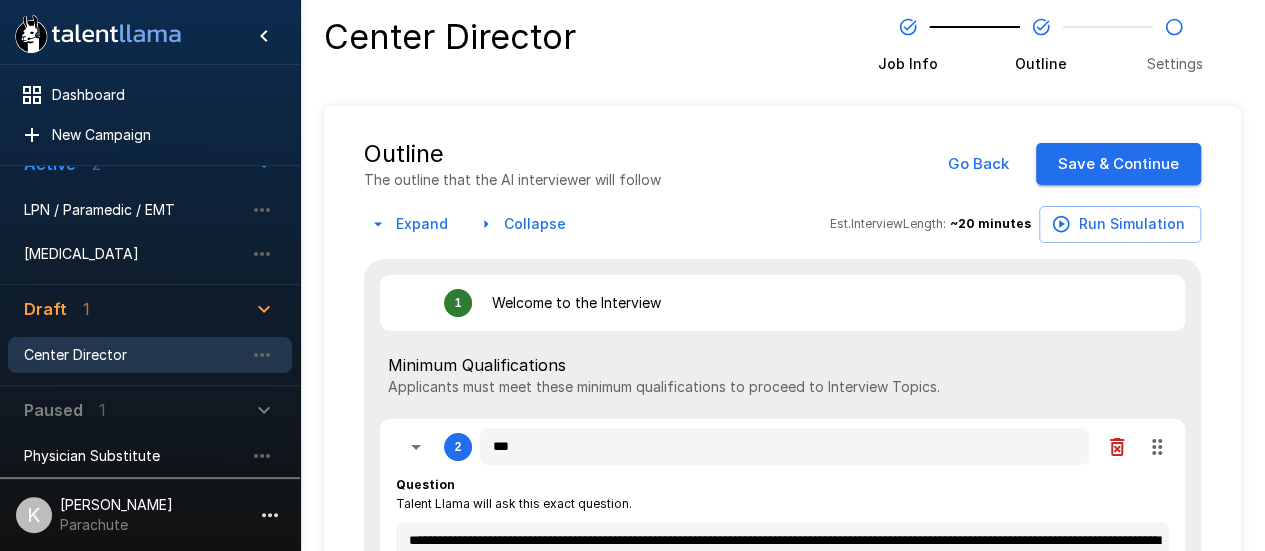 click on "Go Back" at bounding box center (978, 164) 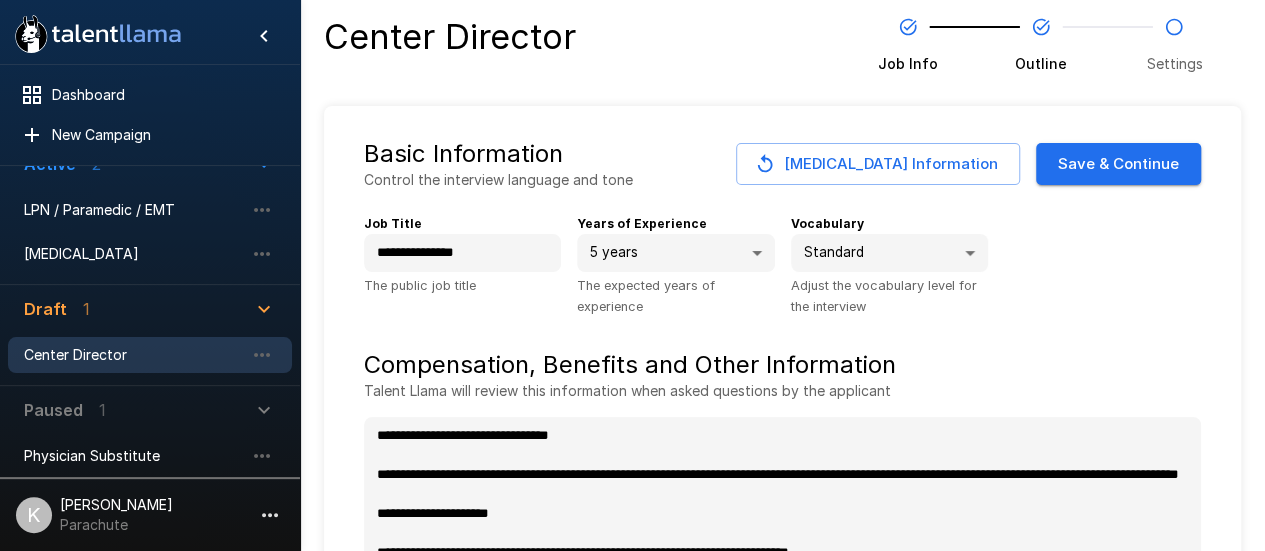 scroll, scrollTop: 126, scrollLeft: 0, axis: vertical 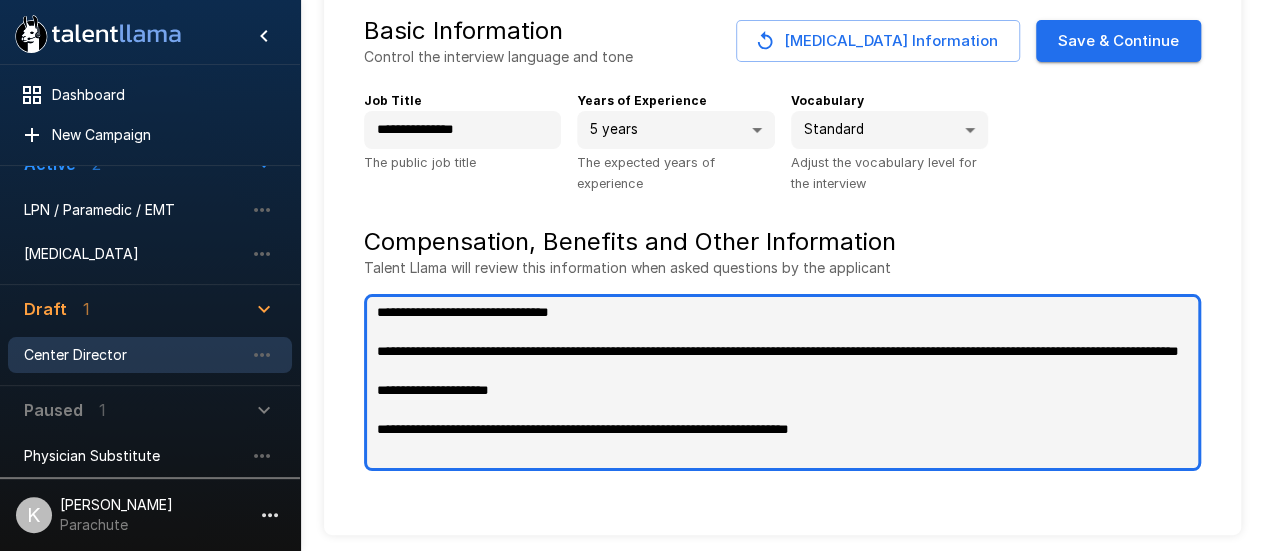 click on "**********" at bounding box center [782, 382] 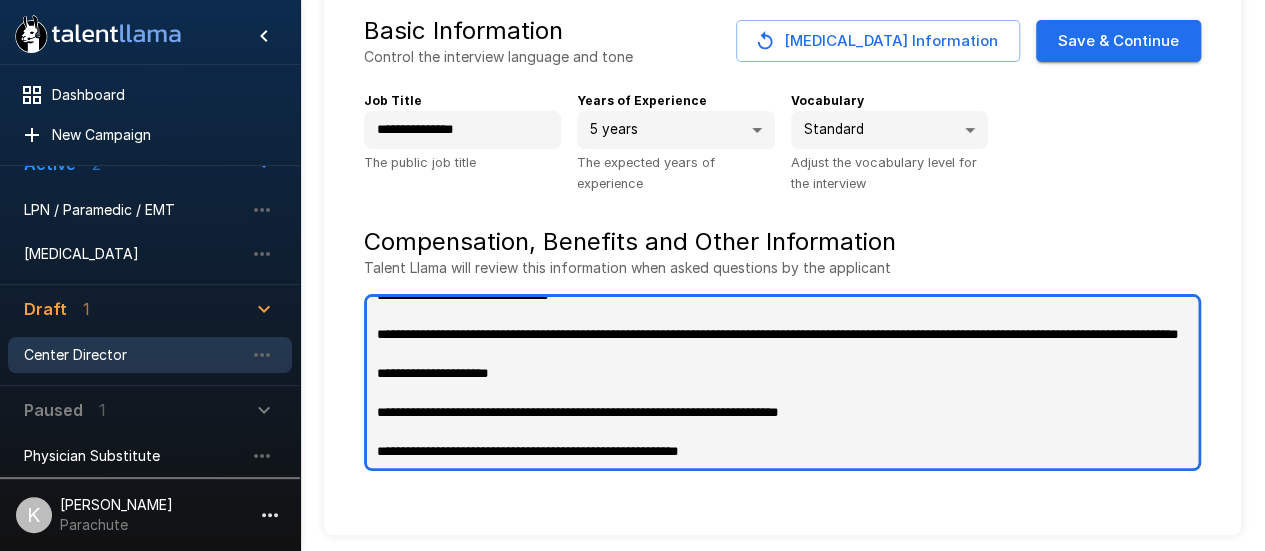 drag, startPoint x: 536, startPoint y: 453, endPoint x: 460, endPoint y: 454, distance: 76.00658 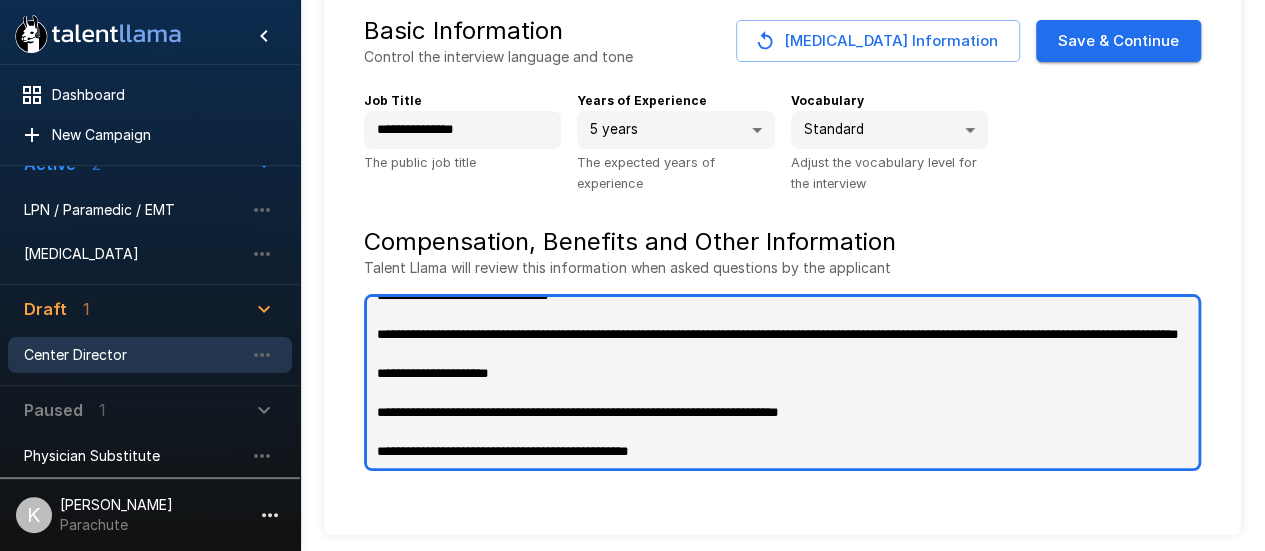 click on "**********" at bounding box center (782, 382) 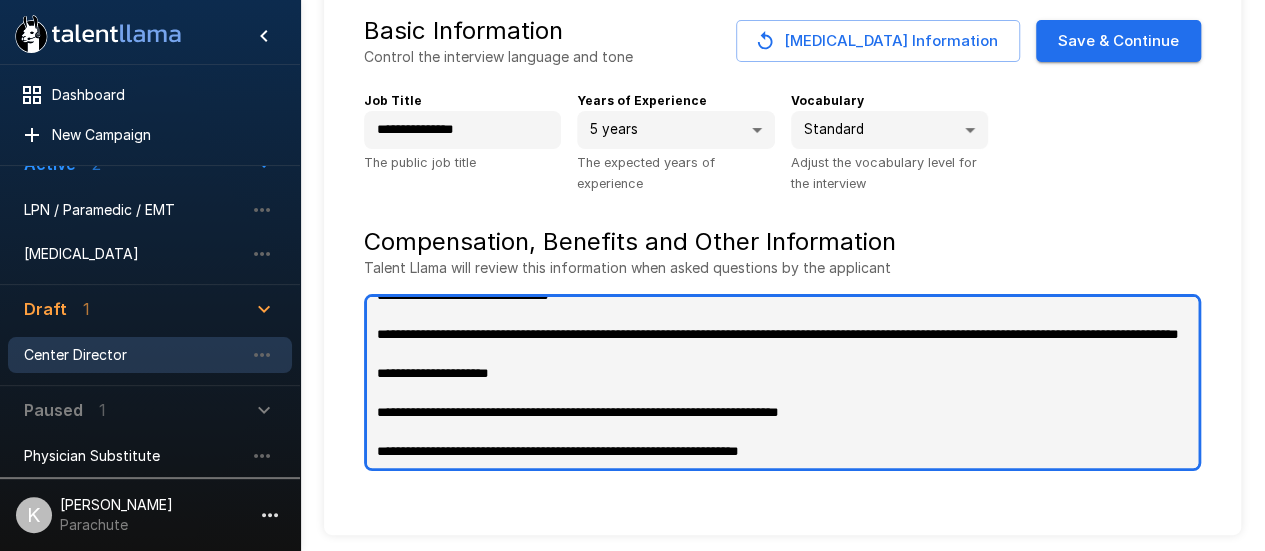 click on "**********" at bounding box center (782, 382) 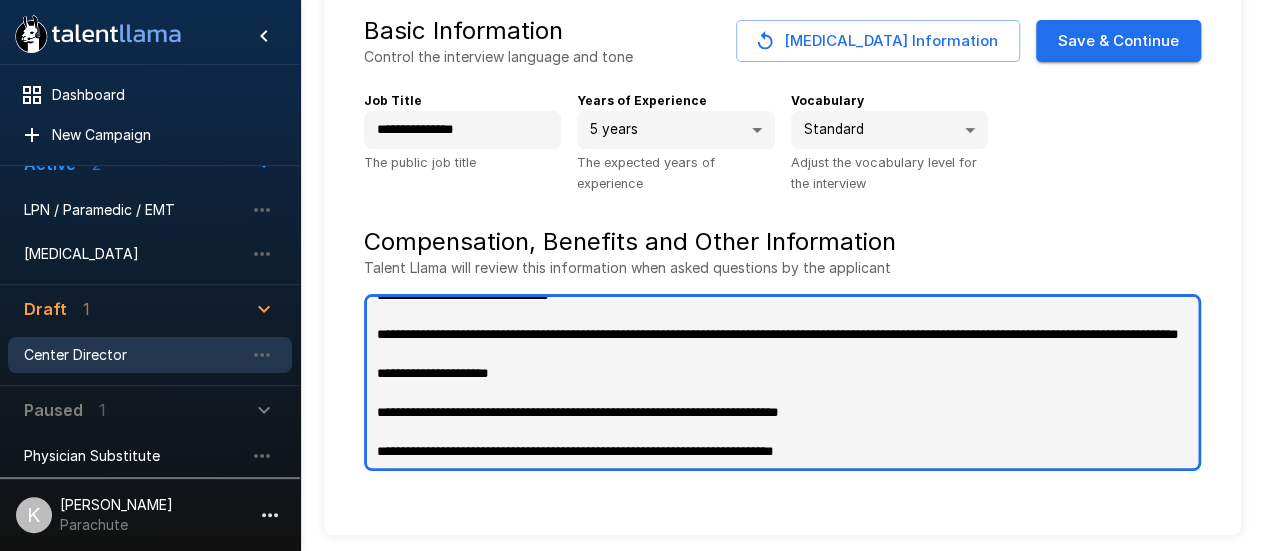click on "**********" at bounding box center [782, 382] 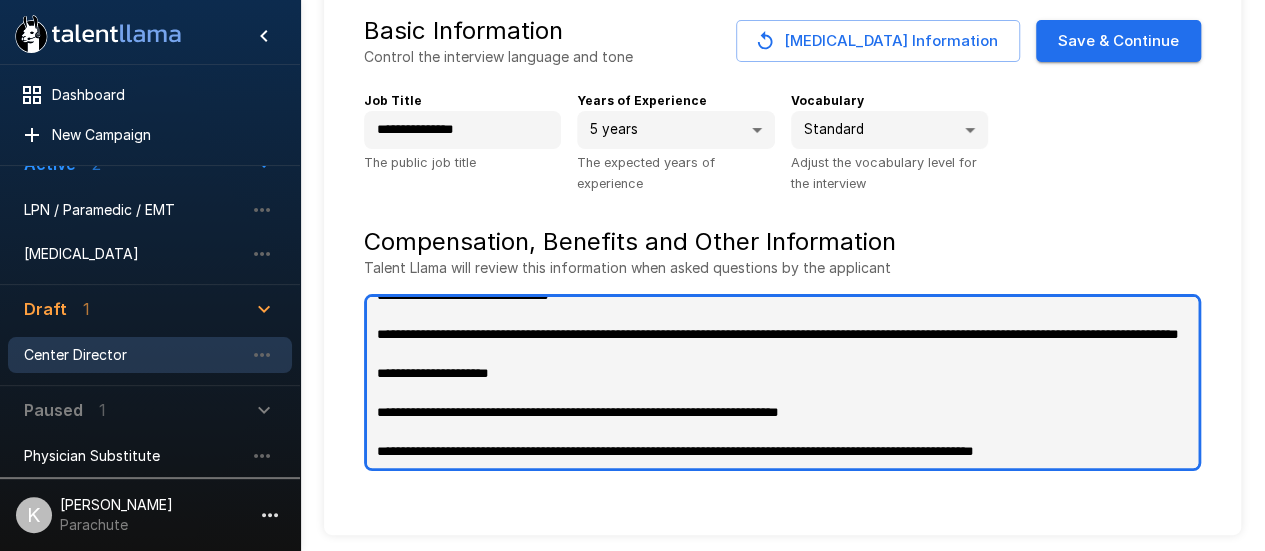 scroll, scrollTop: 67, scrollLeft: 0, axis: vertical 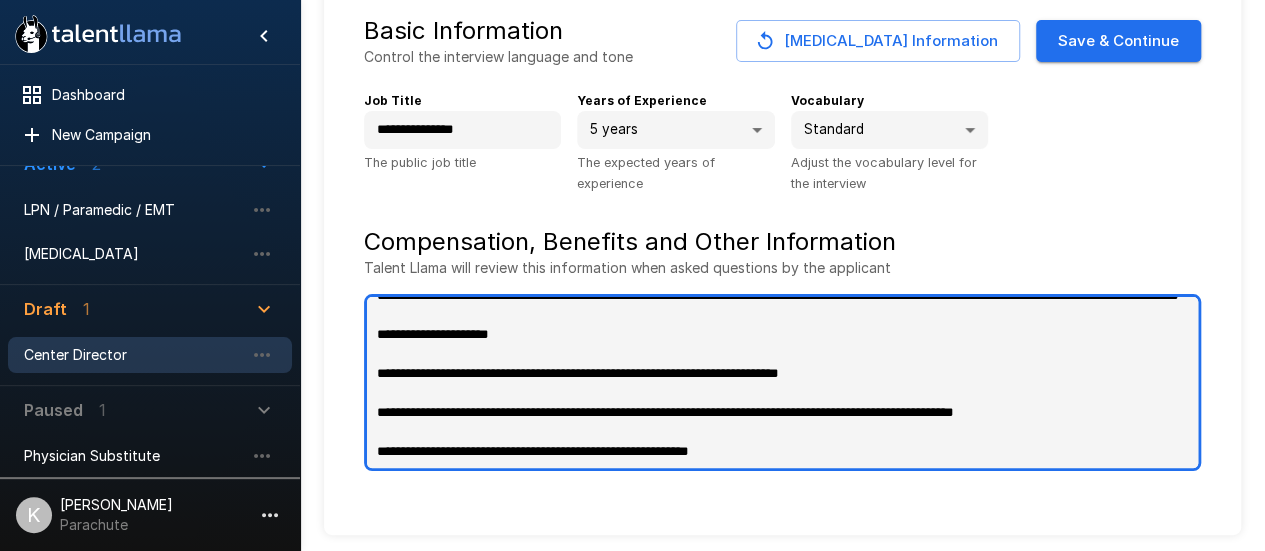click on "**********" at bounding box center [782, 382] 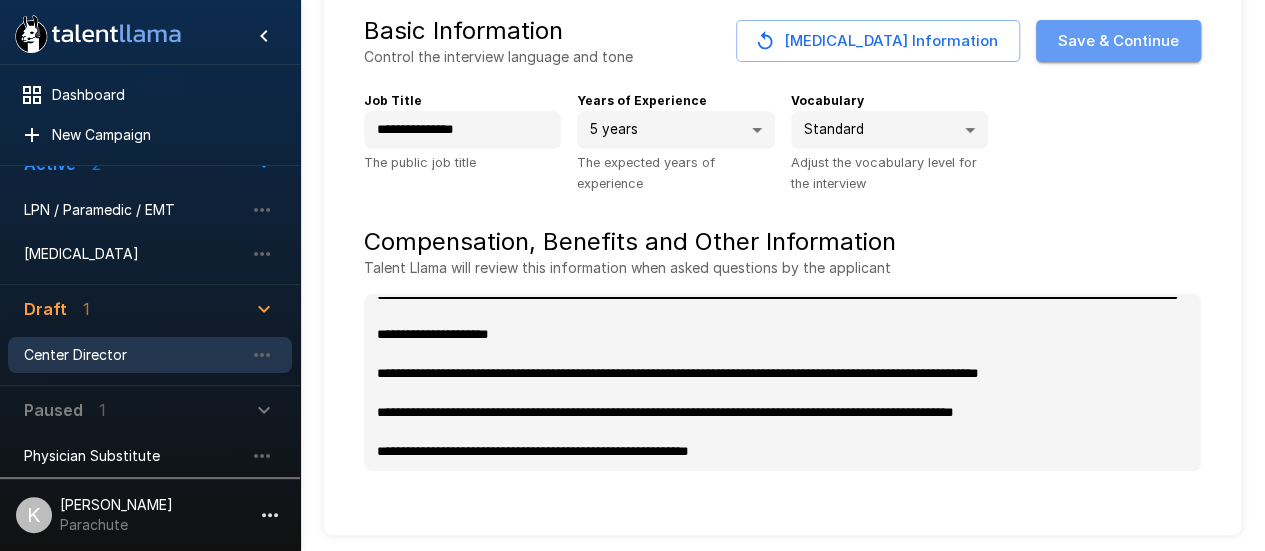 click on "Save & Continue" at bounding box center [1118, 41] 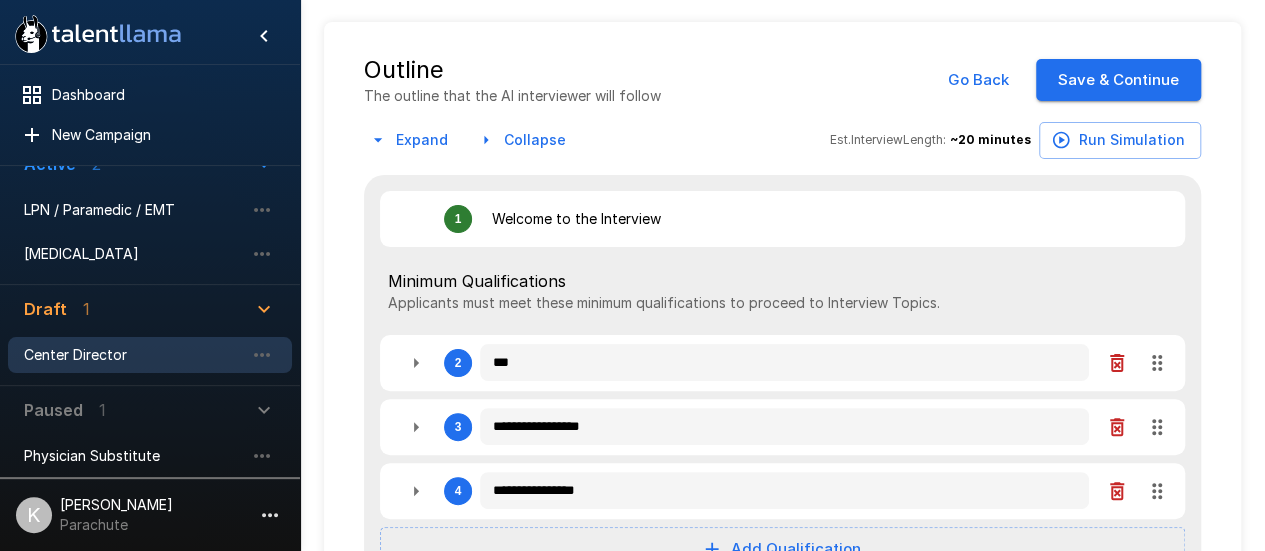 scroll, scrollTop: 86, scrollLeft: 0, axis: vertical 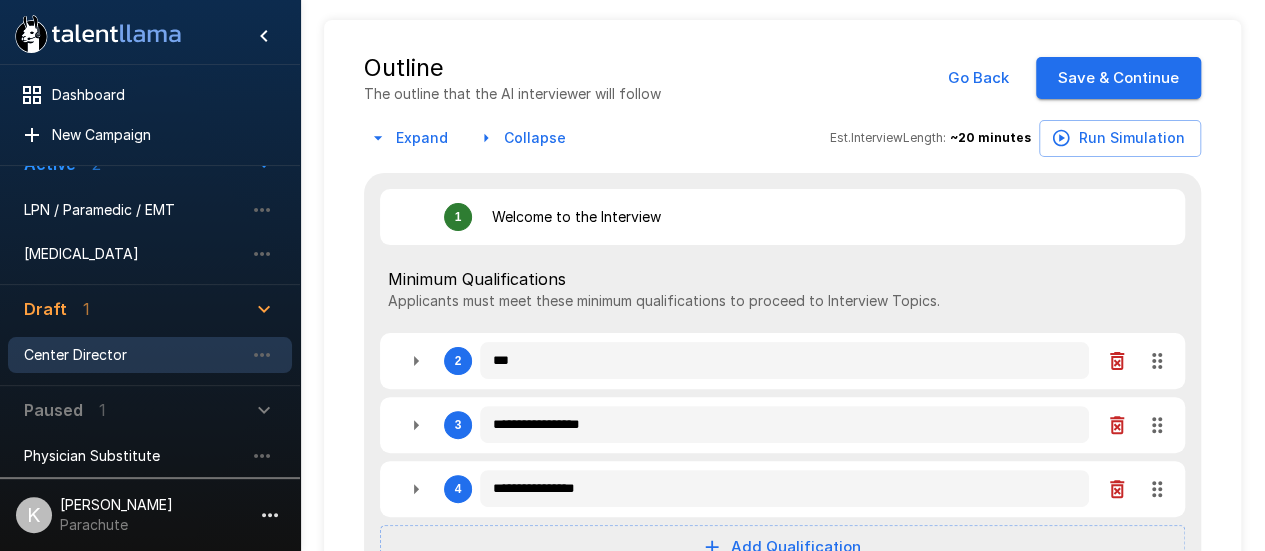 click on "Run Simulation" at bounding box center (1120, 138) 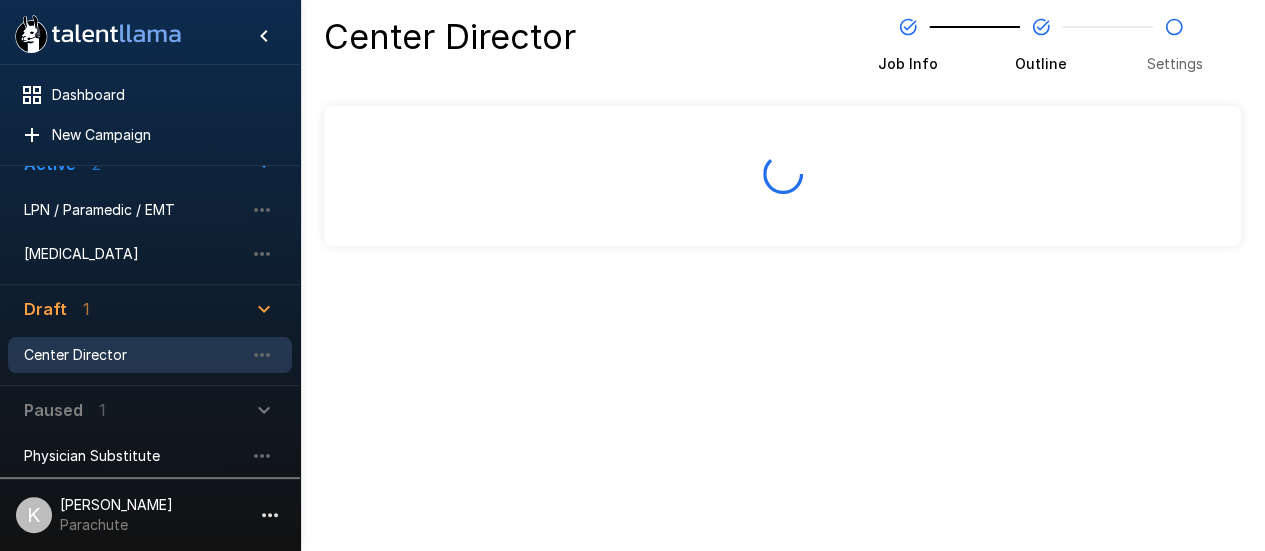 scroll, scrollTop: 0, scrollLeft: 0, axis: both 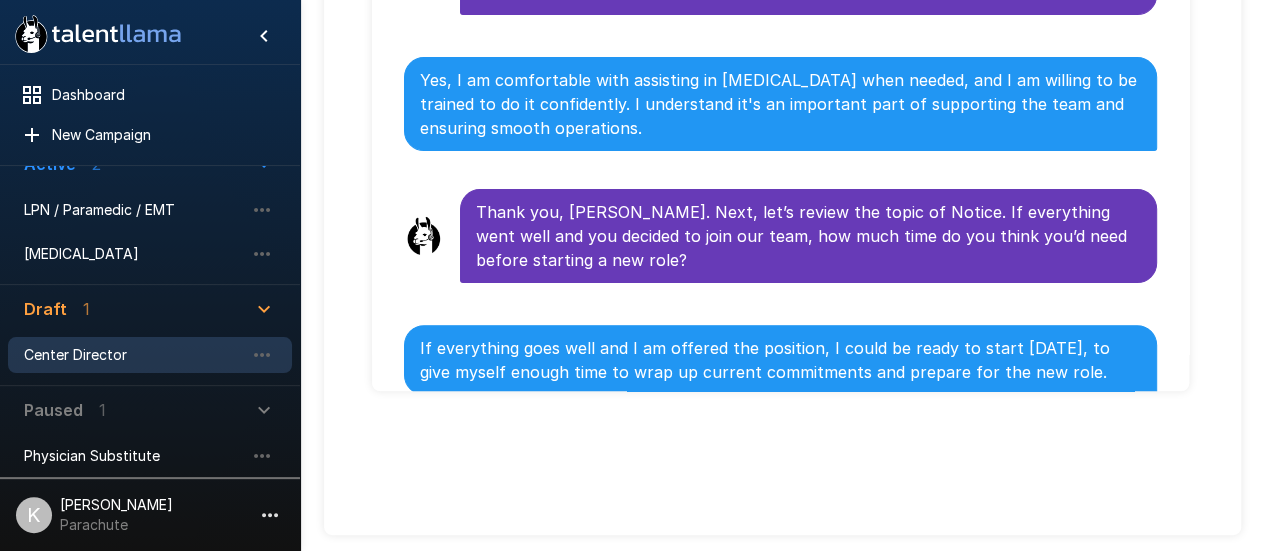 click on "Interview Simulation Working on the simulation below... For help and tips, click the question bubble at the bottom of the screen.  Is it ok if I call you [PERSON_NAME]? Yes, that's perfectly fine. You can call me [PERSON_NAME]. Perfect, thanks [PERSON_NAME].  Let's get started.  Our industry is regulated by the US Food and Drug Administration (FDA). These next few questions are related to the standards that they set. Are you at least [DEMOGRAPHIC_DATA]?  Yes, I am at least [DEMOGRAPHIC_DATA]. Perfect, thanks.  What is the highest level of education you've completed?   I completed an Associate of Science in Emergency Medical Services from [GEOGRAPHIC_DATA]. Excellent.   One more question on this topic – are you comfortable undergoing and passing a background check as the last step in the hiring process?   Yes, I am comfortable with undergoing and passing a background check. I understand it's an important part of the hiring process." at bounding box center (782, 172) 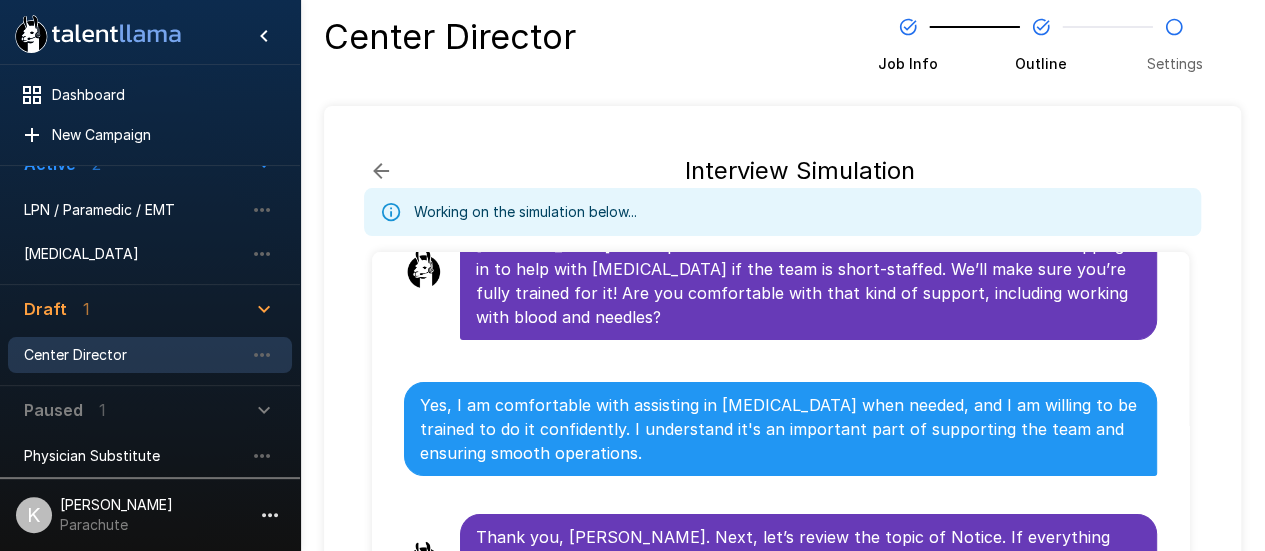 scroll, scrollTop: 3918, scrollLeft: 0, axis: vertical 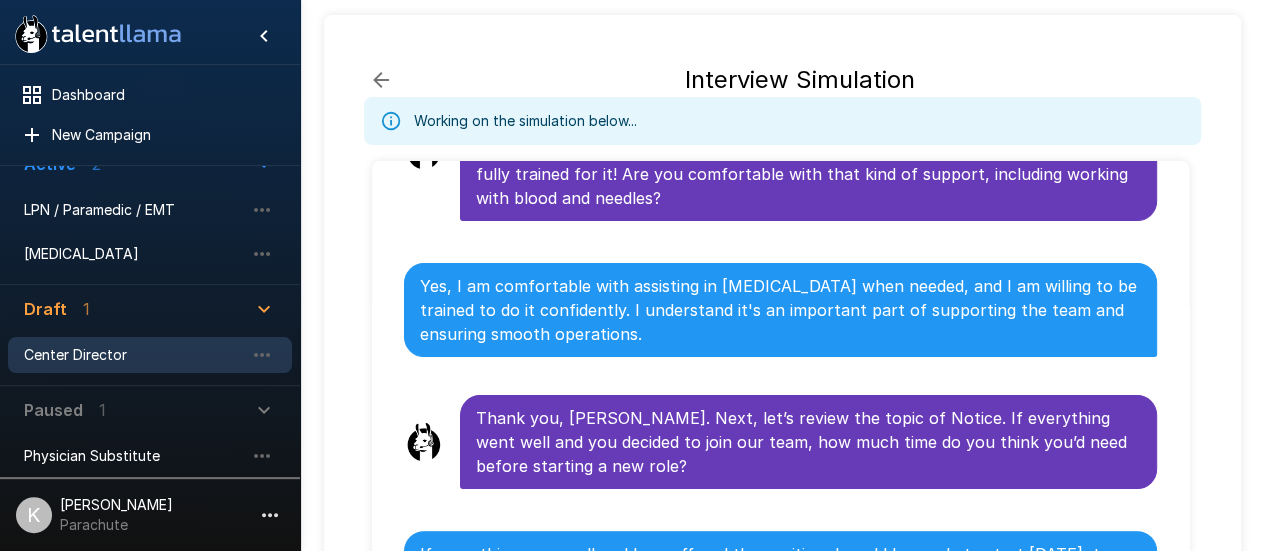 click 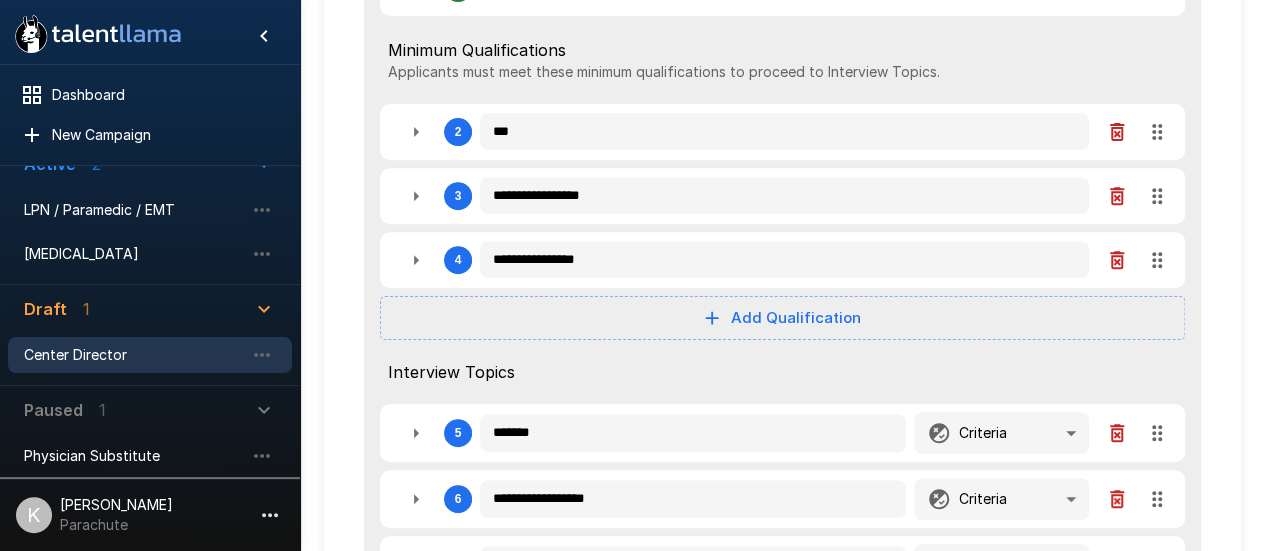 scroll, scrollTop: 228, scrollLeft: 0, axis: vertical 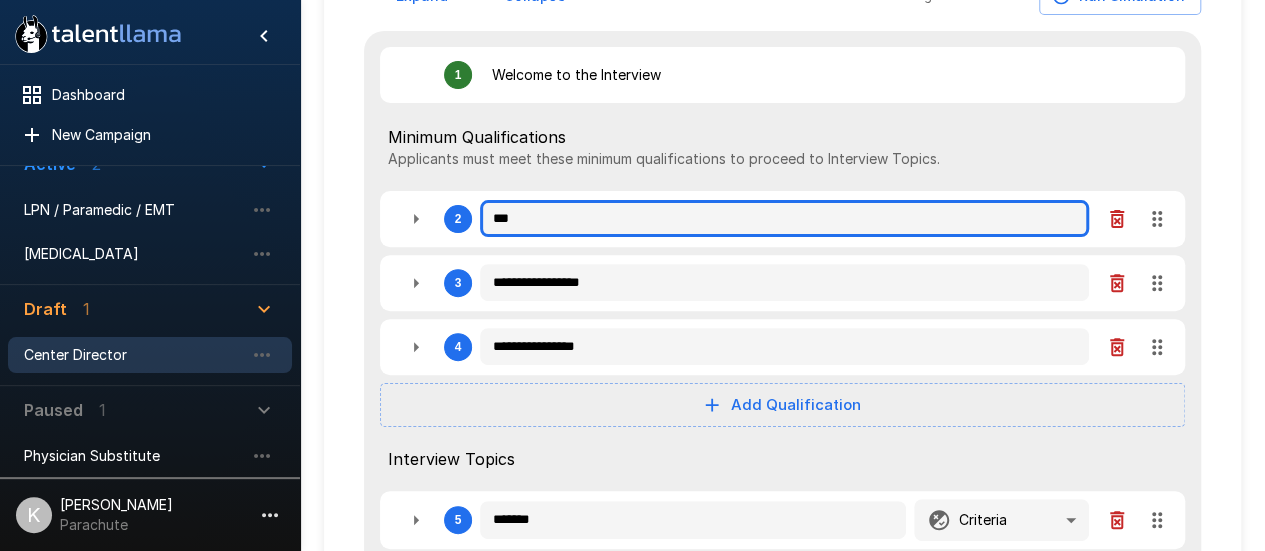 click on "***" at bounding box center [784, 219] 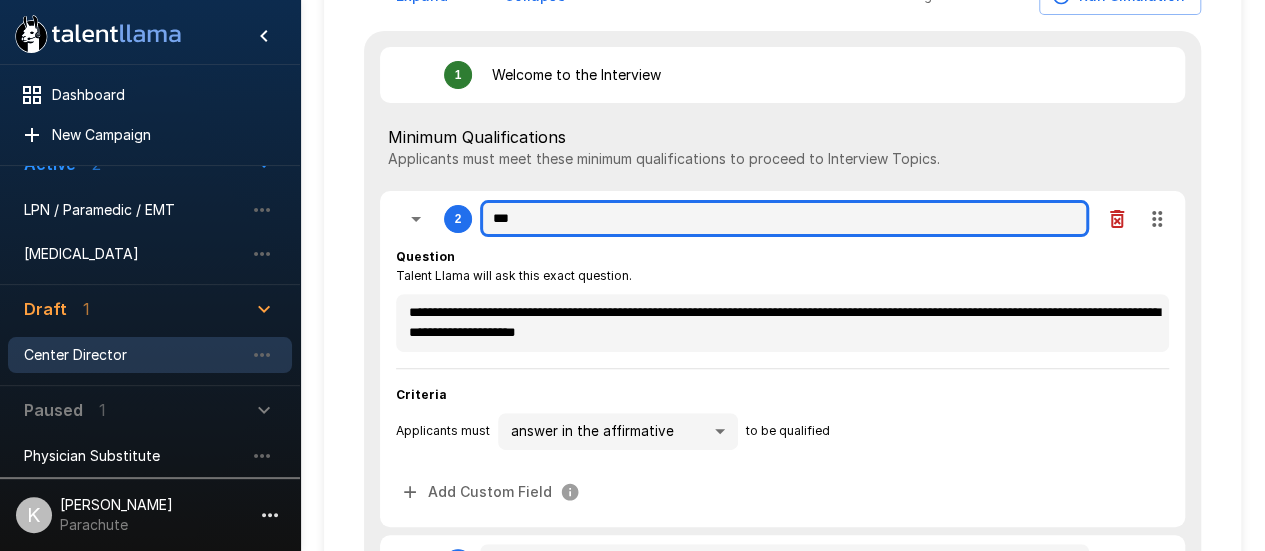 scroll, scrollTop: 527, scrollLeft: 0, axis: vertical 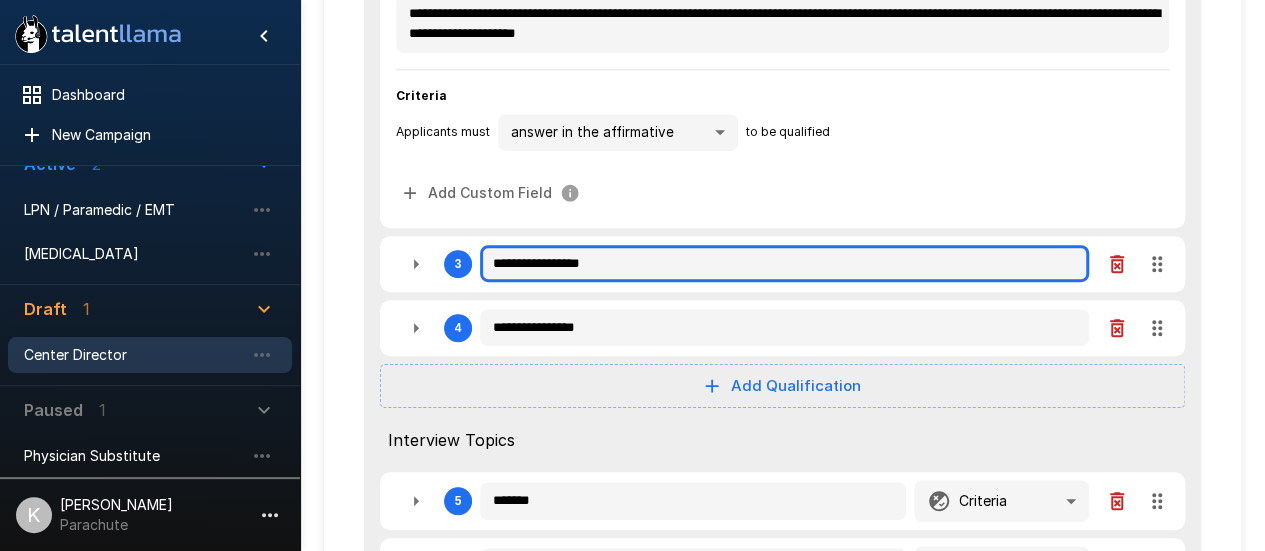 click on "**********" at bounding box center [784, 264] 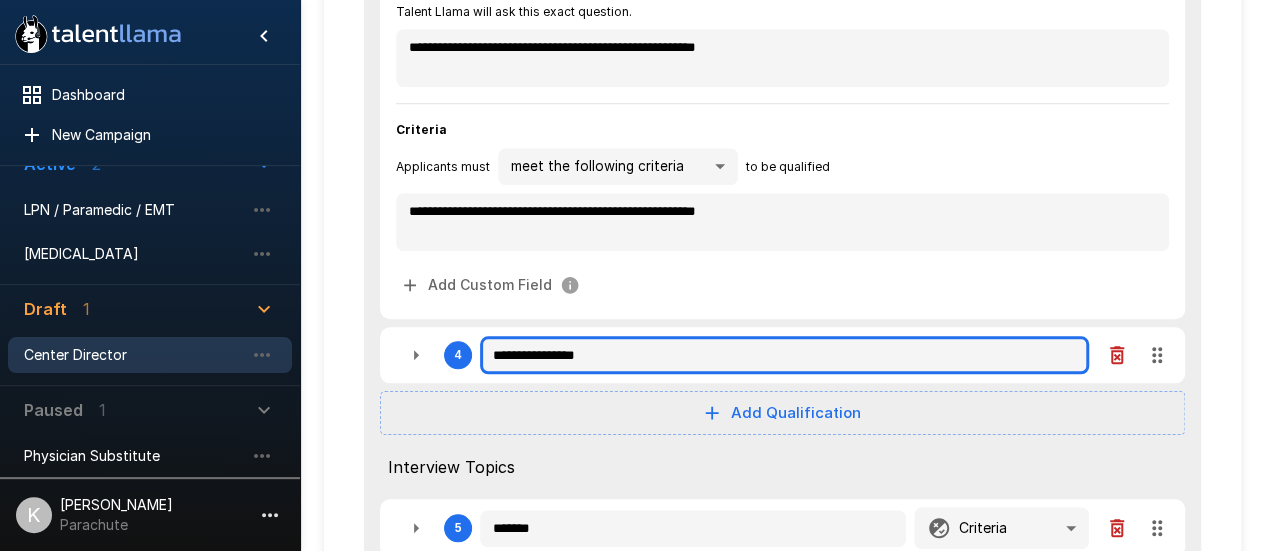 click on "**********" at bounding box center (784, 355) 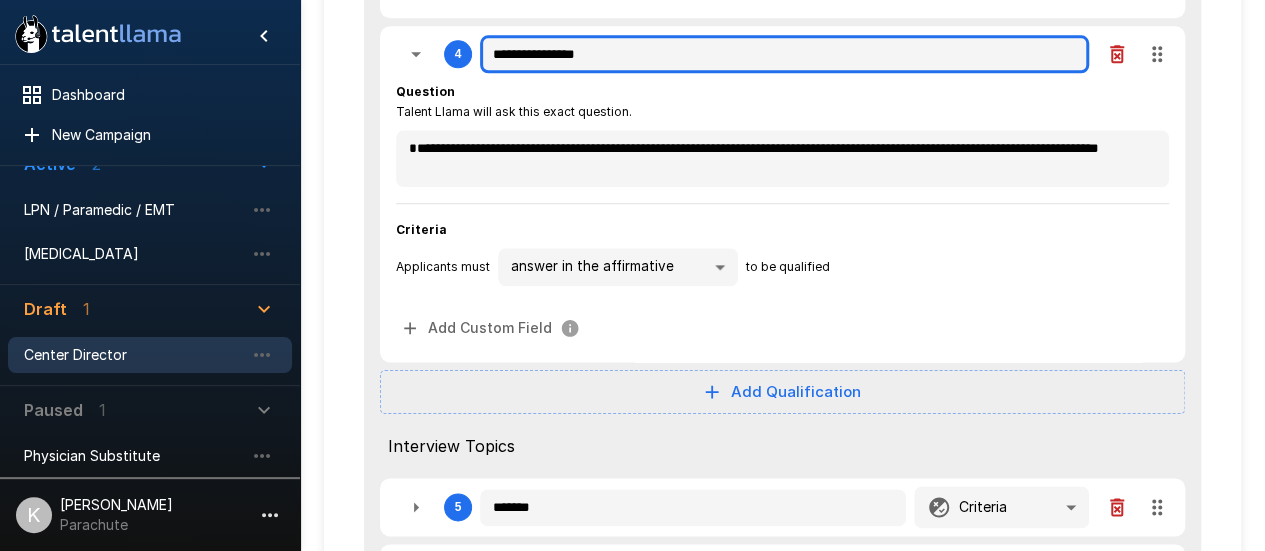 scroll, scrollTop: 1340, scrollLeft: 0, axis: vertical 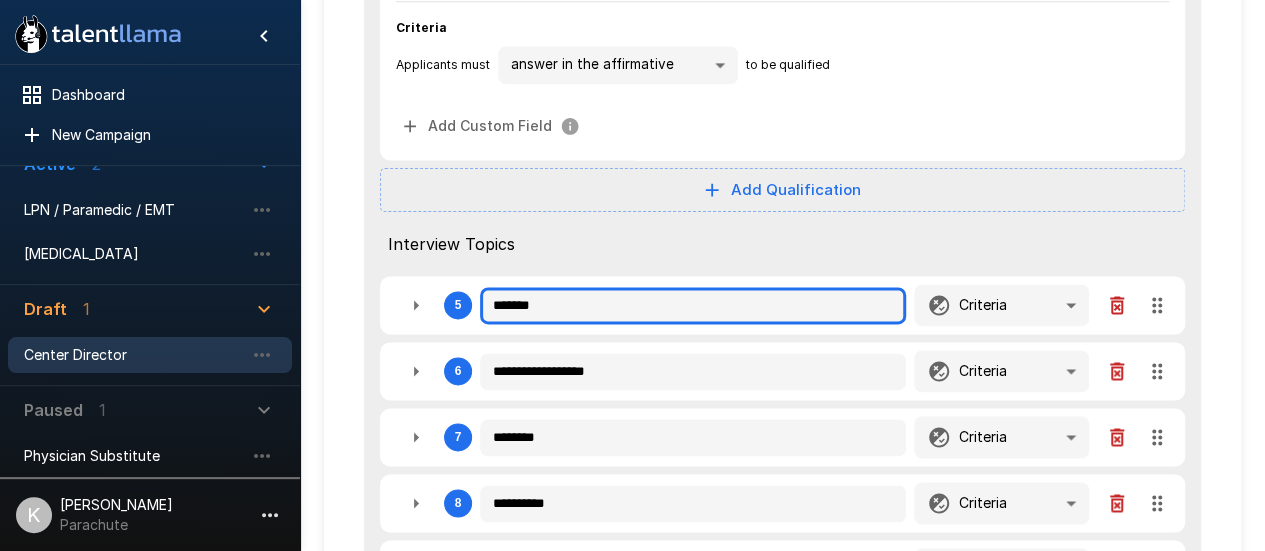 click on "*******" at bounding box center (693, 306) 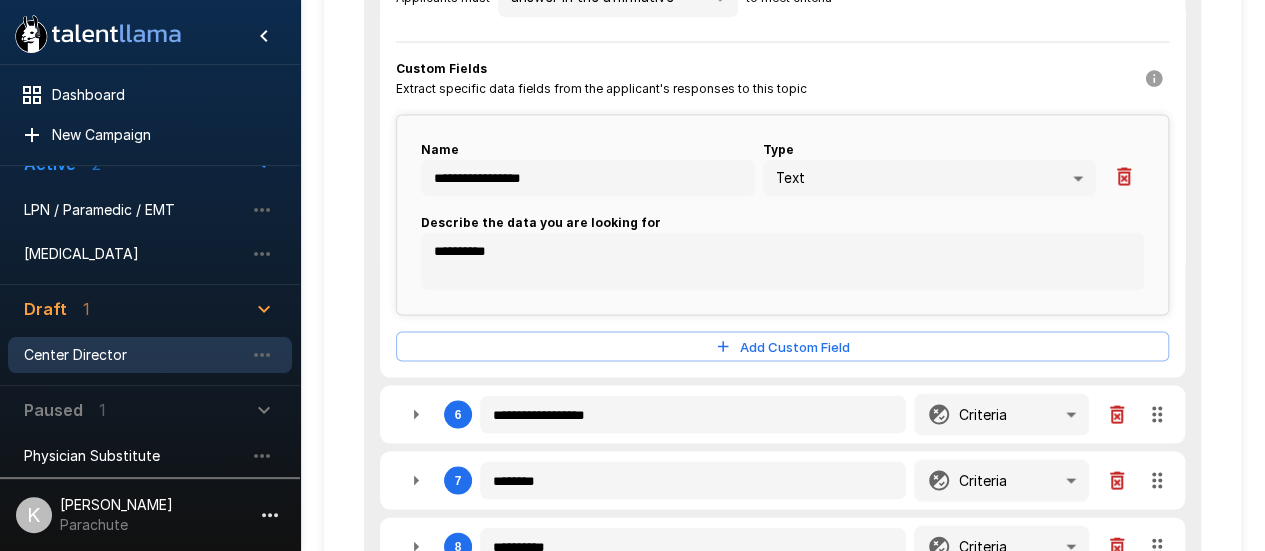 scroll, scrollTop: 1864, scrollLeft: 0, axis: vertical 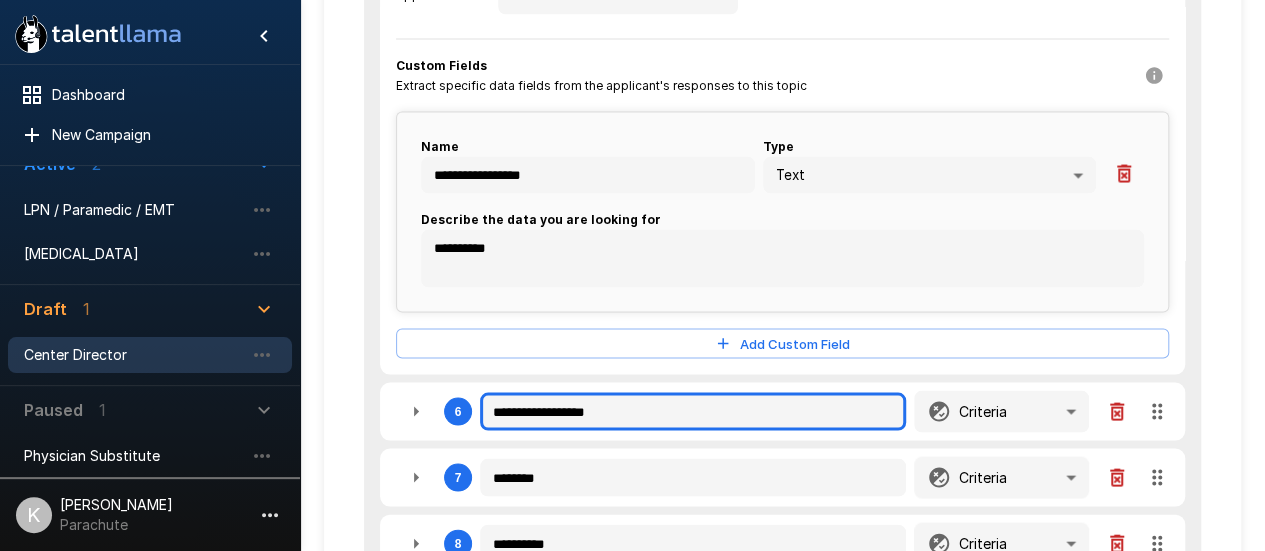 click on "**********" at bounding box center (693, 411) 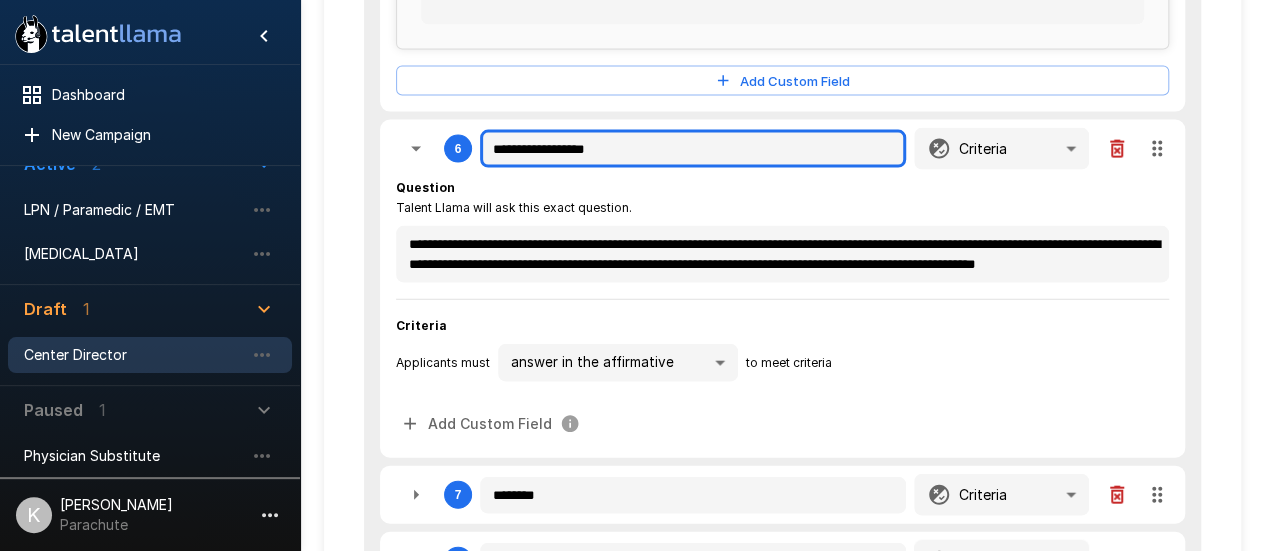 scroll, scrollTop: 2127, scrollLeft: 0, axis: vertical 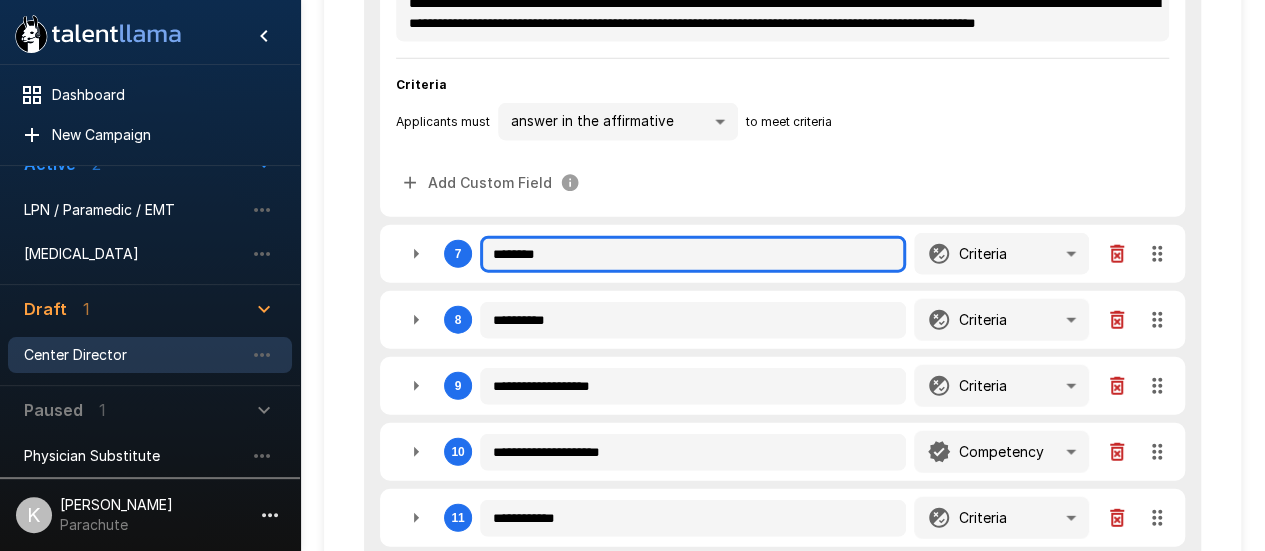 click on "********" at bounding box center (693, 255) 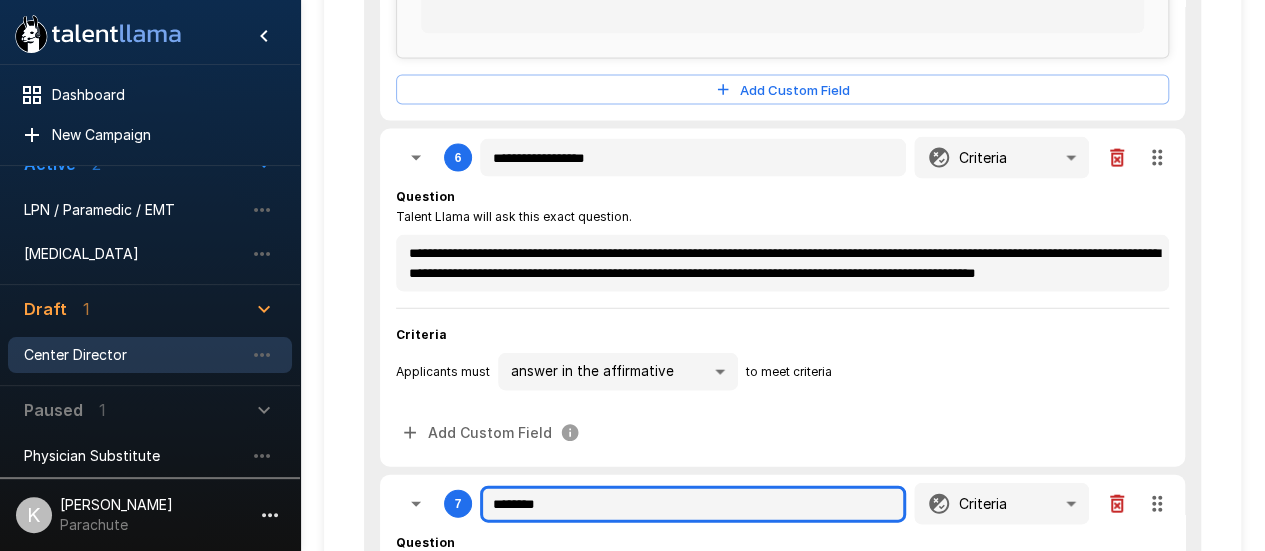 scroll, scrollTop: 2113, scrollLeft: 0, axis: vertical 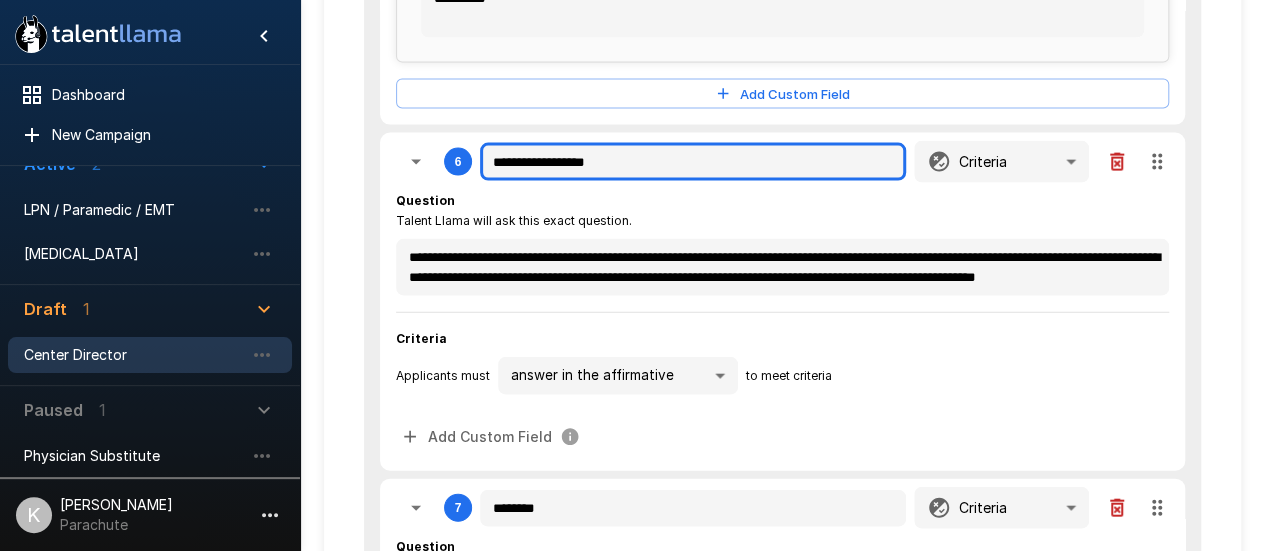 drag, startPoint x: 524, startPoint y: 157, endPoint x: 449, endPoint y: 148, distance: 75.53807 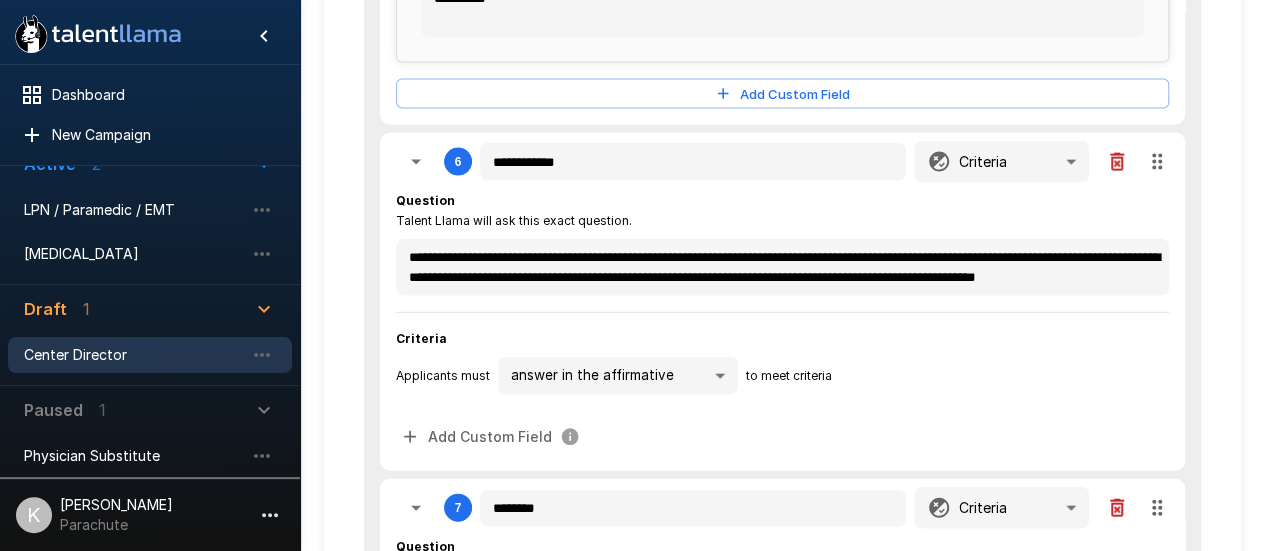 click on "**********" at bounding box center [782, -274] 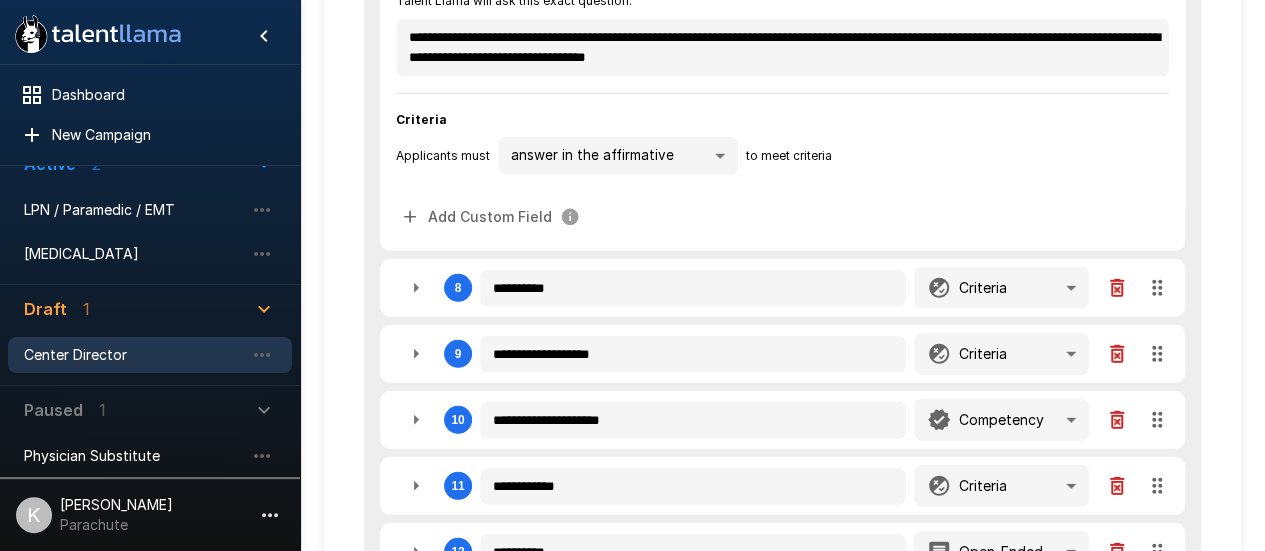 scroll, scrollTop: 2680, scrollLeft: 0, axis: vertical 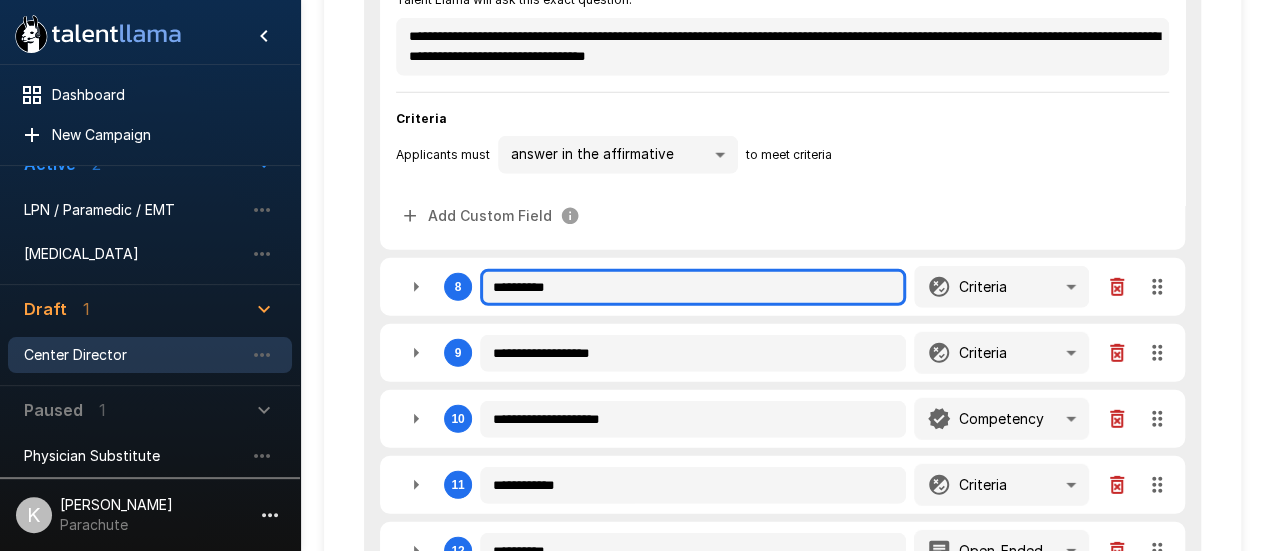 click on "**********" at bounding box center (693, 288) 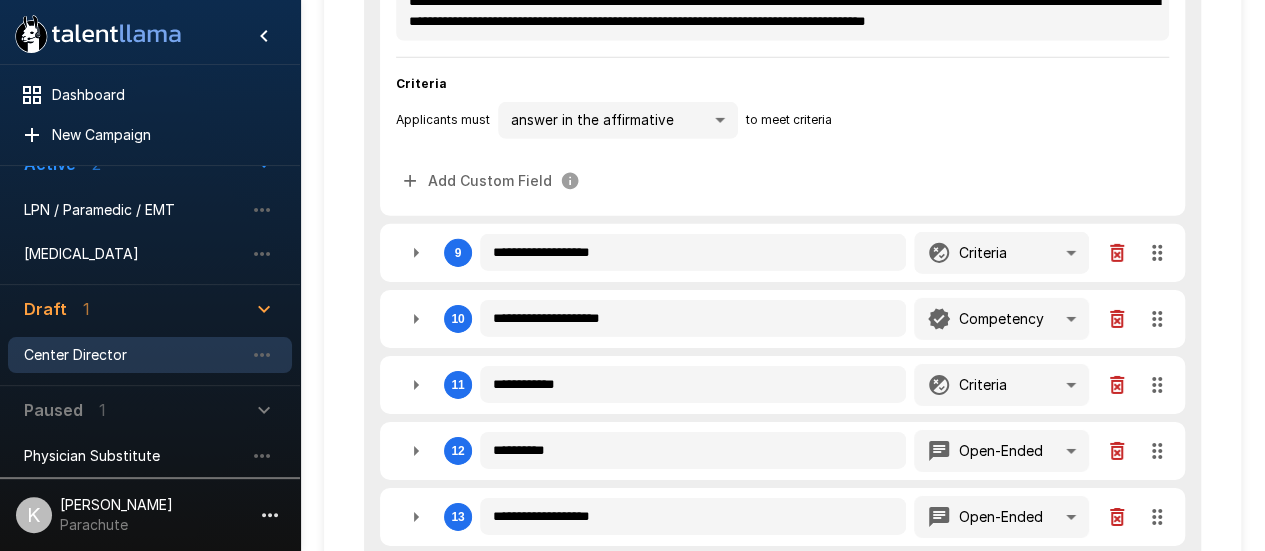scroll, scrollTop: 3062, scrollLeft: 0, axis: vertical 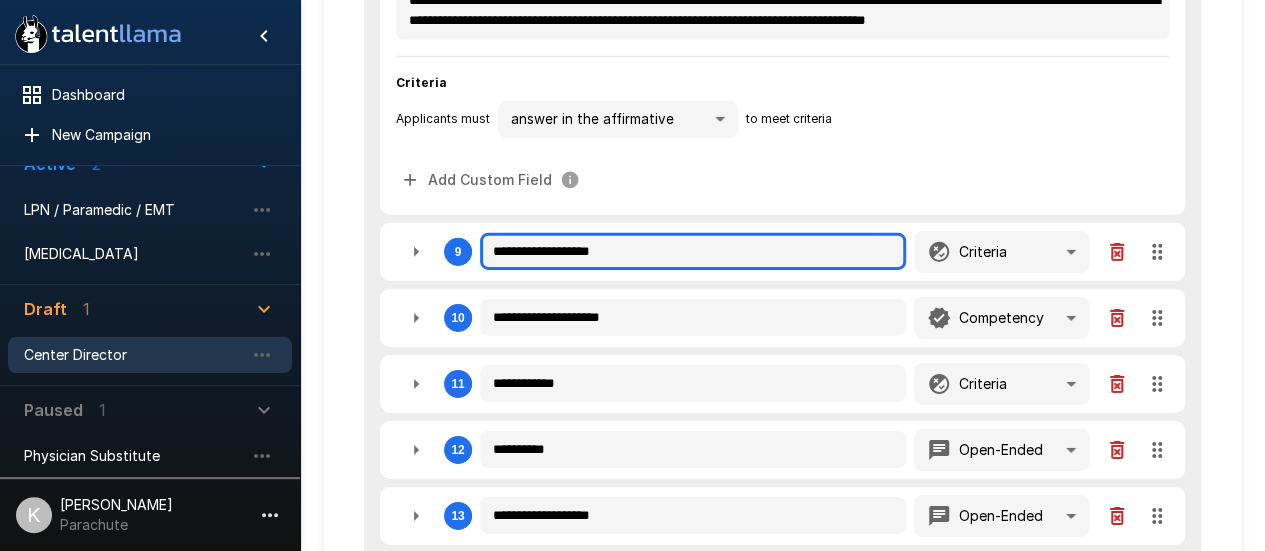 click on "**********" at bounding box center [693, 252] 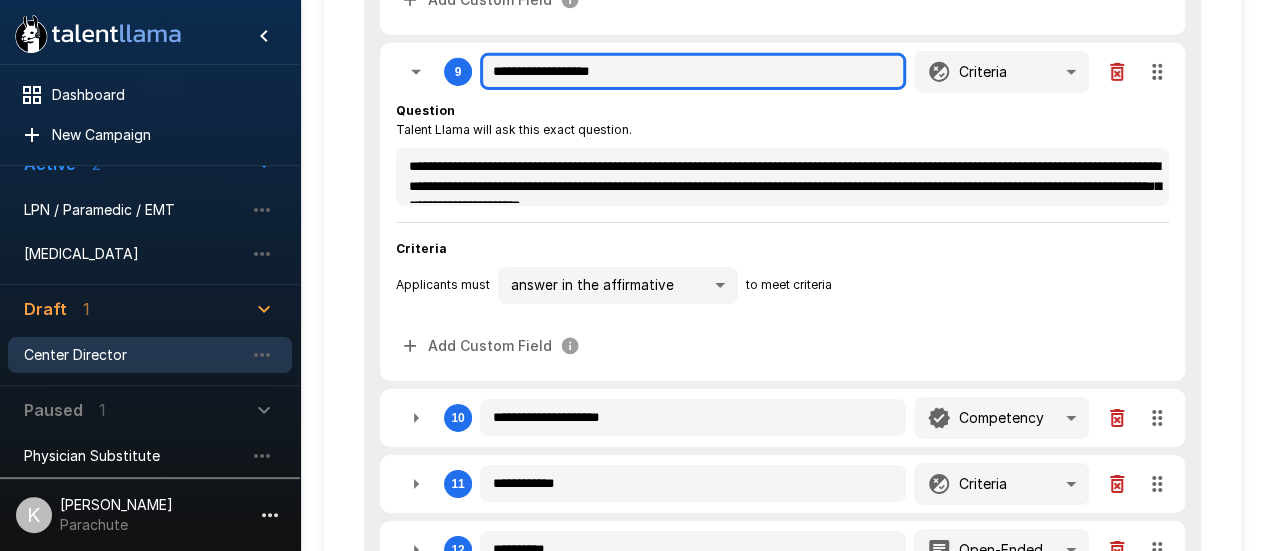 scroll, scrollTop: 3243, scrollLeft: 0, axis: vertical 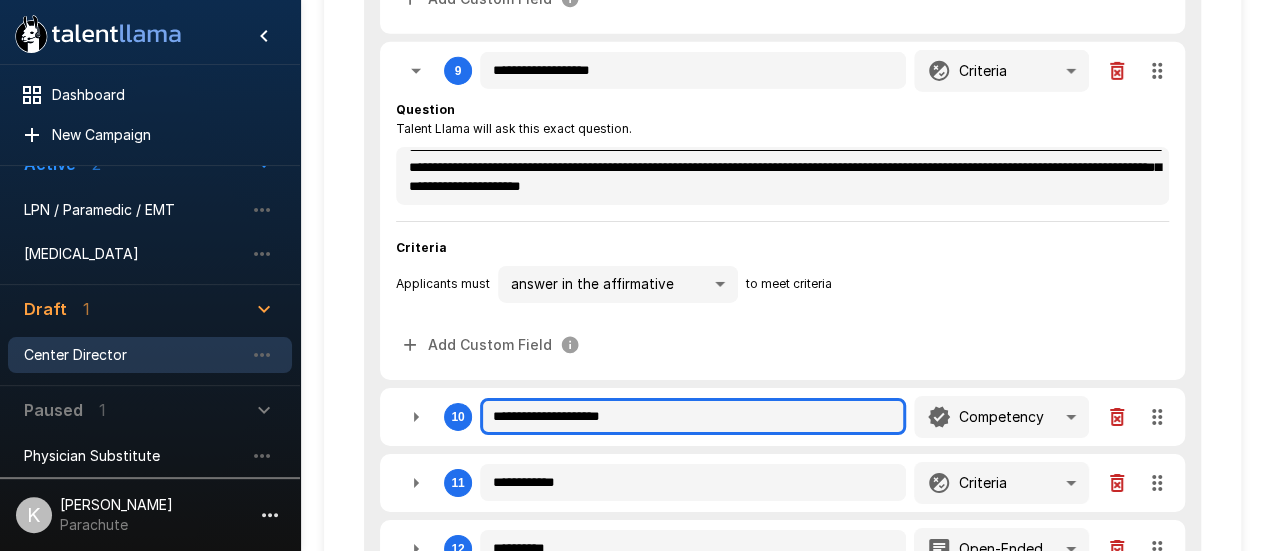 click on "**********" at bounding box center [693, 417] 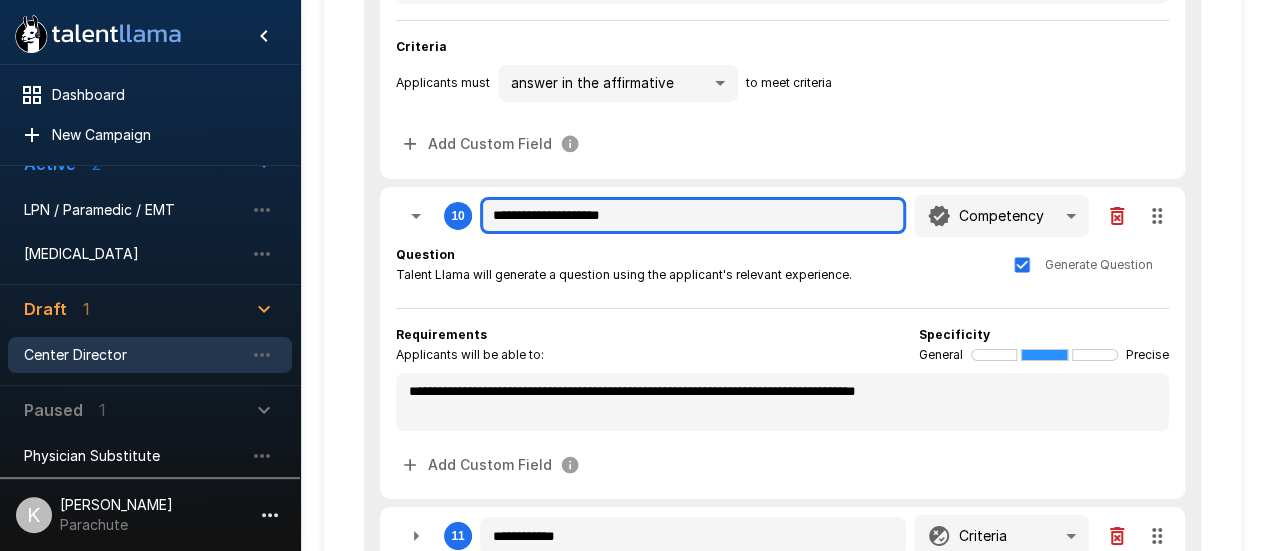 scroll, scrollTop: 3445, scrollLeft: 0, axis: vertical 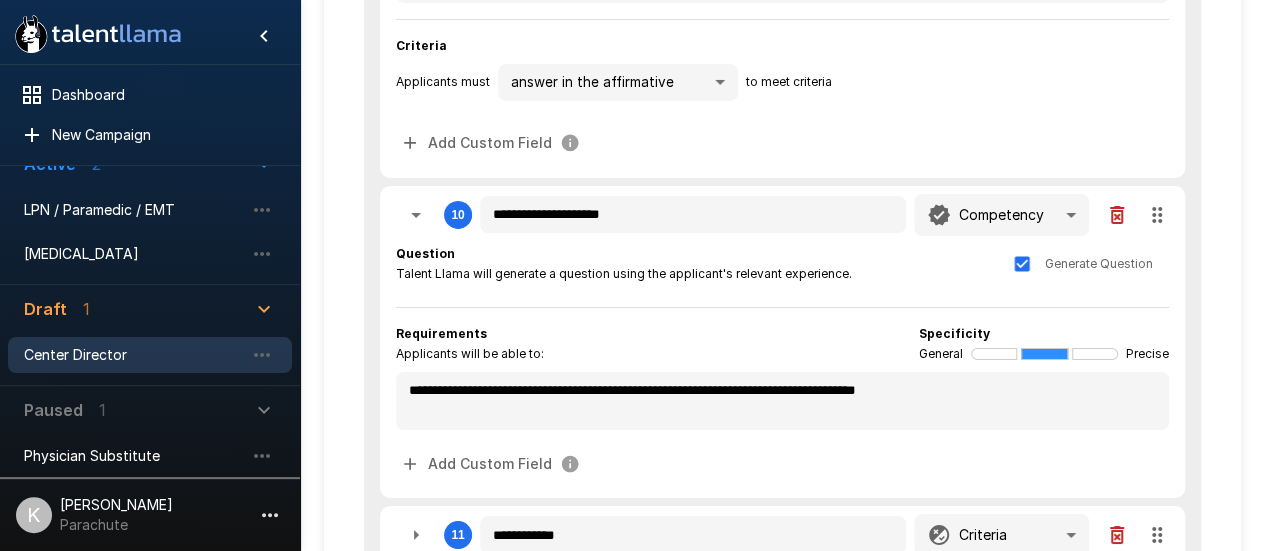 click on "**********" at bounding box center (632, -1244) 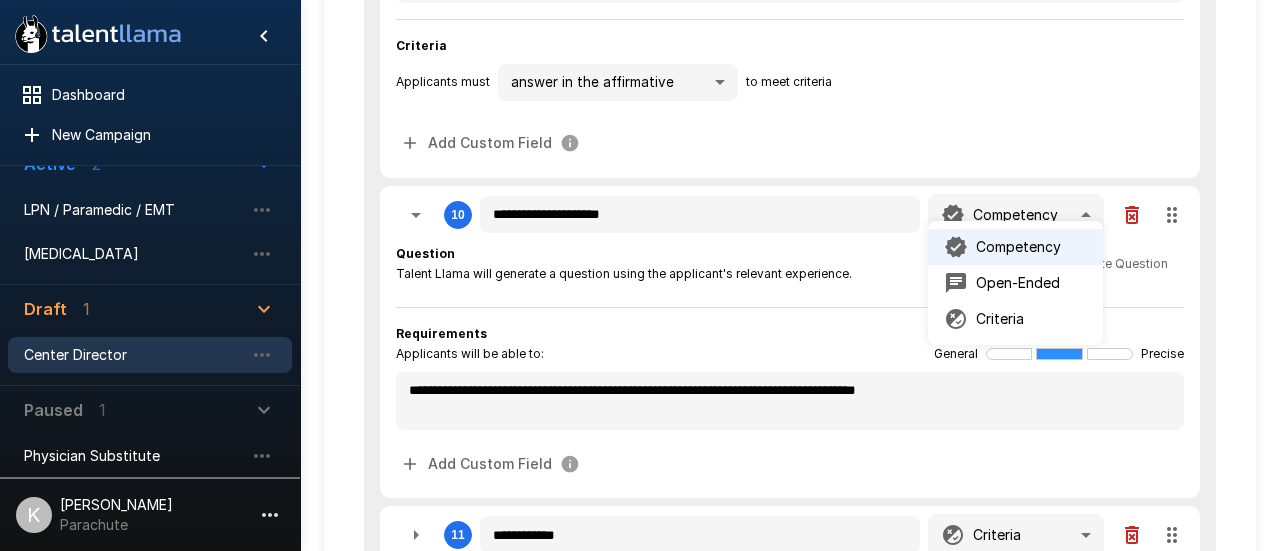 click on "Criteria" at bounding box center [1000, 319] 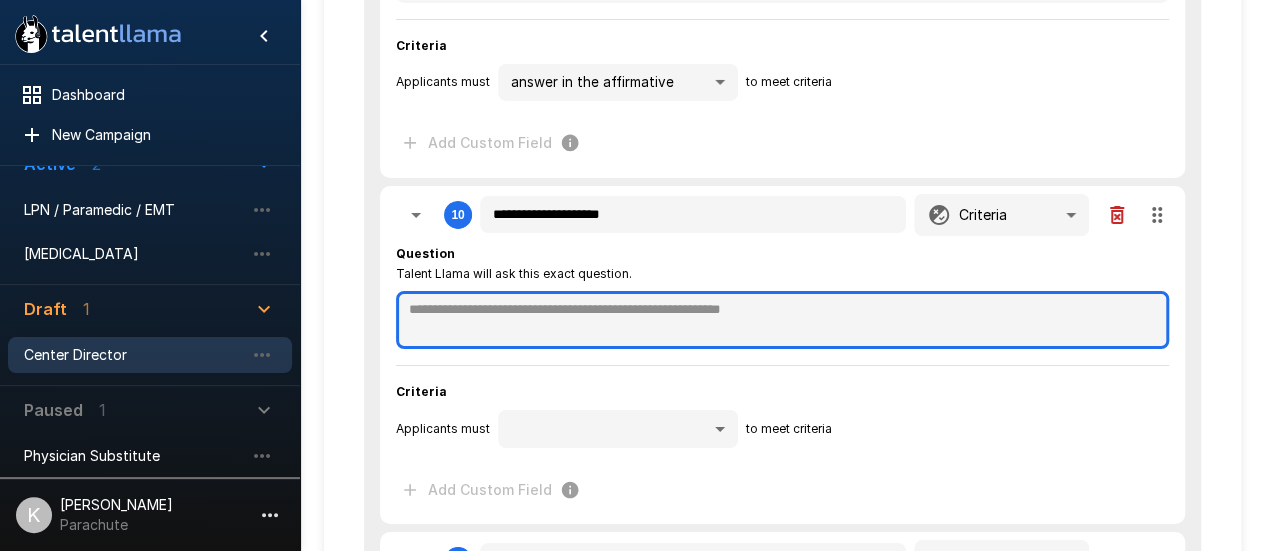 click at bounding box center [782, 320] 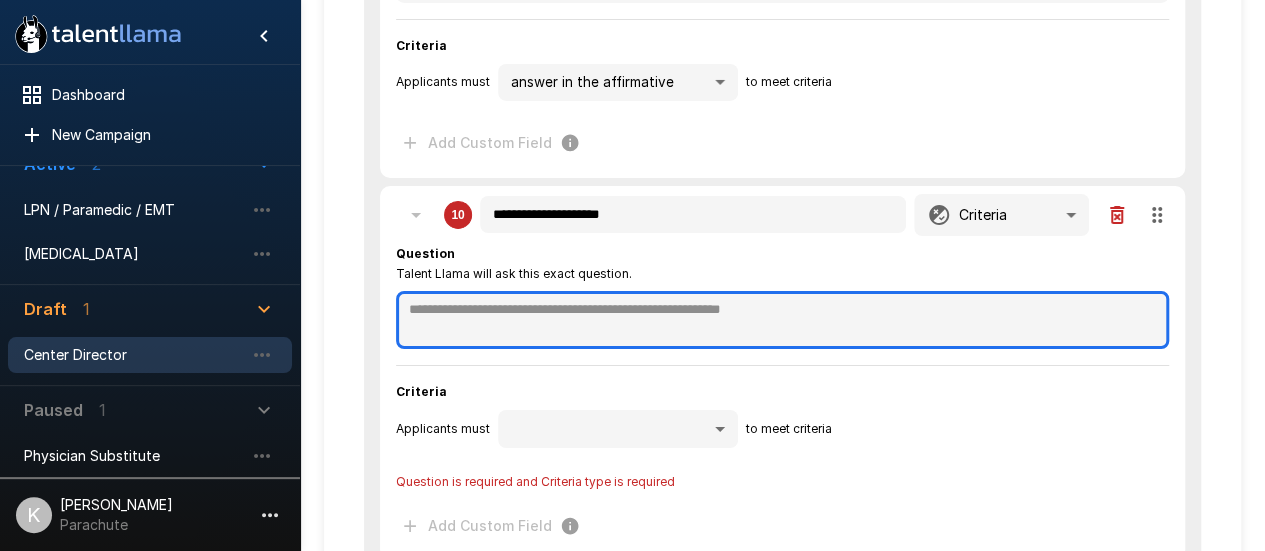 paste on "**********" 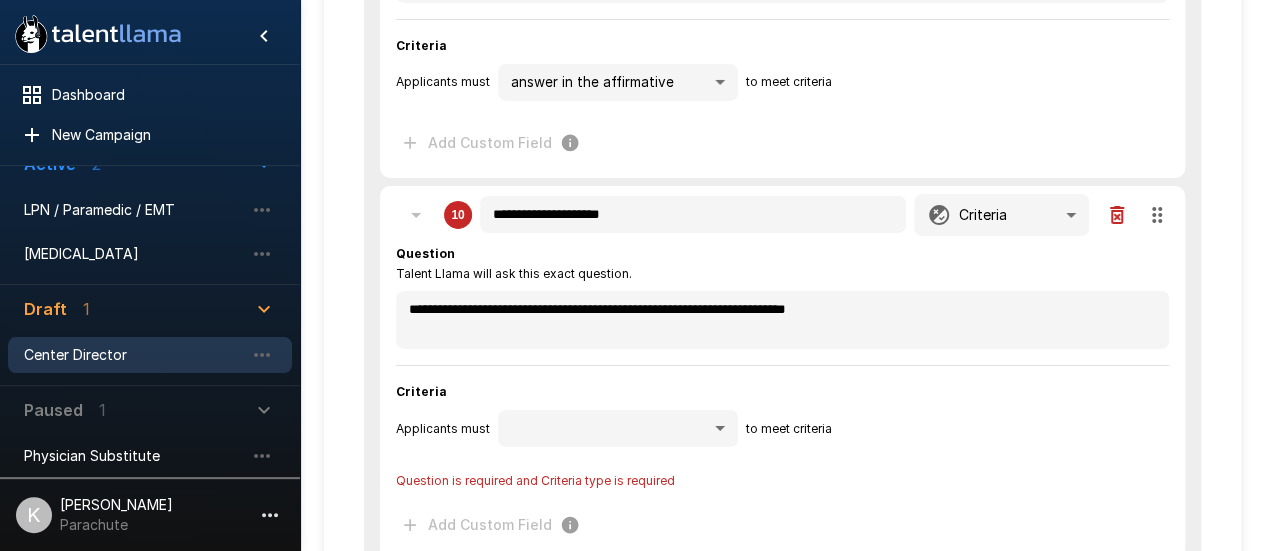 click on "**********" at bounding box center [632, -1213] 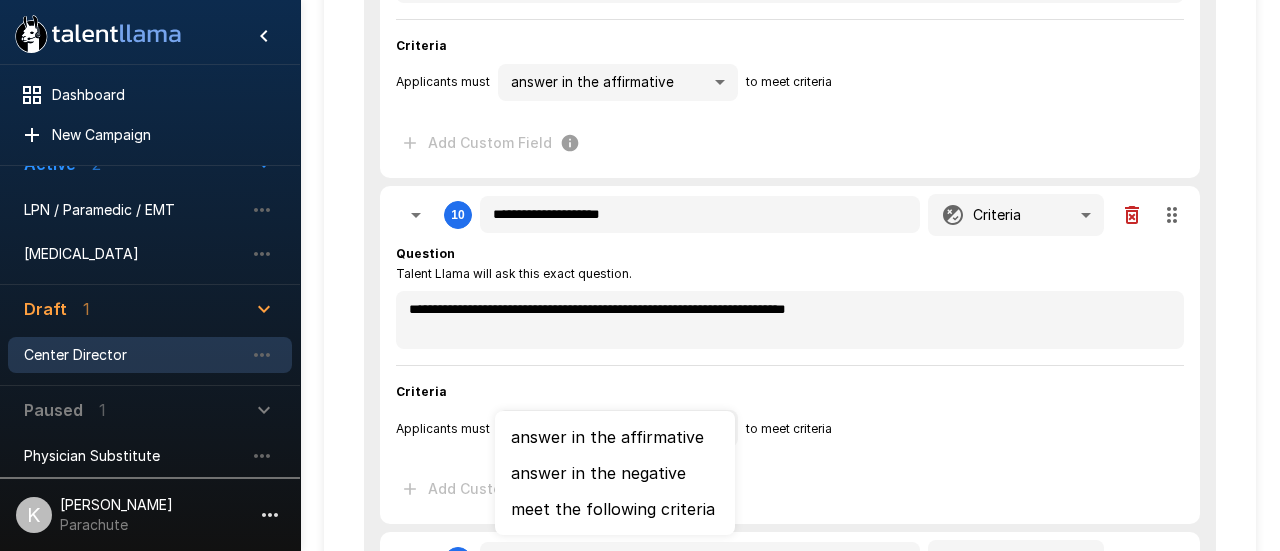 click on "meet the following criteria" at bounding box center (615, 509) 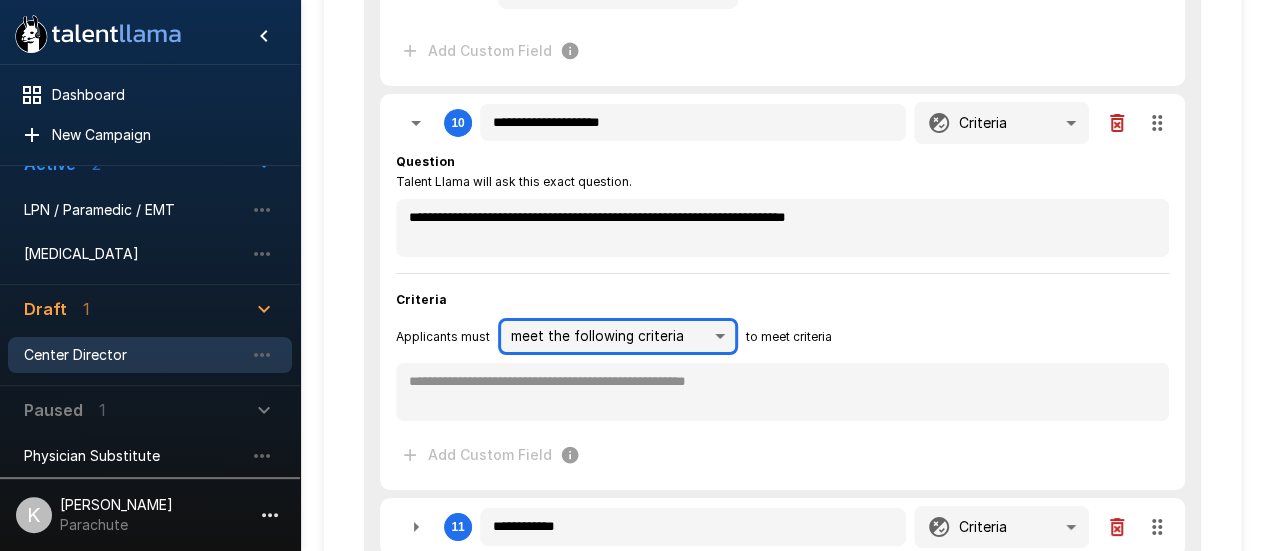 scroll, scrollTop: 3539, scrollLeft: 0, axis: vertical 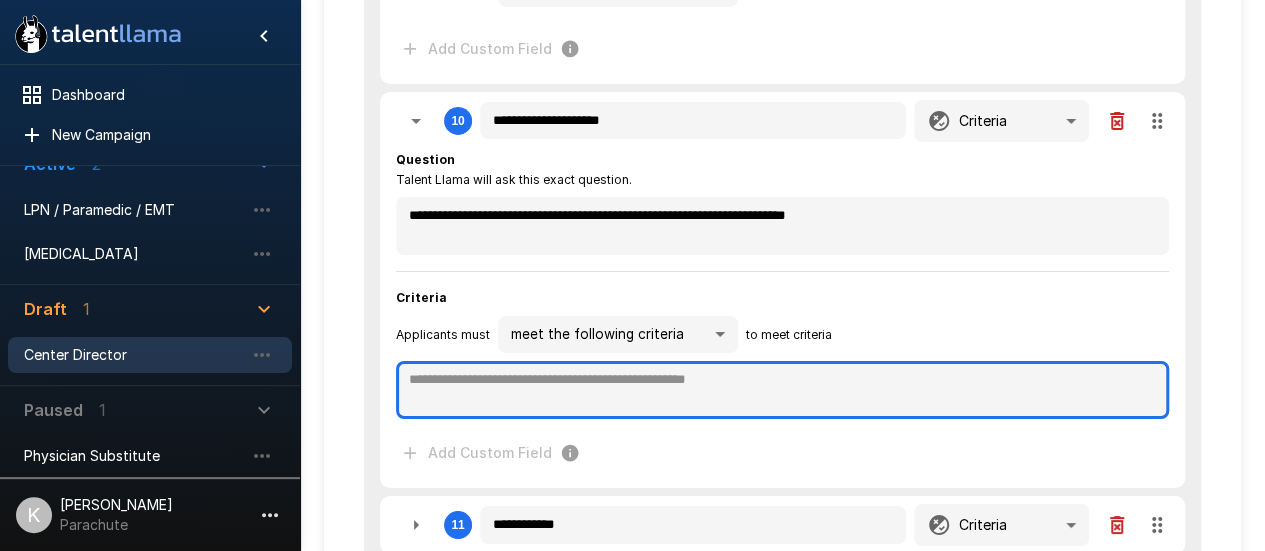 click at bounding box center (782, 390) 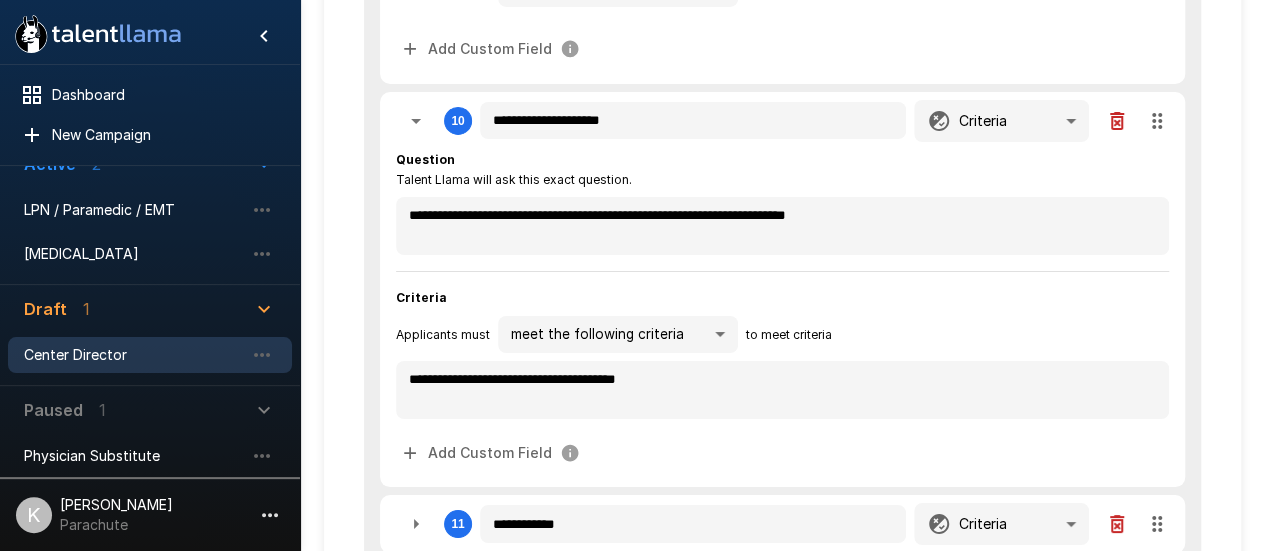 click on "**********" at bounding box center [782, 289] 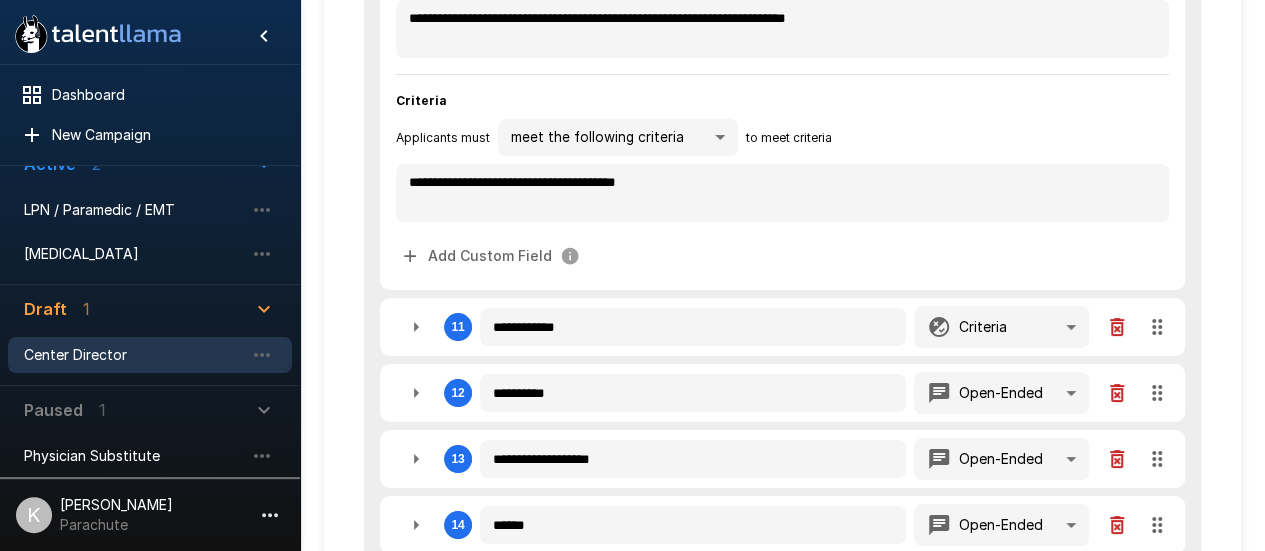 scroll, scrollTop: 3758, scrollLeft: 0, axis: vertical 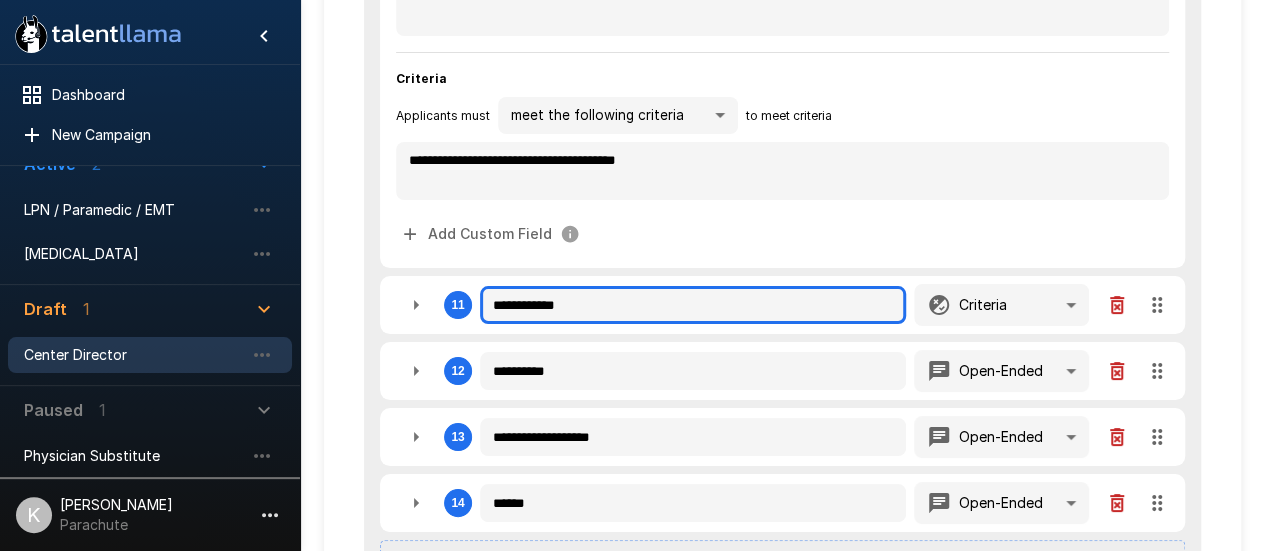 click on "**********" at bounding box center [693, 305] 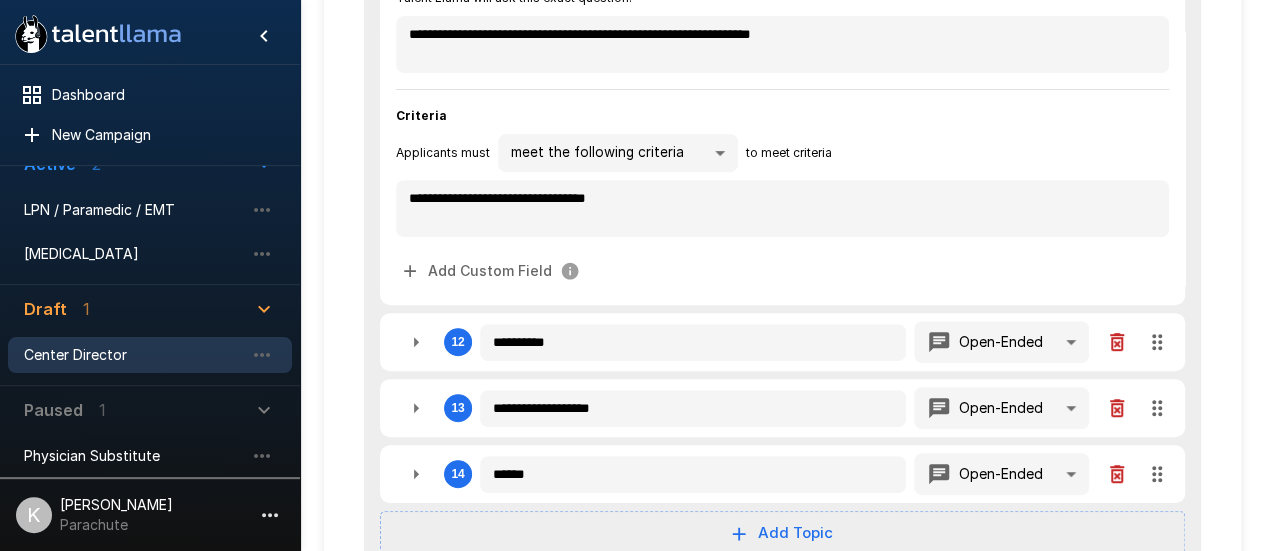 scroll, scrollTop: 4125, scrollLeft: 0, axis: vertical 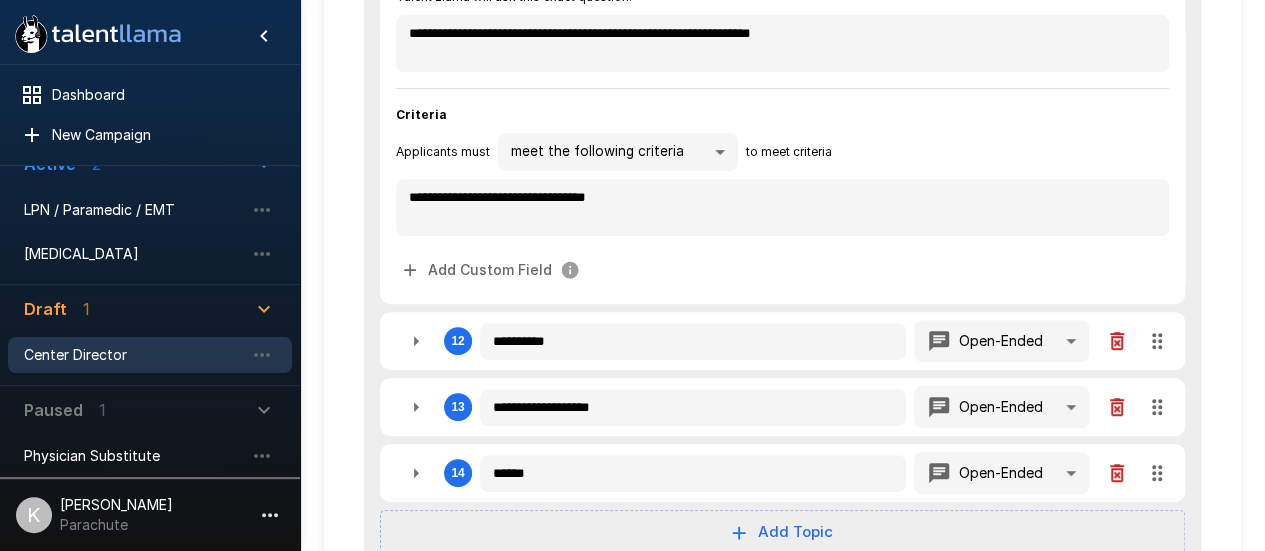 click on "**********" at bounding box center [782, 341] 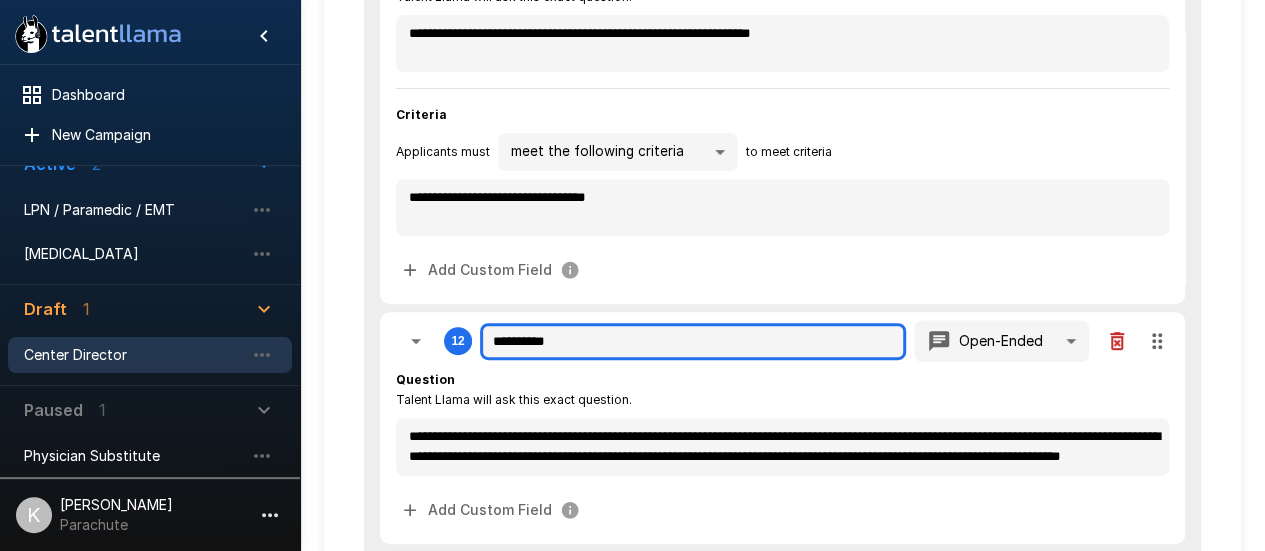 click on "**********" at bounding box center [693, 342] 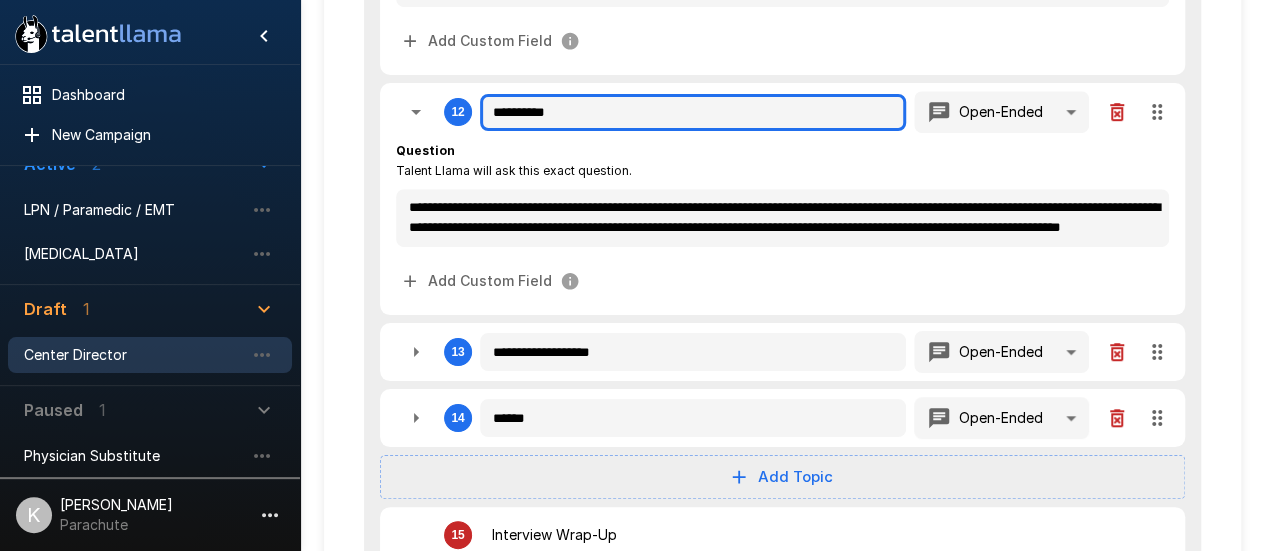 scroll, scrollTop: 4355, scrollLeft: 0, axis: vertical 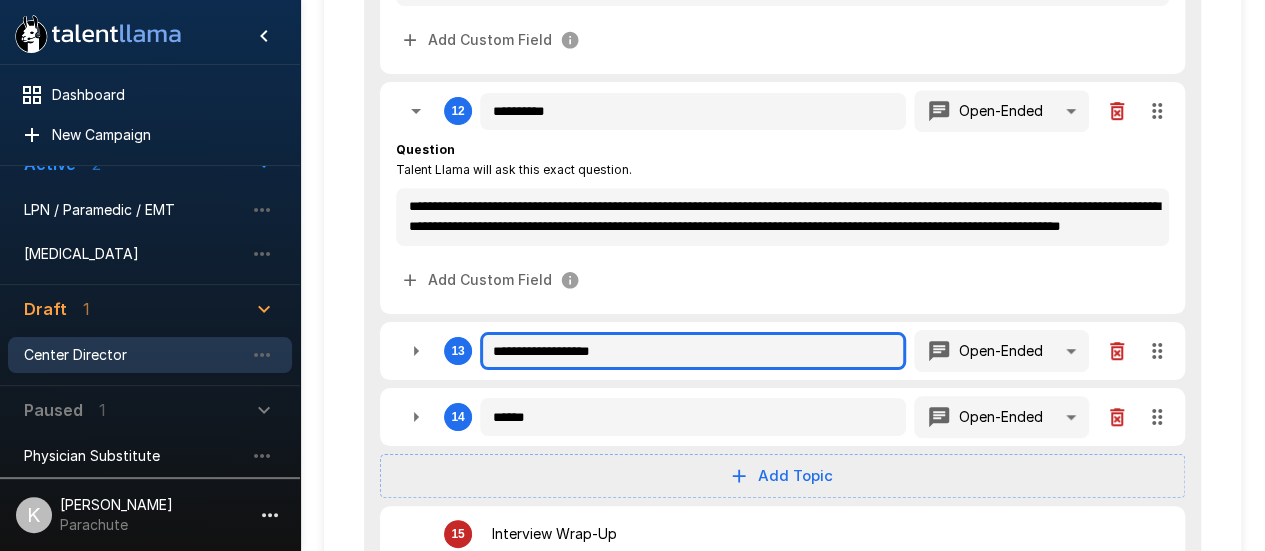 click on "**********" at bounding box center [693, 351] 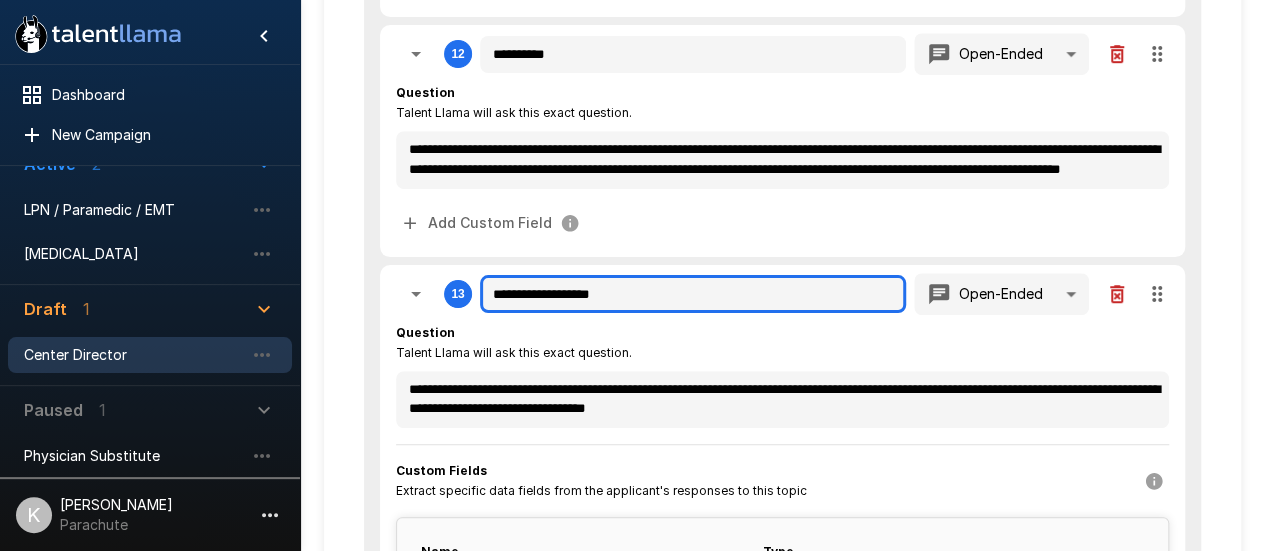 scroll, scrollTop: 4414, scrollLeft: 0, axis: vertical 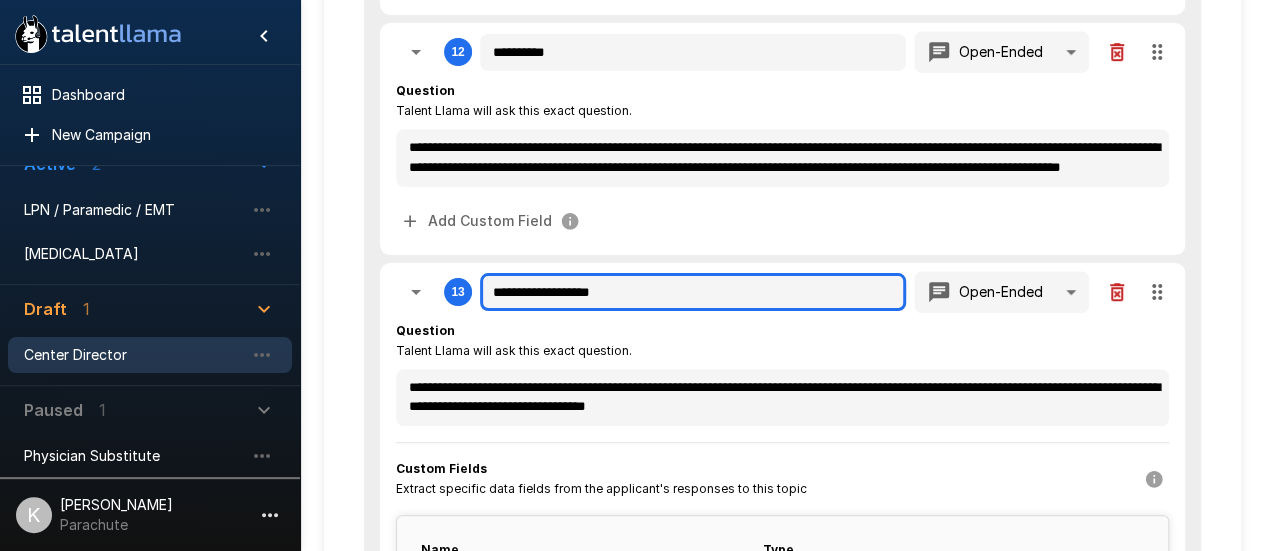 drag, startPoint x: 680, startPoint y: 280, endPoint x: 438, endPoint y: 265, distance: 242.46443 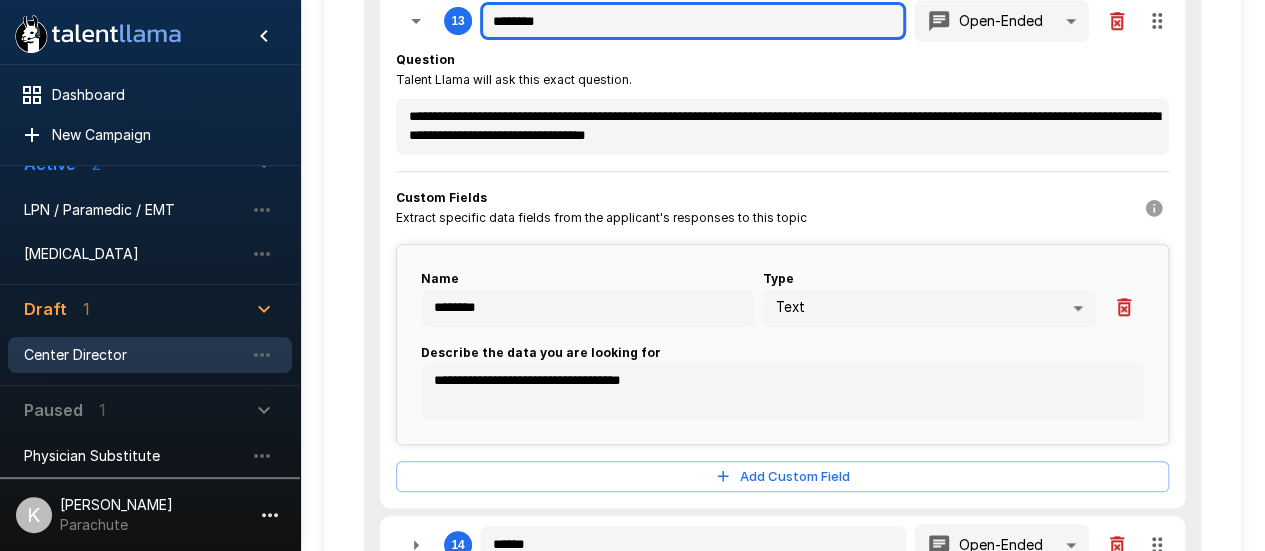 scroll, scrollTop: 4714, scrollLeft: 0, axis: vertical 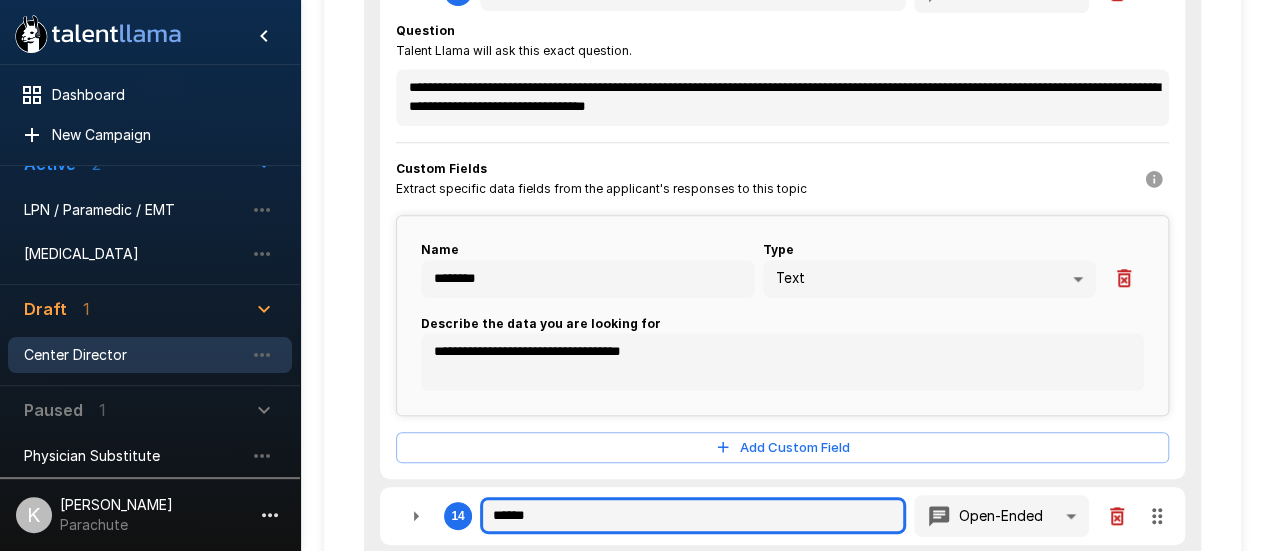 click on "******" at bounding box center [693, 516] 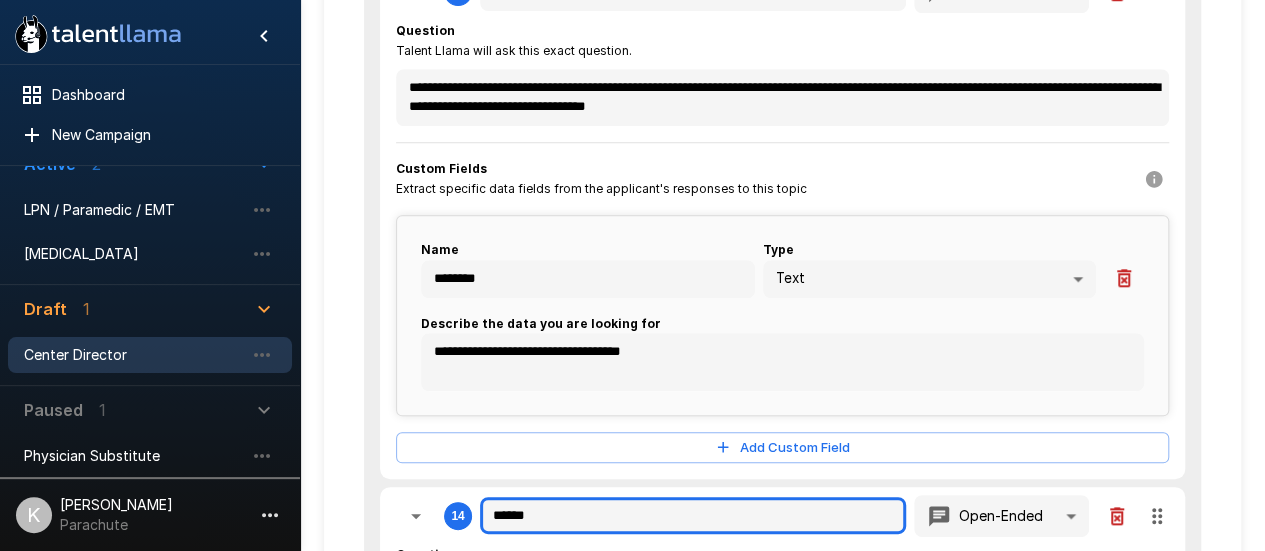 scroll, scrollTop: 5055, scrollLeft: 0, axis: vertical 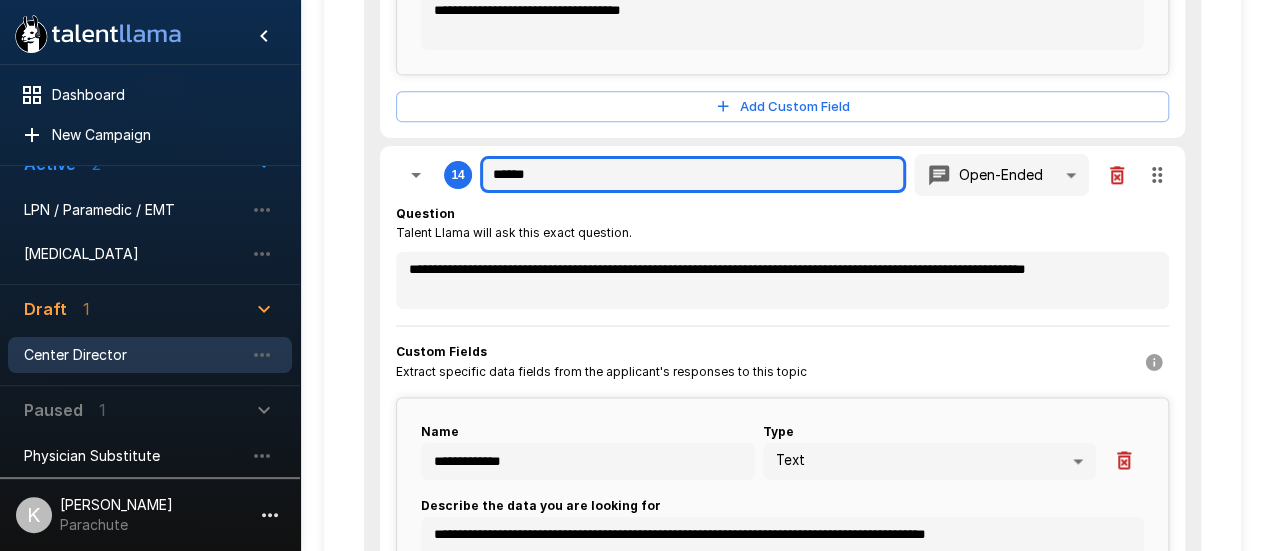 click on "******" at bounding box center [693, 175] 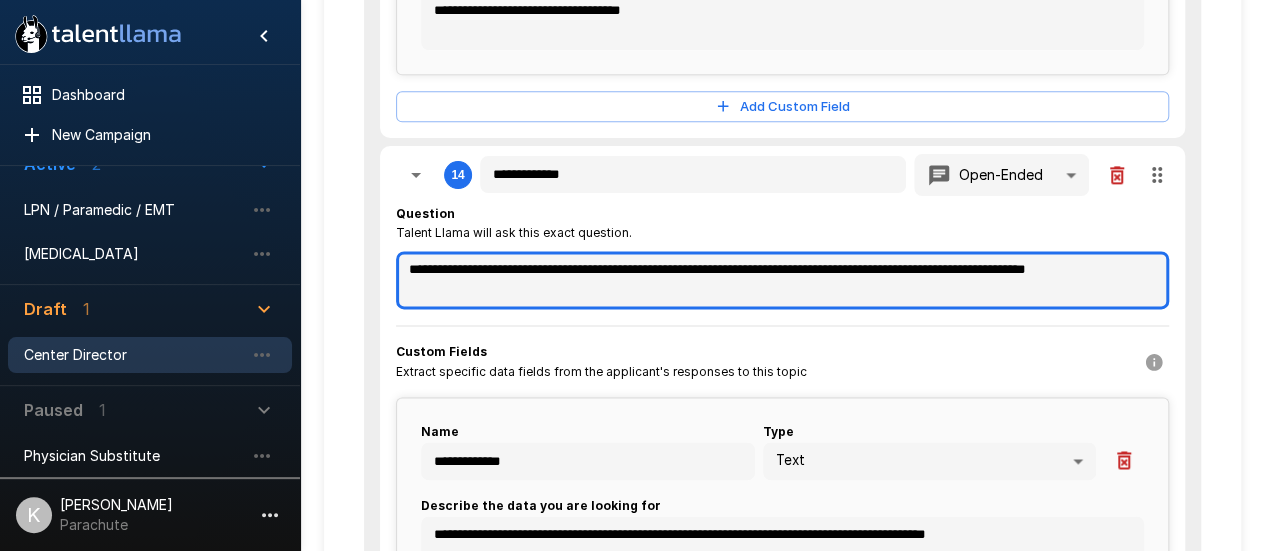 click on "**********" at bounding box center (782, 279) 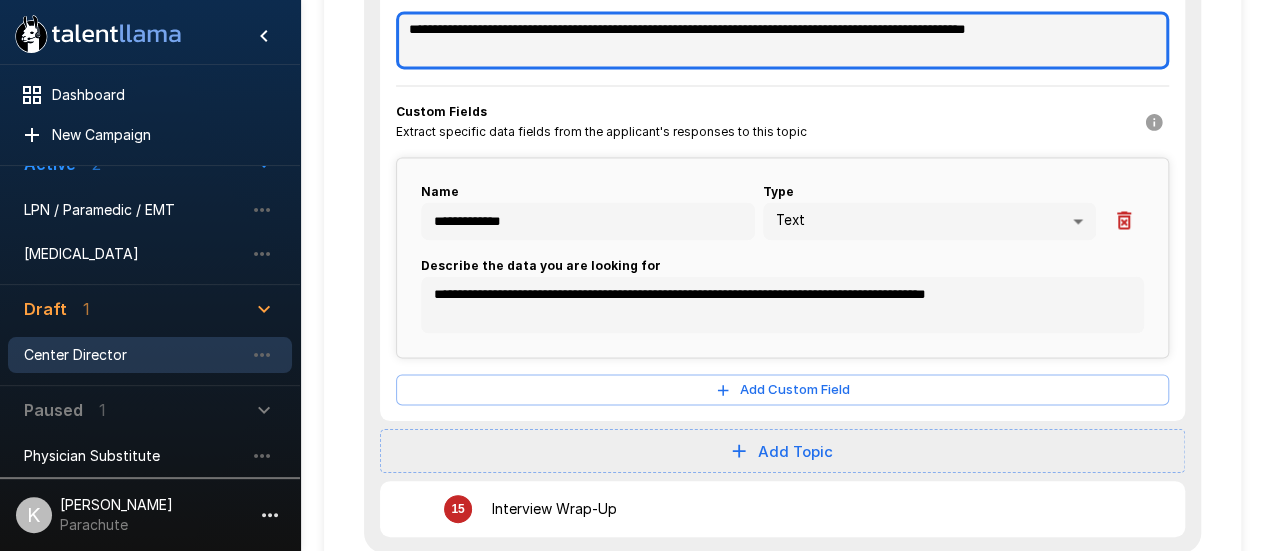 scroll, scrollTop: 5336, scrollLeft: 0, axis: vertical 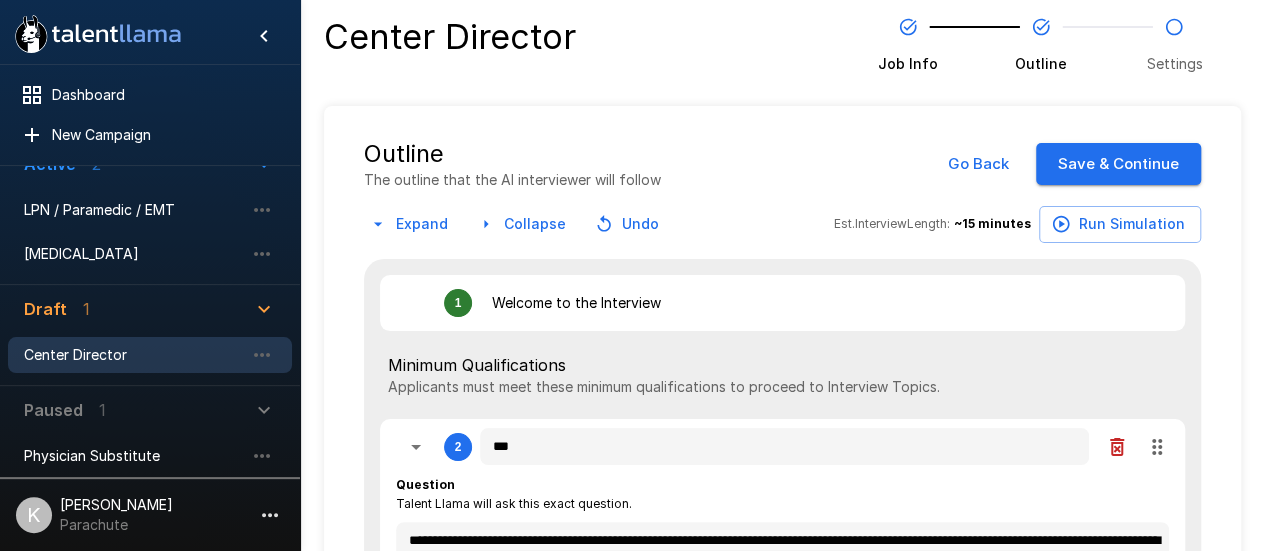 click on "Expand Collapse Undo Est.  Interview  Length: ~ 15   minutes Run Simulation" at bounding box center [782, 224] 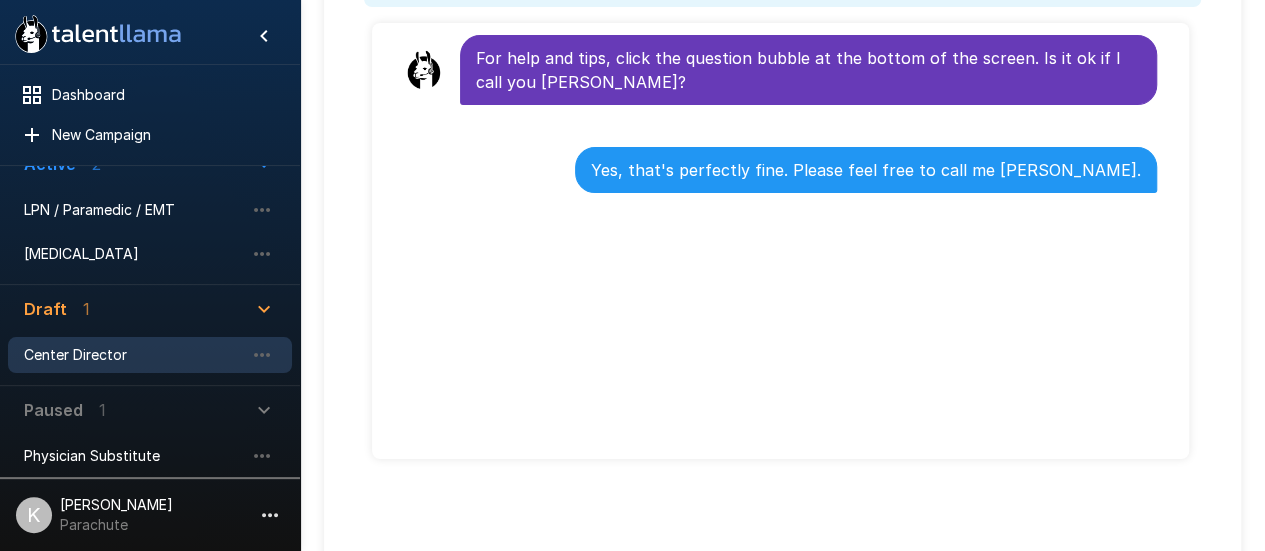 scroll, scrollTop: 297, scrollLeft: 0, axis: vertical 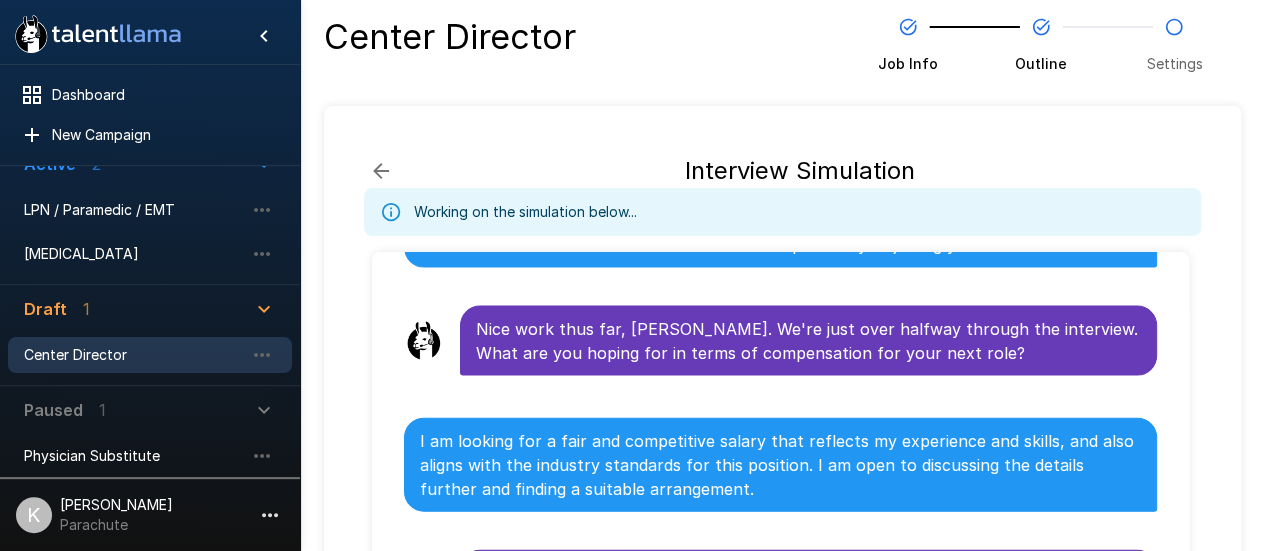 click 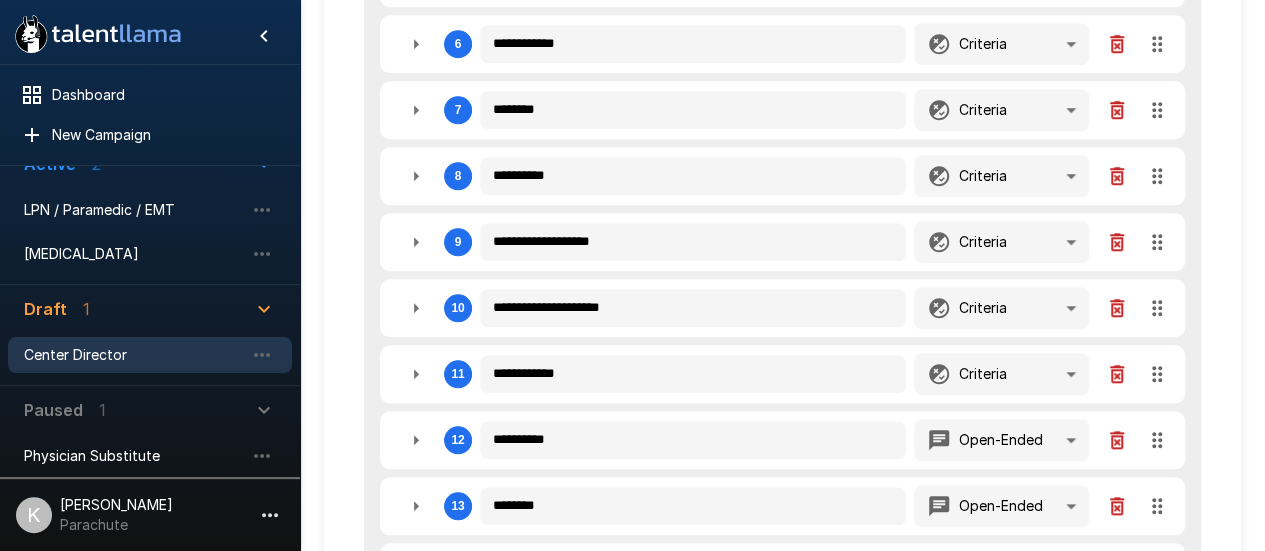 scroll, scrollTop: 1008, scrollLeft: 0, axis: vertical 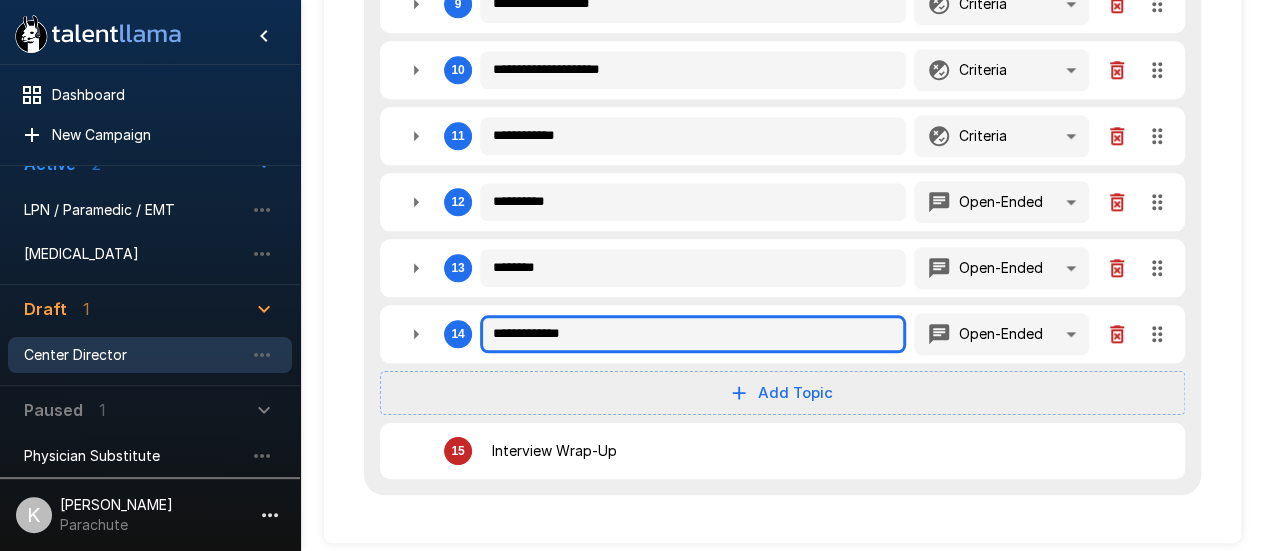 click on "**********" at bounding box center (693, 334) 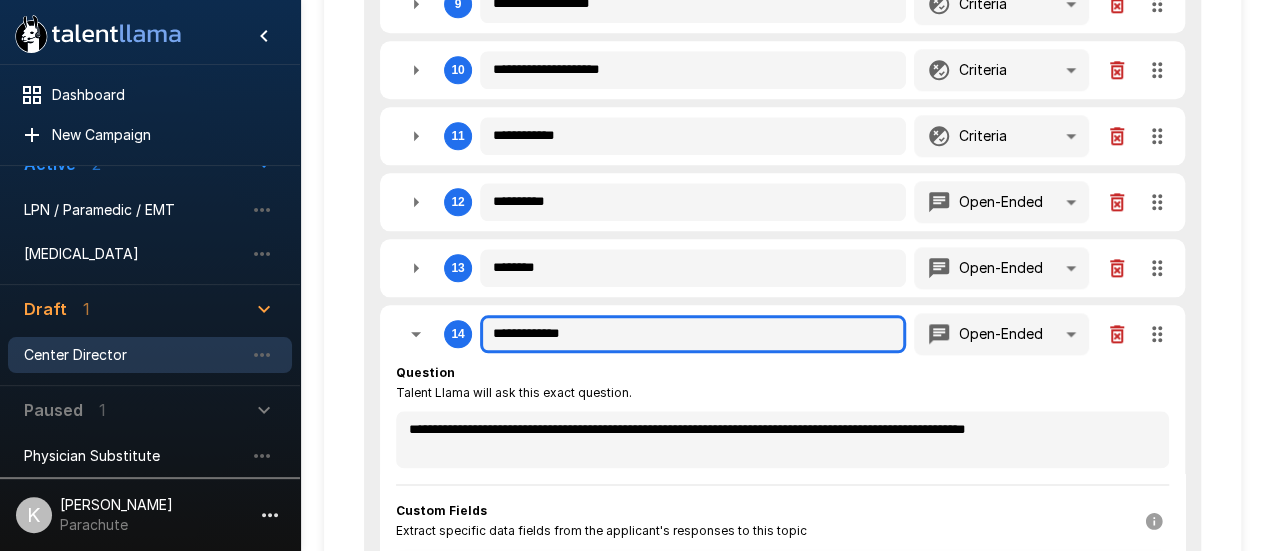 click on "**********" at bounding box center (693, 334) 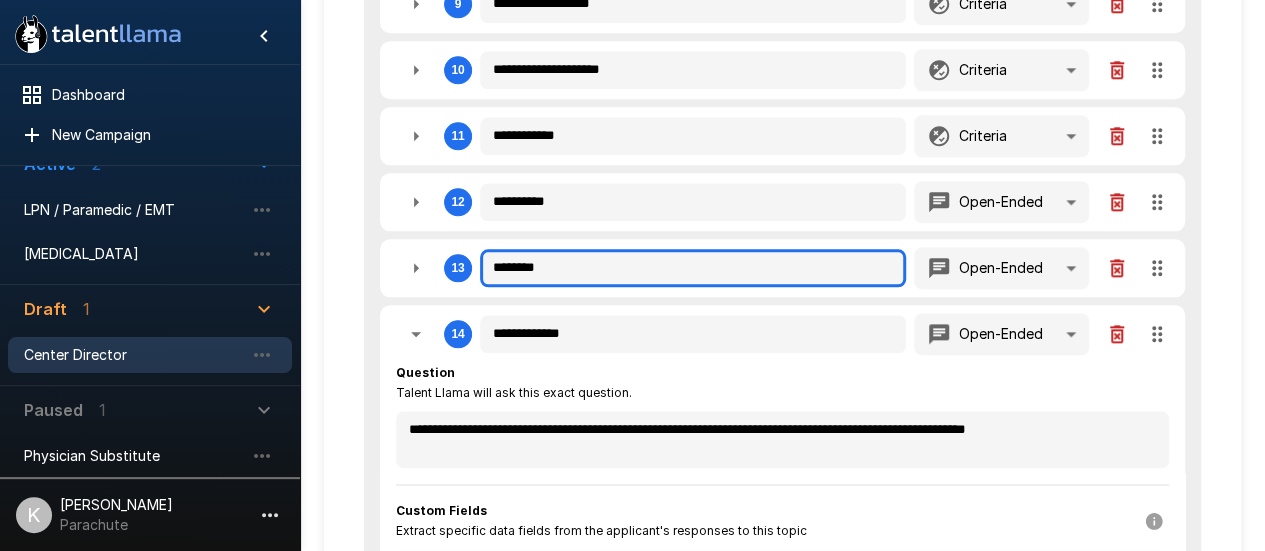 click on "********" at bounding box center [693, 268] 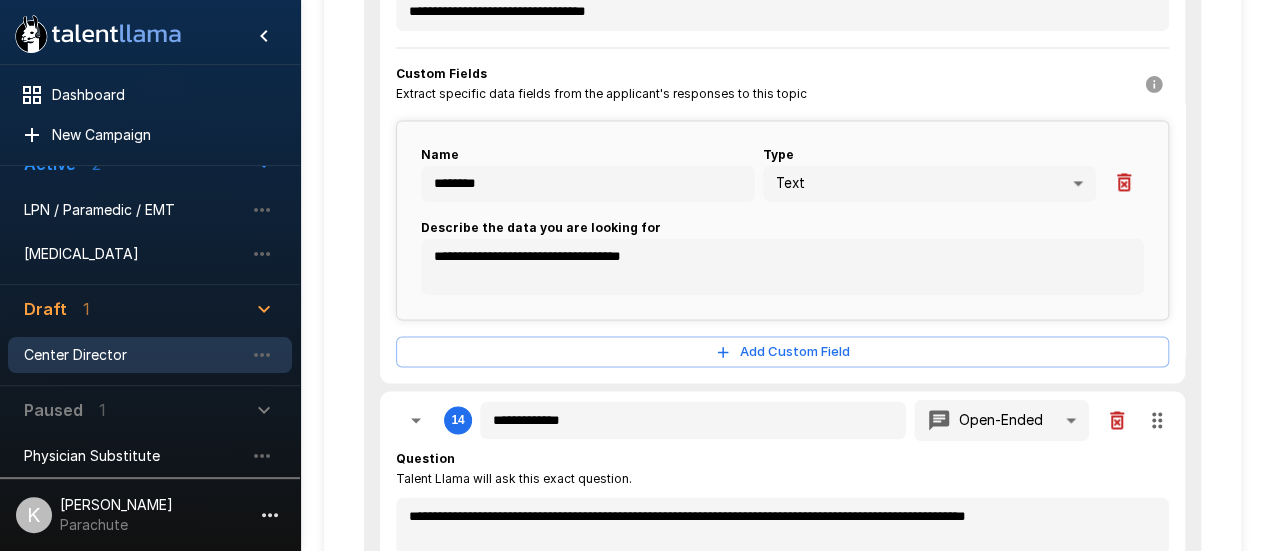 scroll, scrollTop: 1390, scrollLeft: 0, axis: vertical 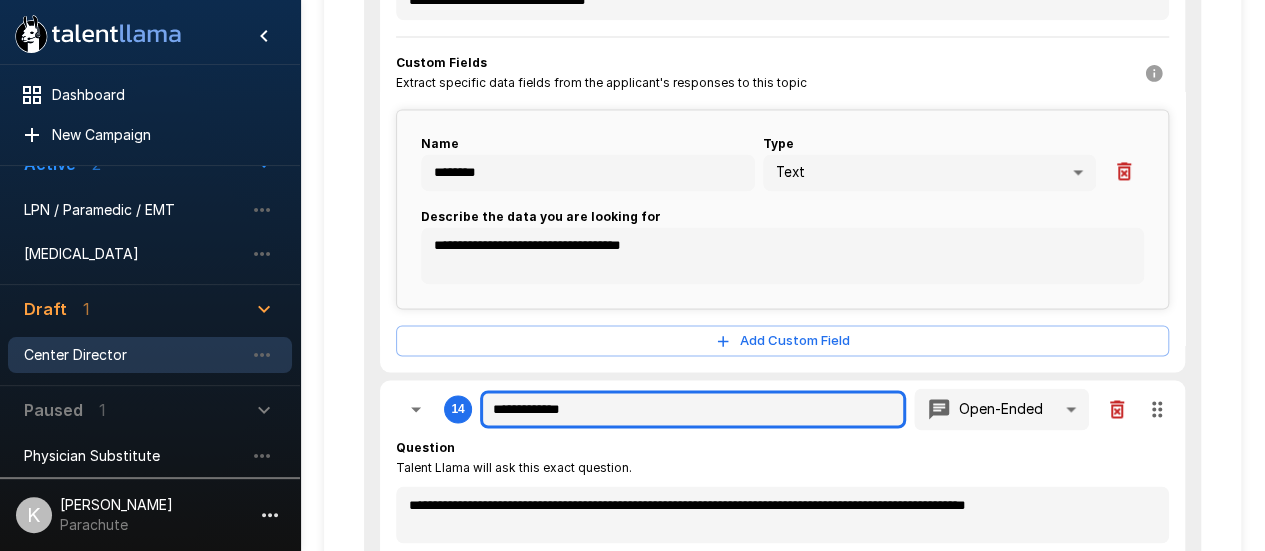 click on "**********" at bounding box center (693, 409) 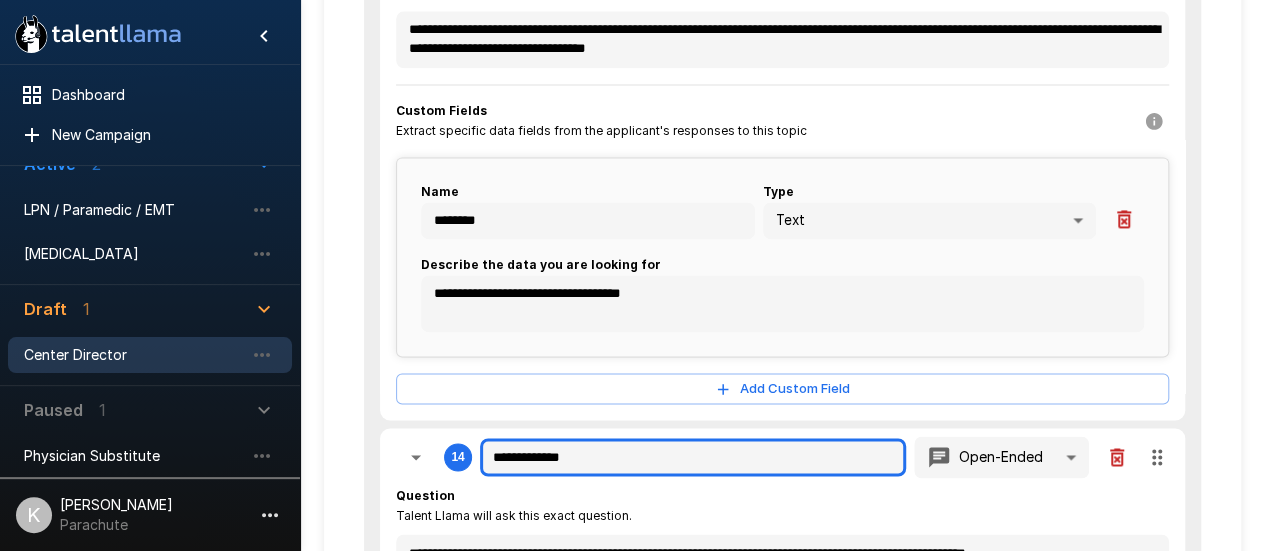 scroll, scrollTop: 1458, scrollLeft: 0, axis: vertical 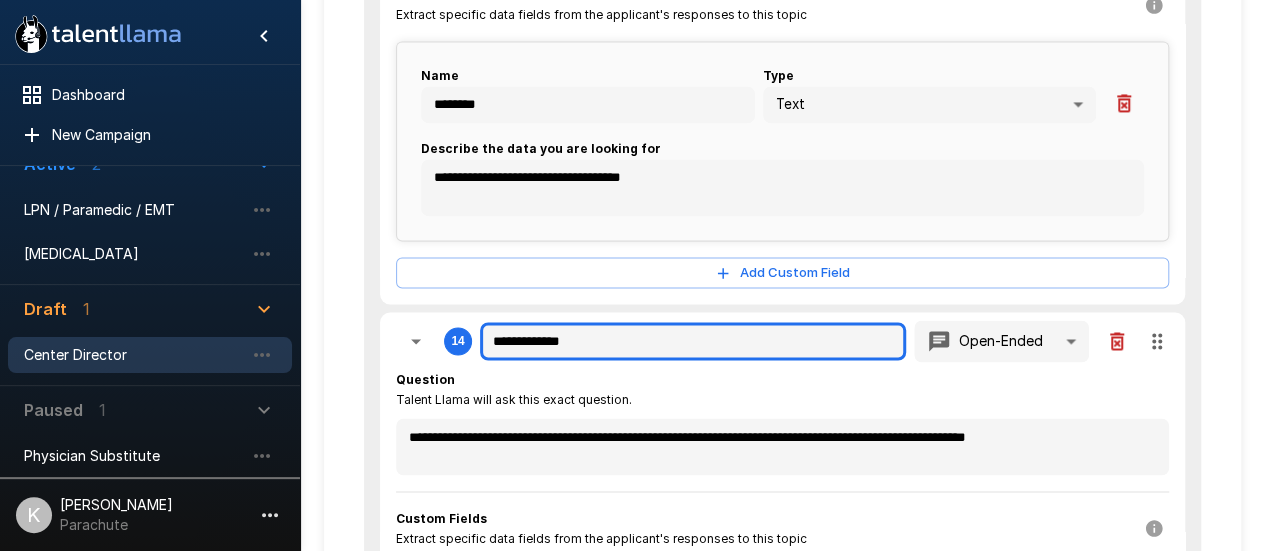 drag, startPoint x: 581, startPoint y: 330, endPoint x: 405, endPoint y: 318, distance: 176.40862 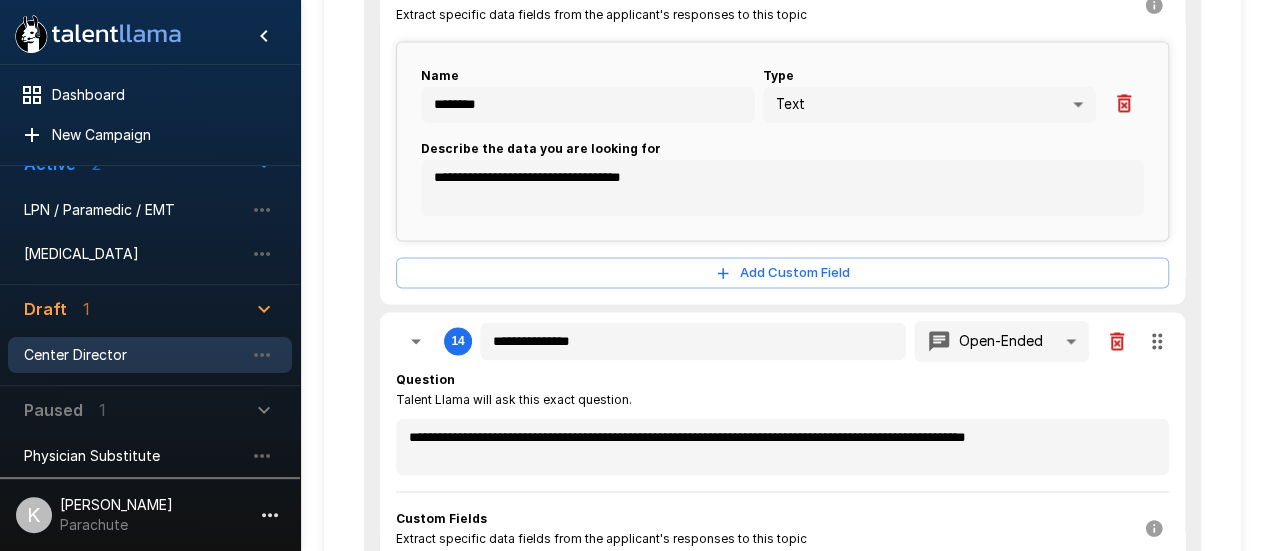 click on "**********" at bounding box center [782, -120] 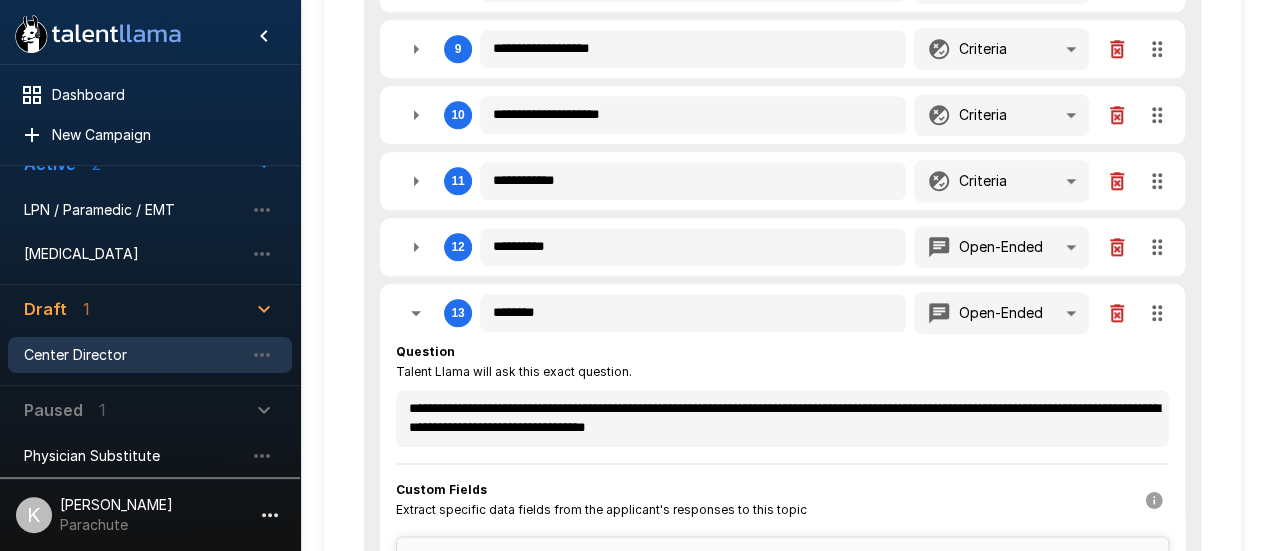 scroll, scrollTop: 962, scrollLeft: 0, axis: vertical 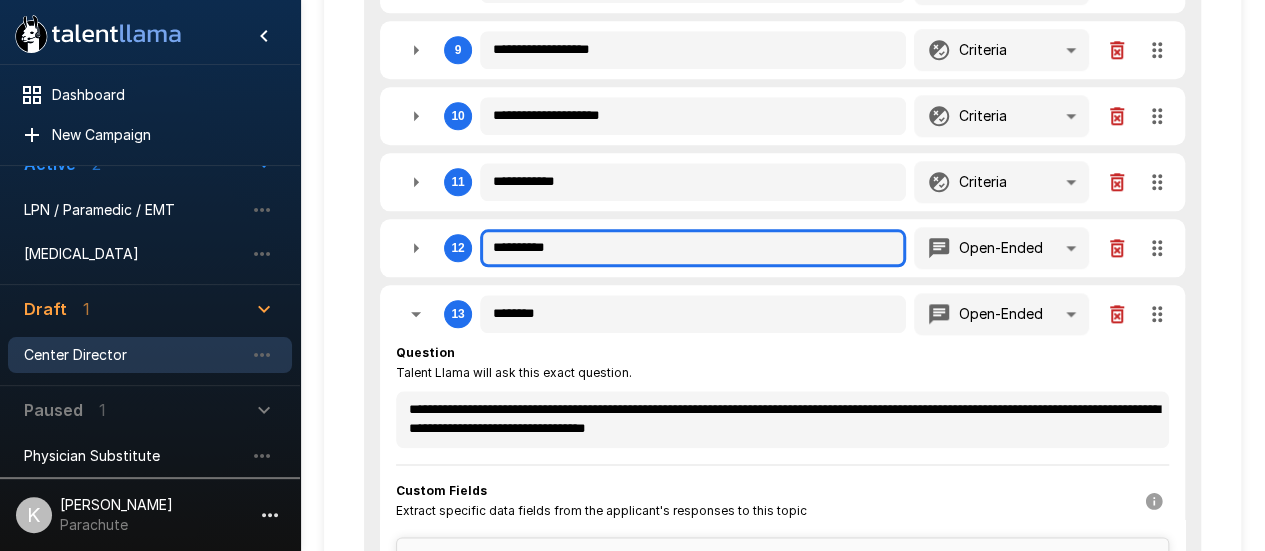 click on "**********" at bounding box center (693, 248) 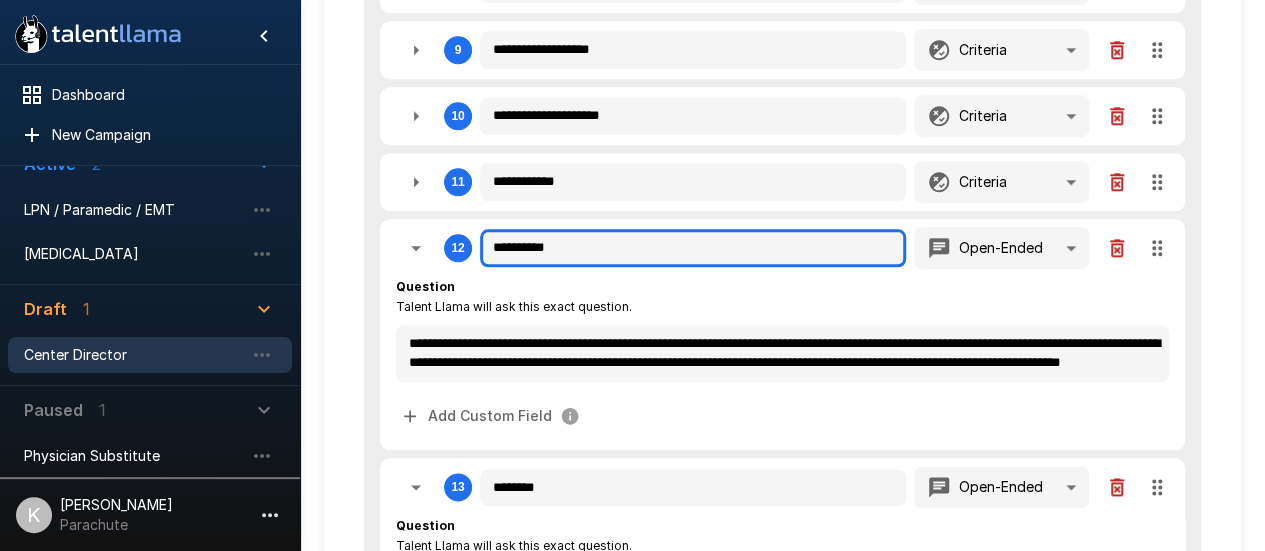 drag, startPoint x: 572, startPoint y: 241, endPoint x: 444, endPoint y: 231, distance: 128.39003 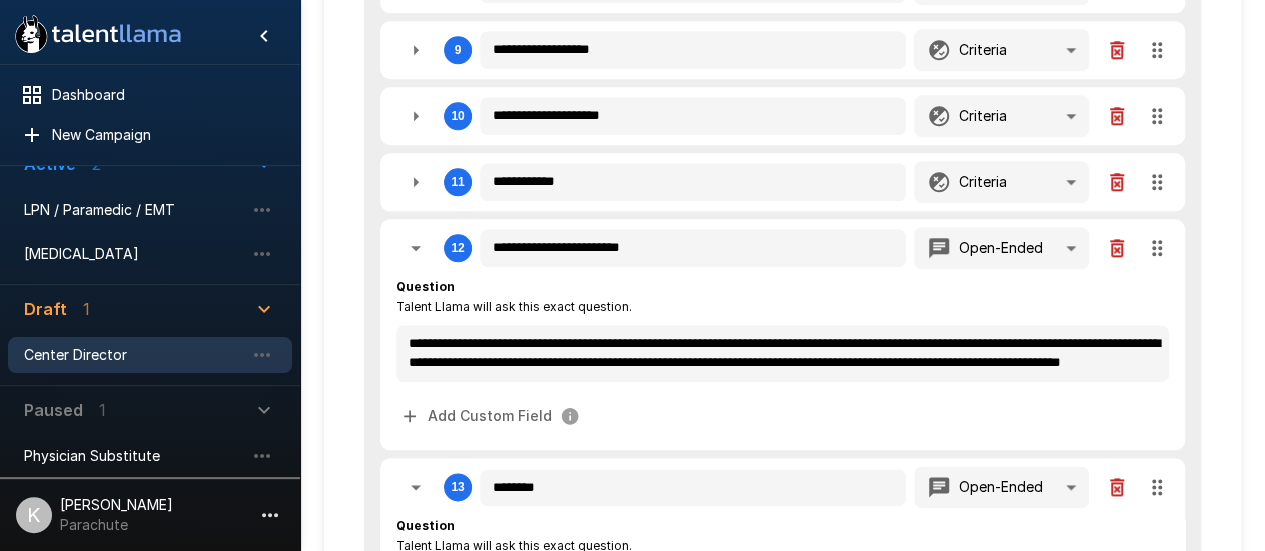 click on "**********" at bounding box center (782, 410) 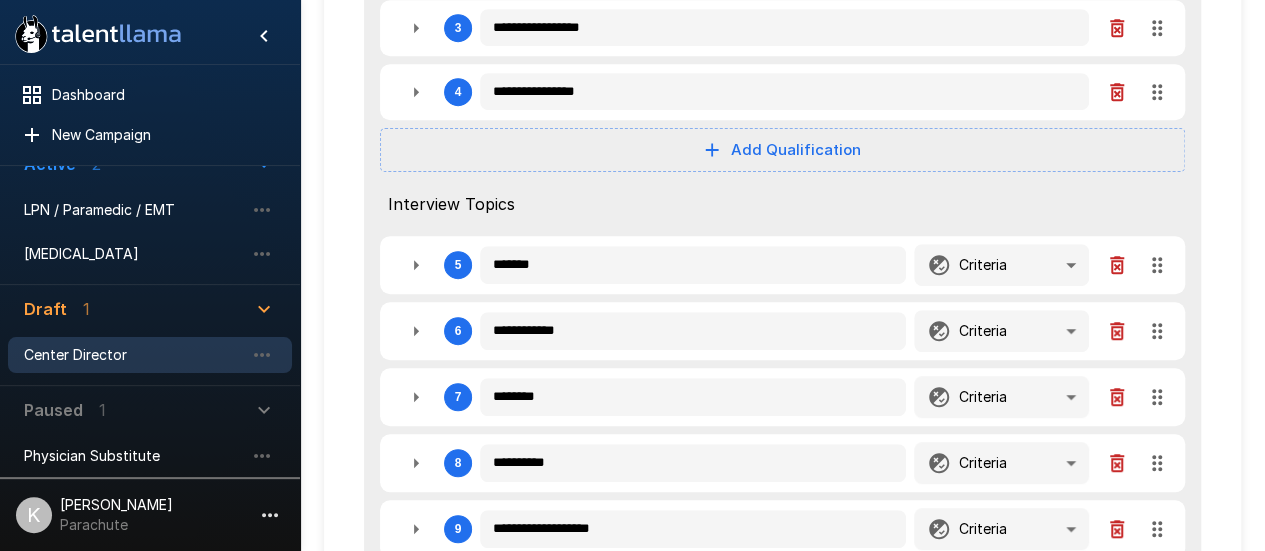 scroll, scrollTop: 0, scrollLeft: 0, axis: both 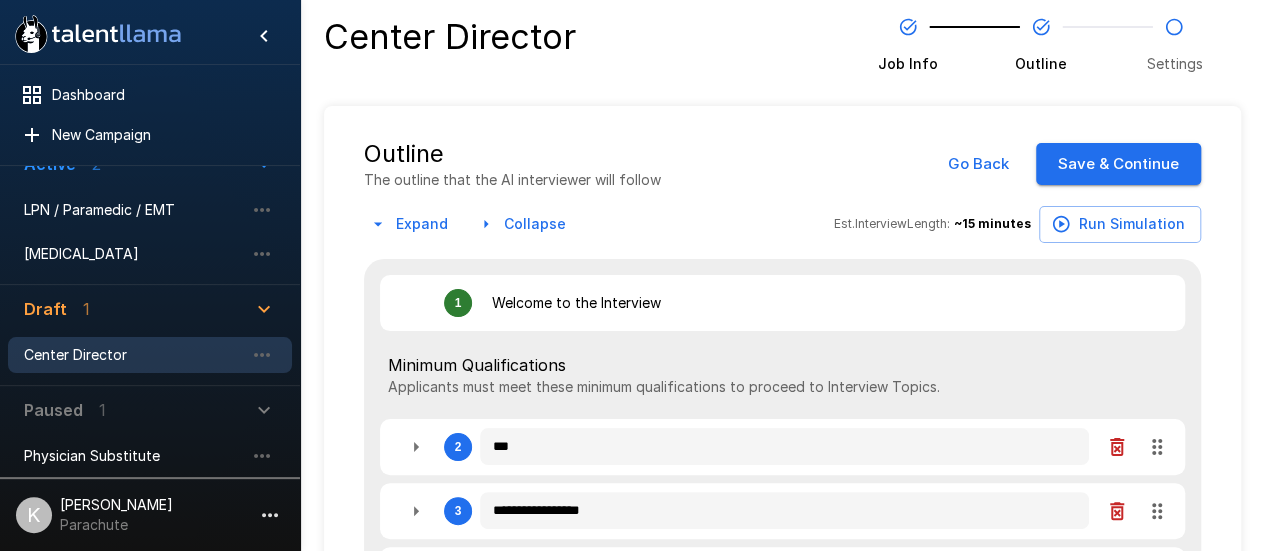 click 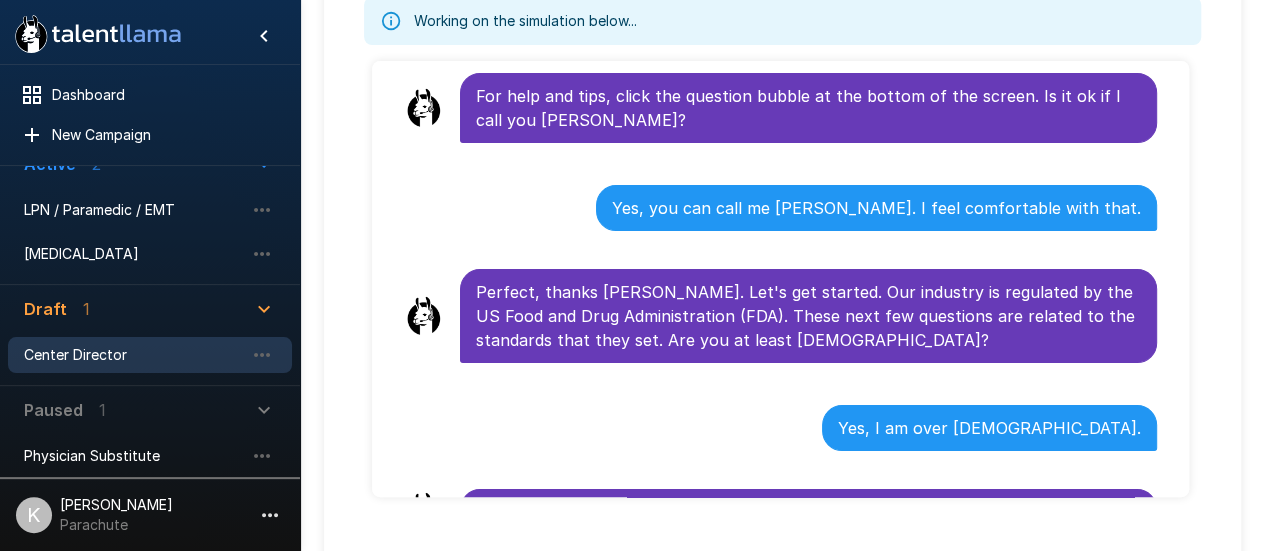 scroll, scrollTop: 192, scrollLeft: 0, axis: vertical 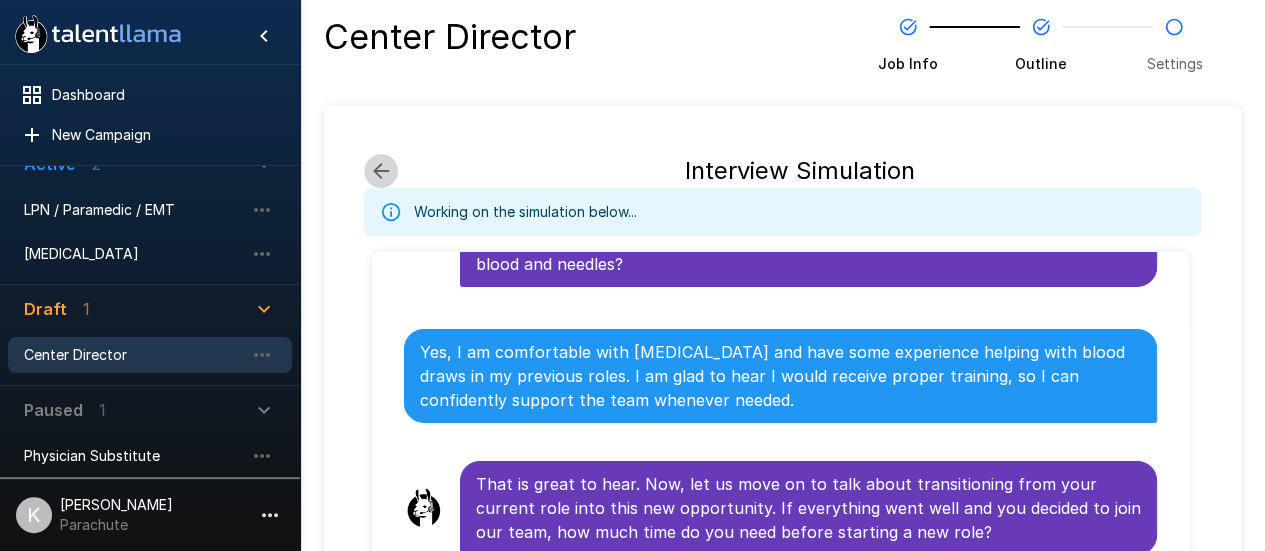 click 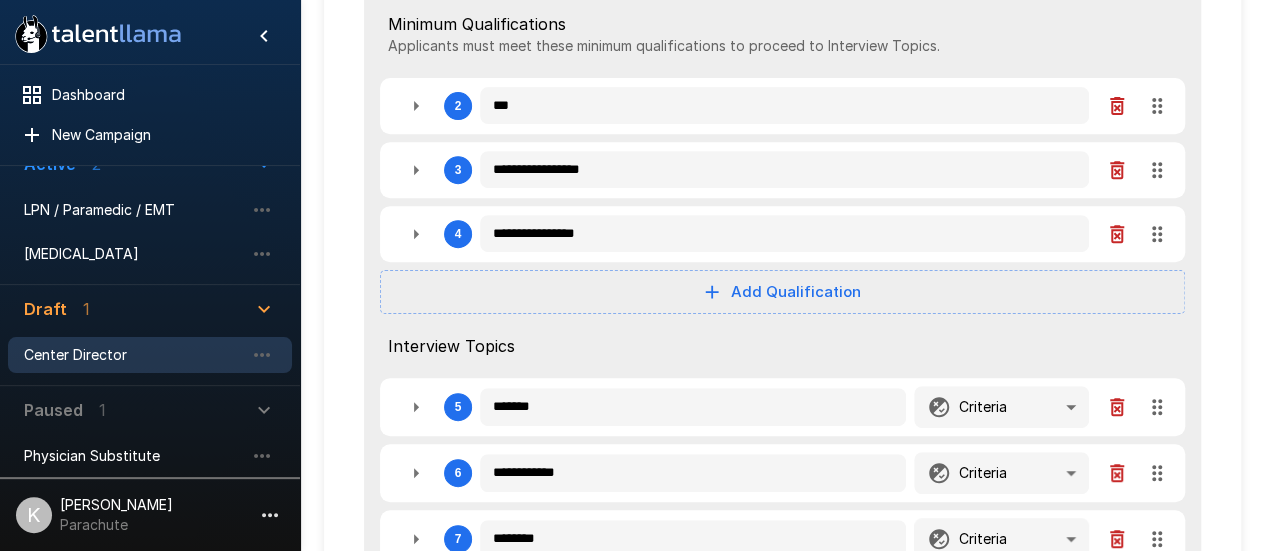 scroll, scrollTop: 0, scrollLeft: 0, axis: both 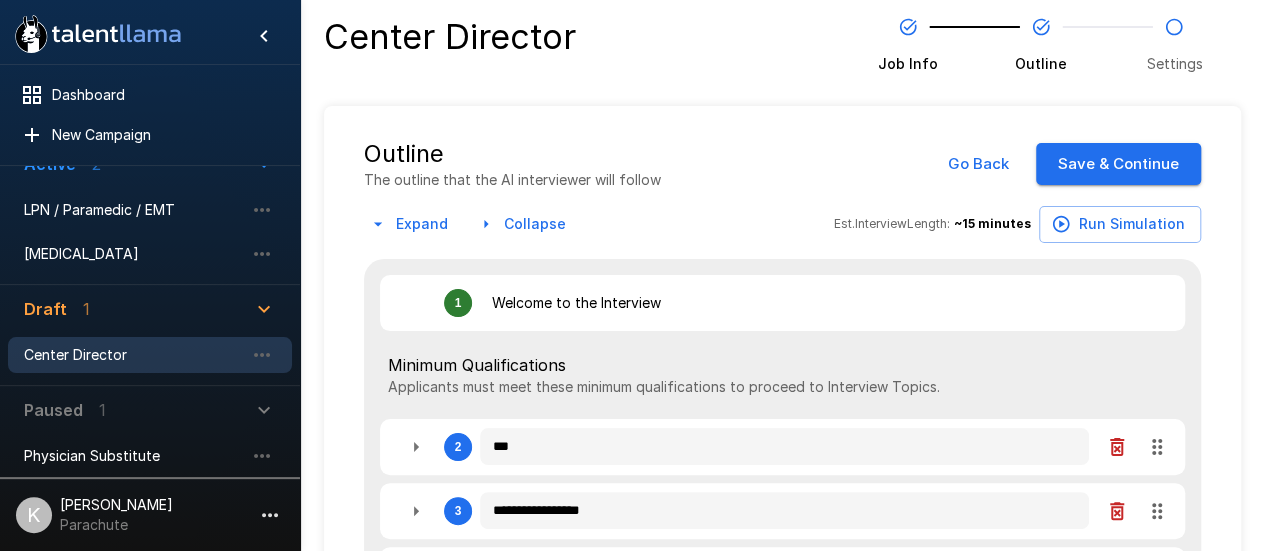 click on "Save & Continue" at bounding box center [1118, 164] 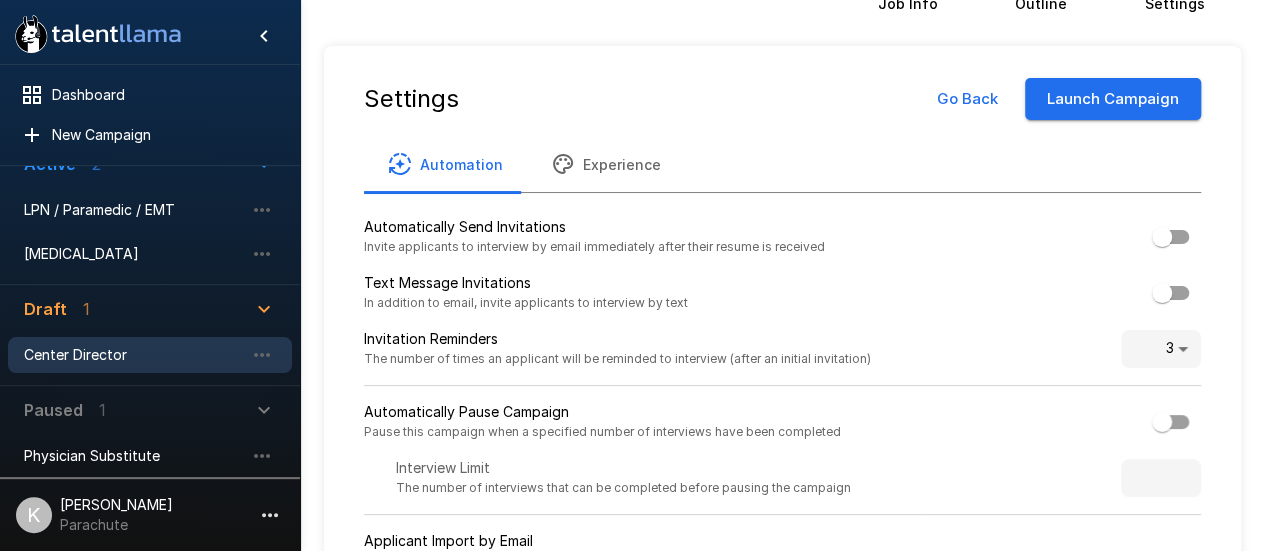scroll, scrollTop: 61, scrollLeft: 0, axis: vertical 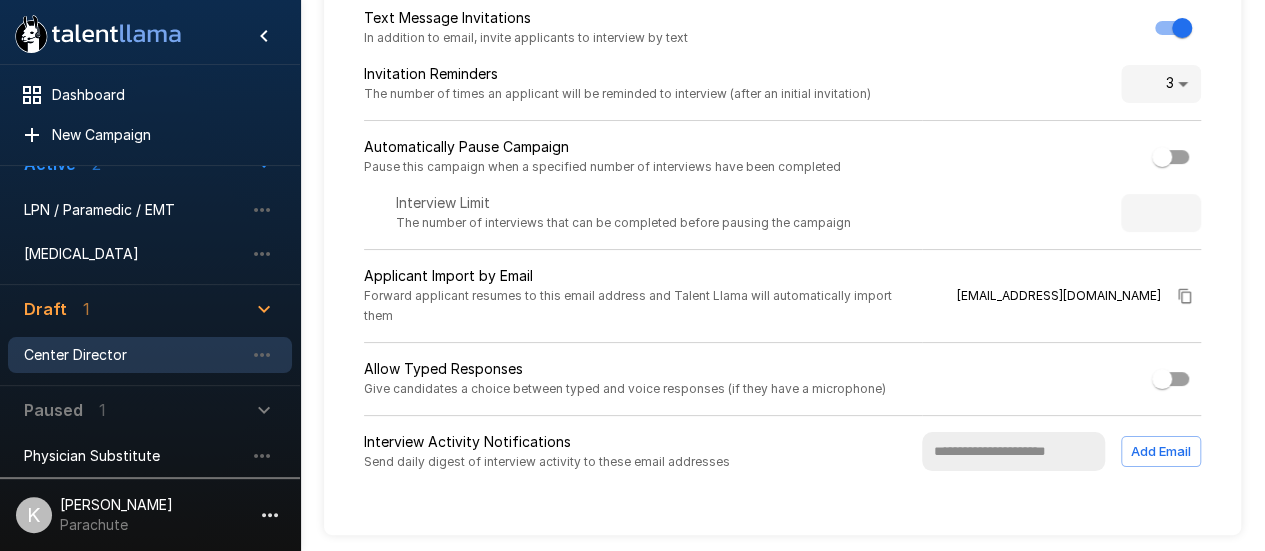 click at bounding box center (1013, 452) 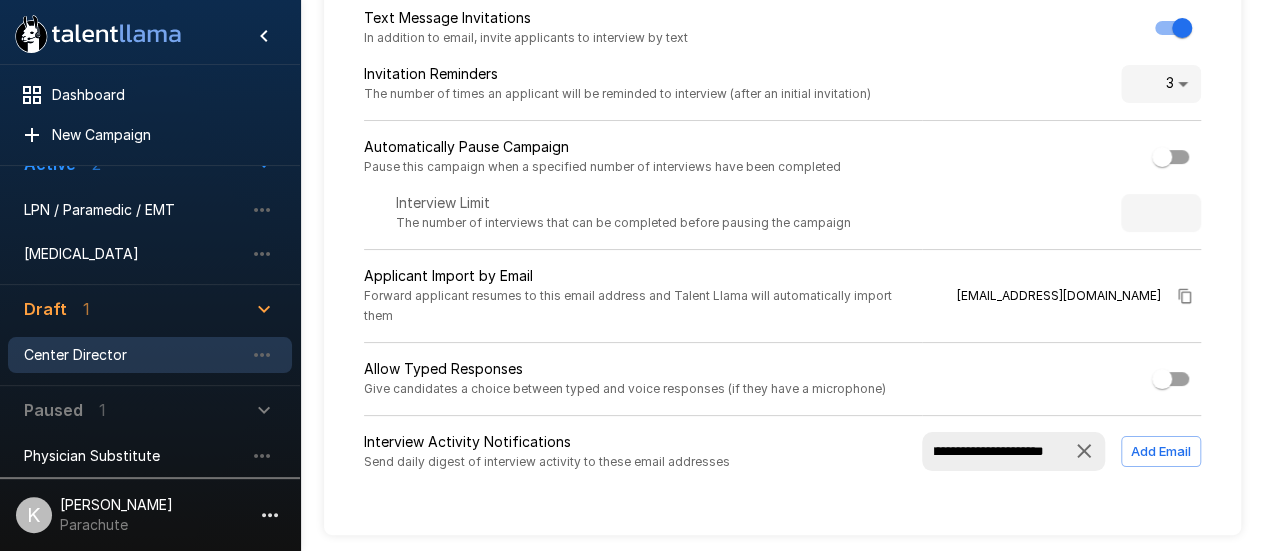 scroll, scrollTop: 0, scrollLeft: 105, axis: horizontal 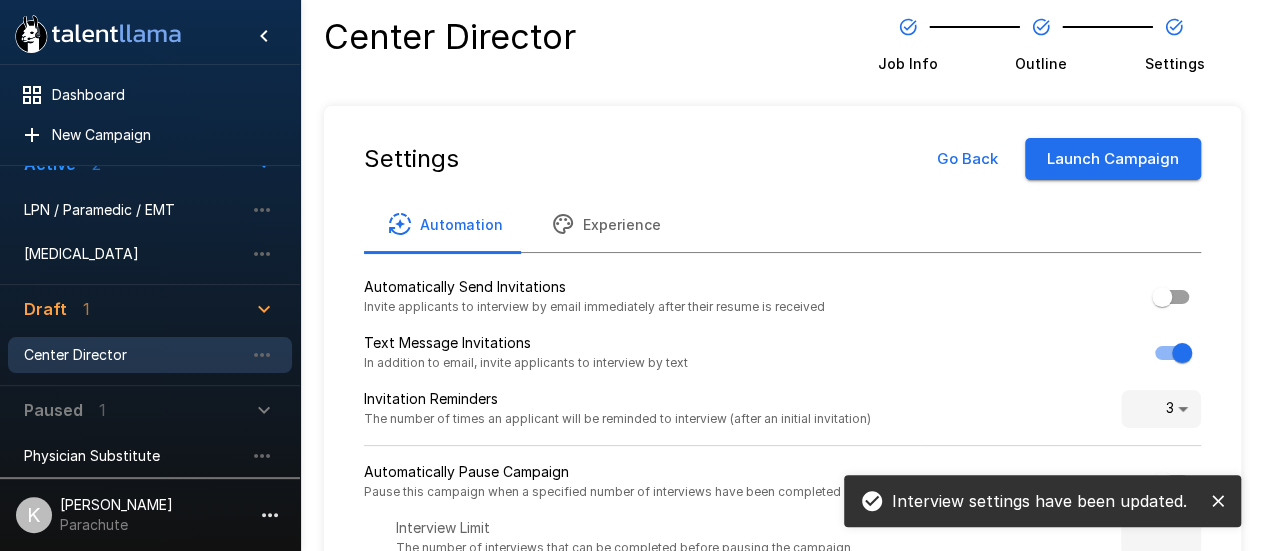 click on "Launch Campaign" at bounding box center [1113, 159] 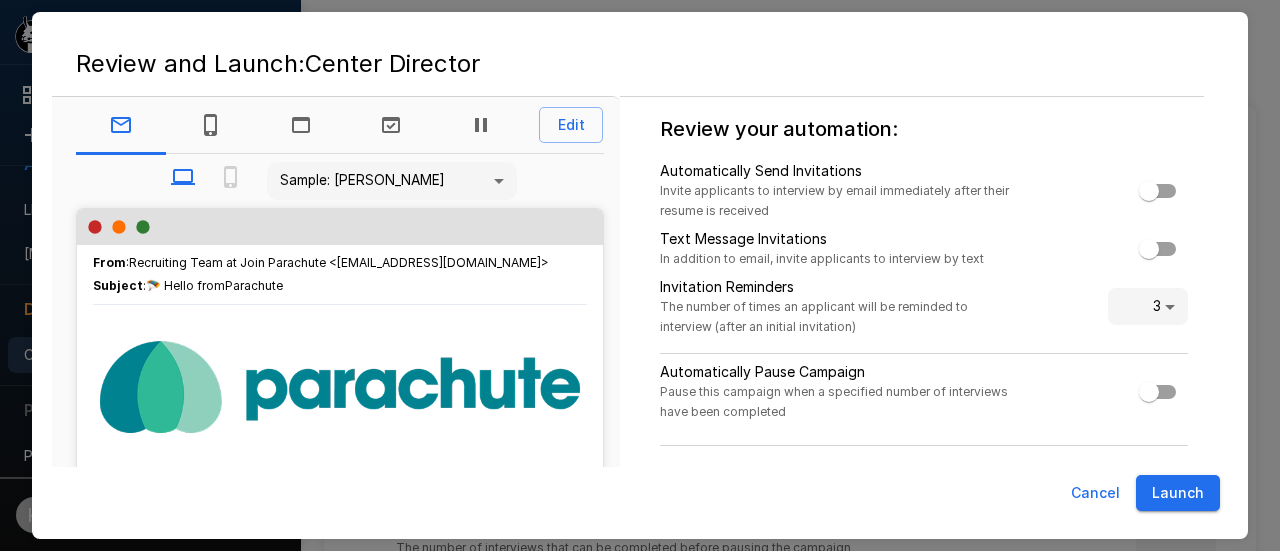 scroll, scrollTop: 14, scrollLeft: 0, axis: vertical 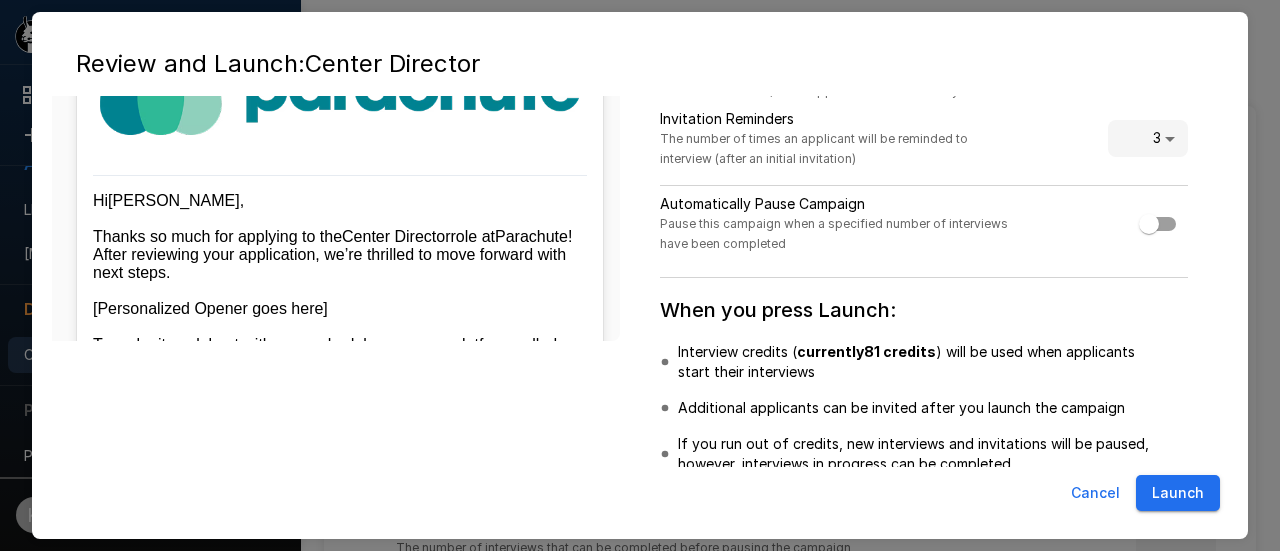 click on "Thanks so much for applying to the" at bounding box center [217, 236] 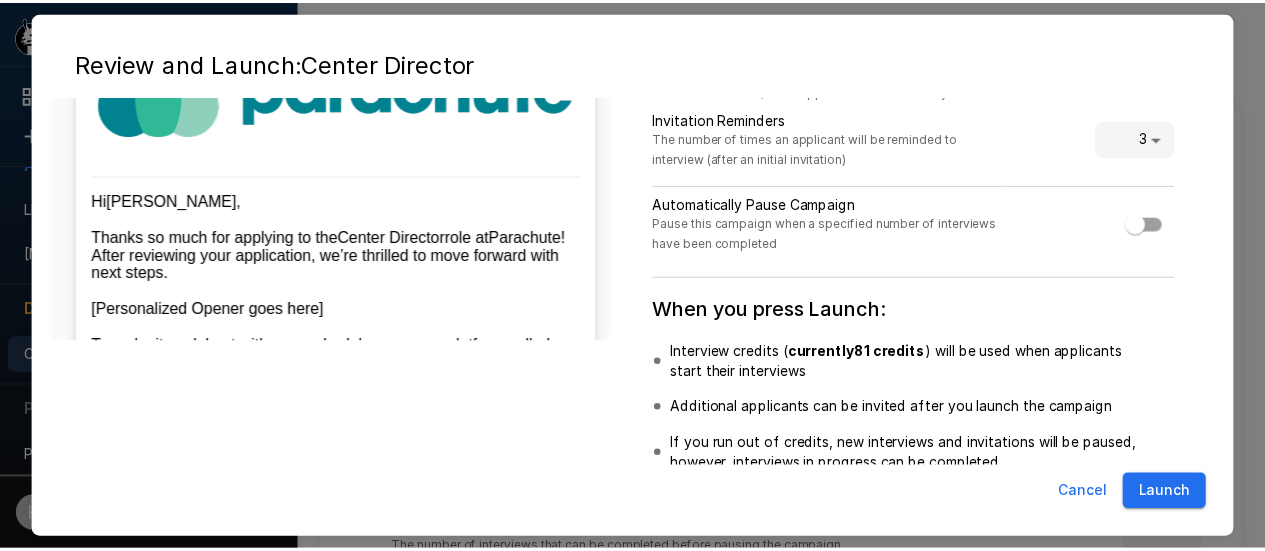 scroll, scrollTop: 234, scrollLeft: 0, axis: vertical 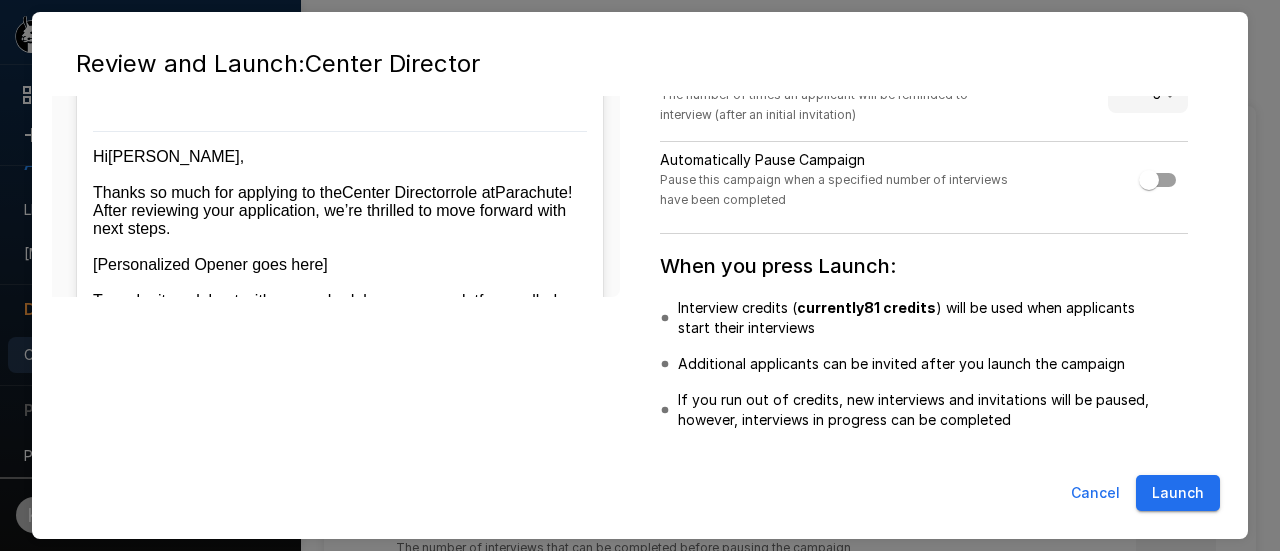 click on "Launch" at bounding box center (1178, 493) 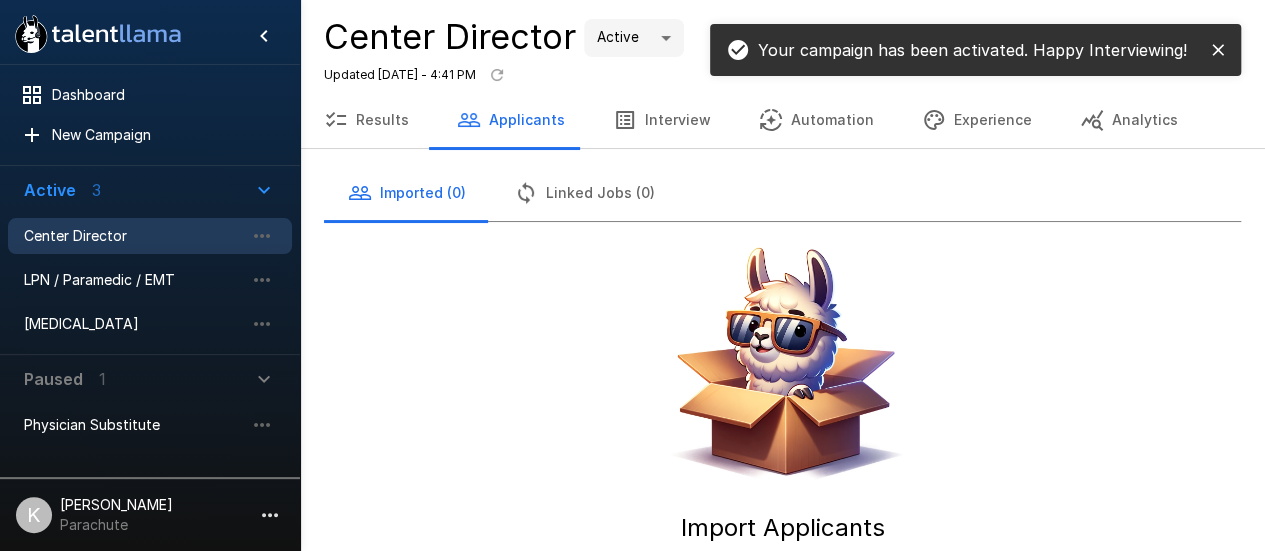 scroll, scrollTop: 0, scrollLeft: 0, axis: both 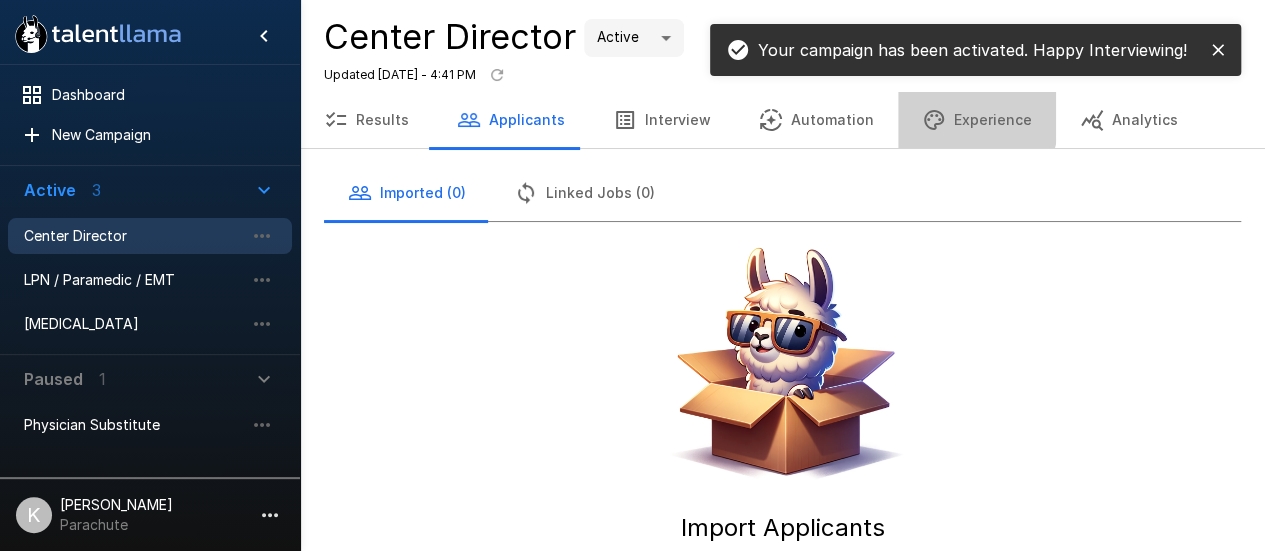 click 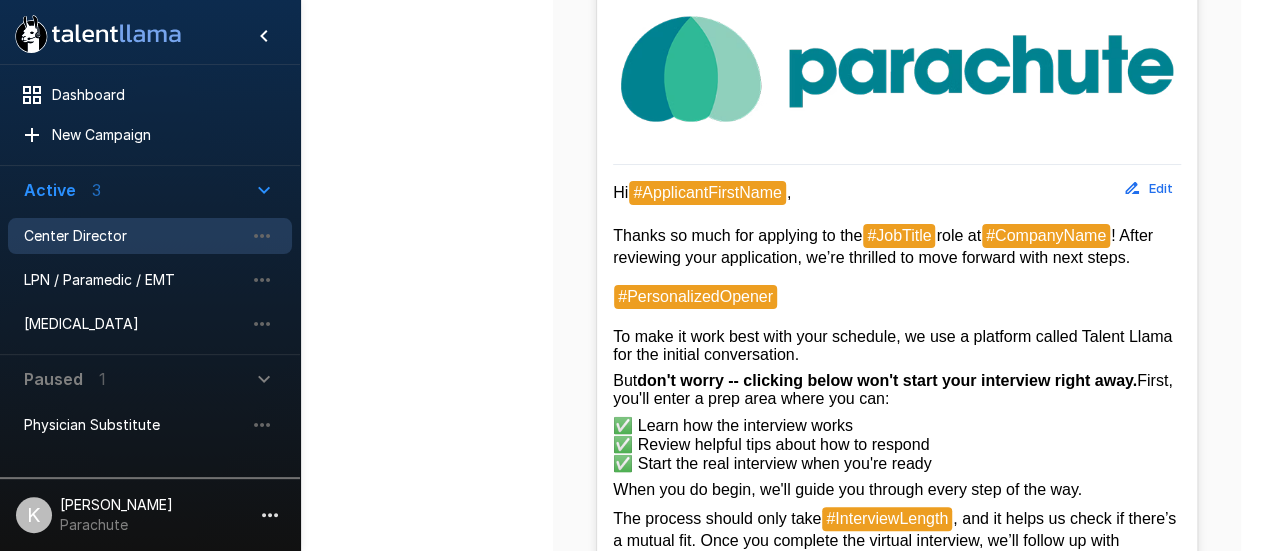 scroll, scrollTop: 551, scrollLeft: 0, axis: vertical 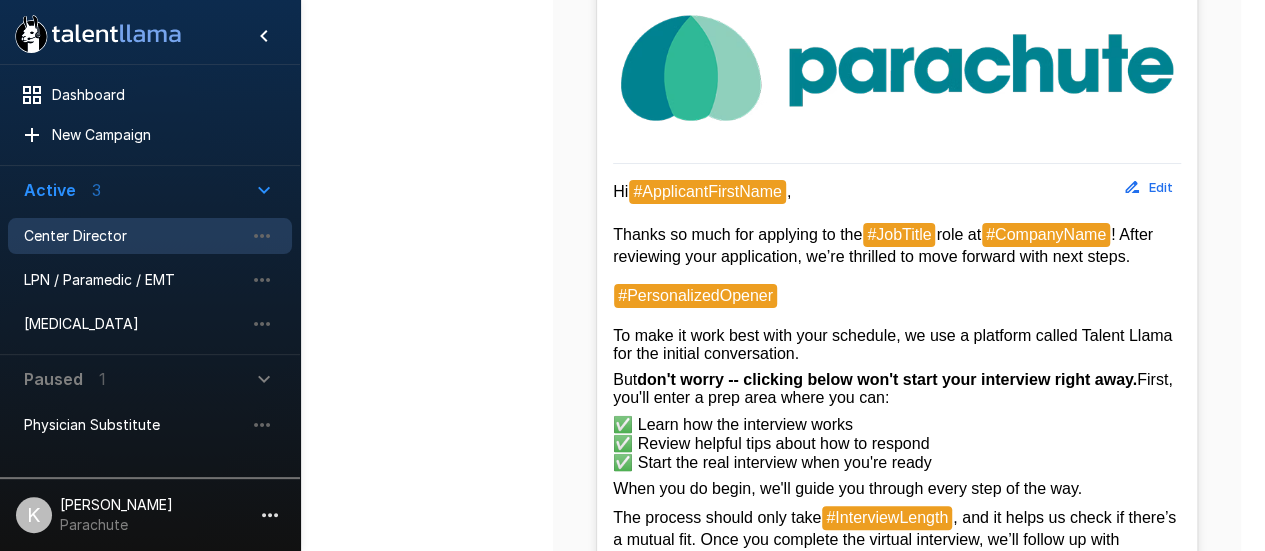 click on "! After reviewing your application, we’re thrilled to move forward with next steps." at bounding box center (885, 245) 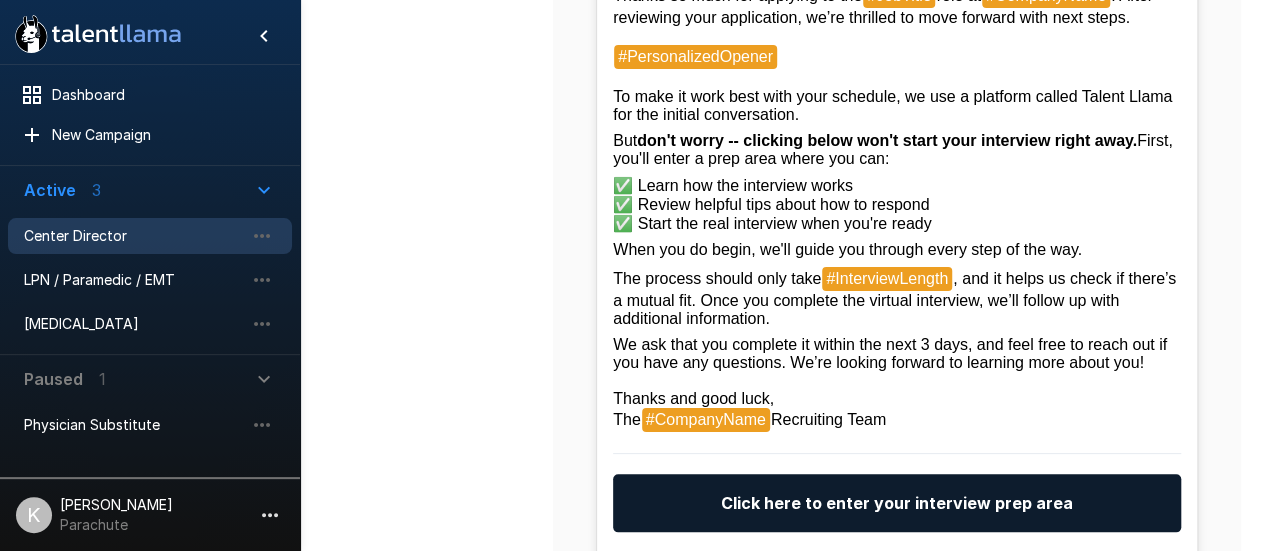 scroll, scrollTop: 791, scrollLeft: 0, axis: vertical 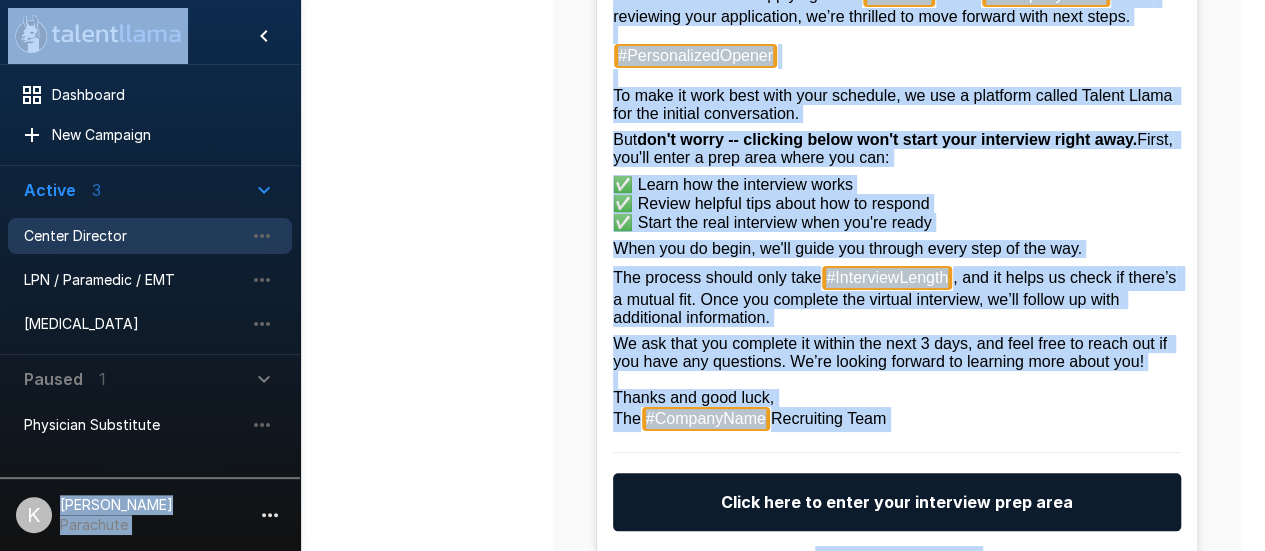 click on "✅ Start the real interview when you're ready" at bounding box center [772, 222] 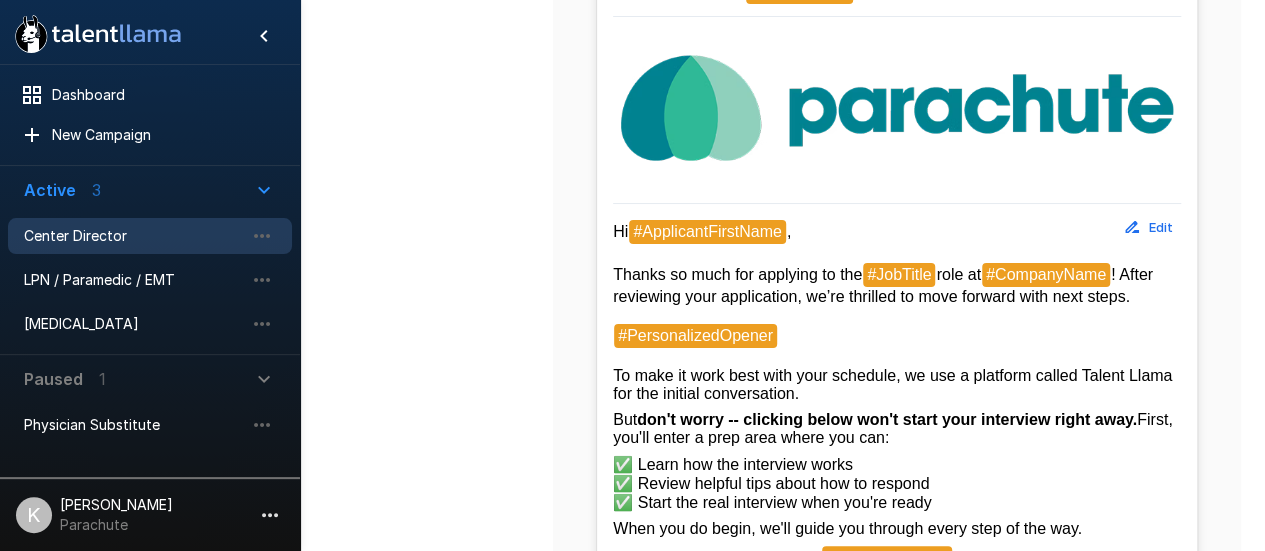 scroll, scrollTop: 504, scrollLeft: 0, axis: vertical 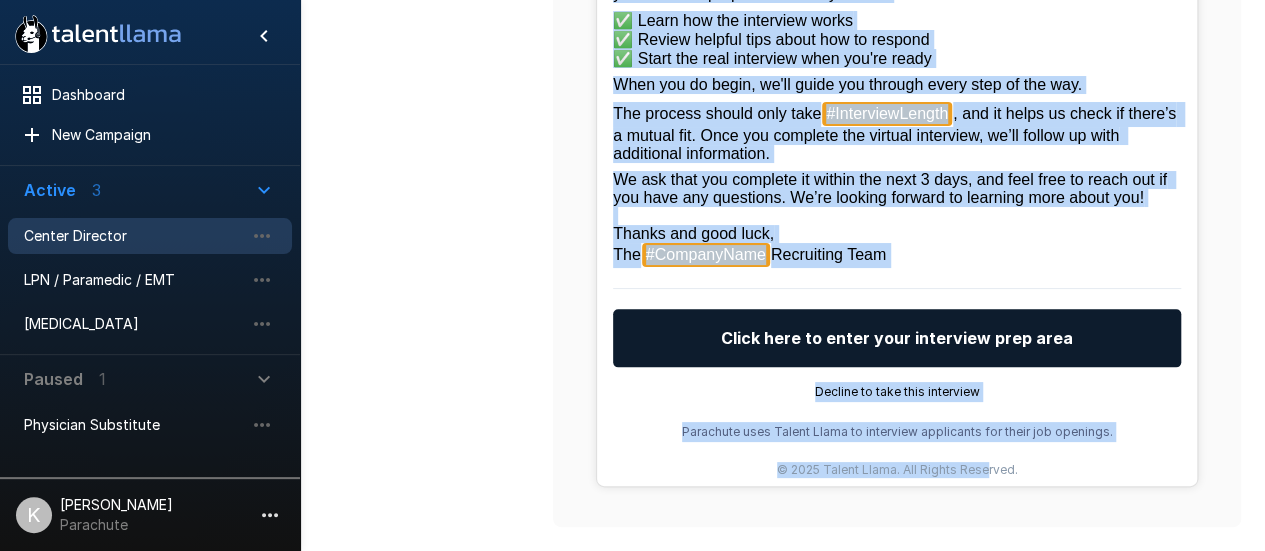 drag, startPoint x: 616, startPoint y: 237, endPoint x: 945, endPoint y: 263, distance: 330.02576 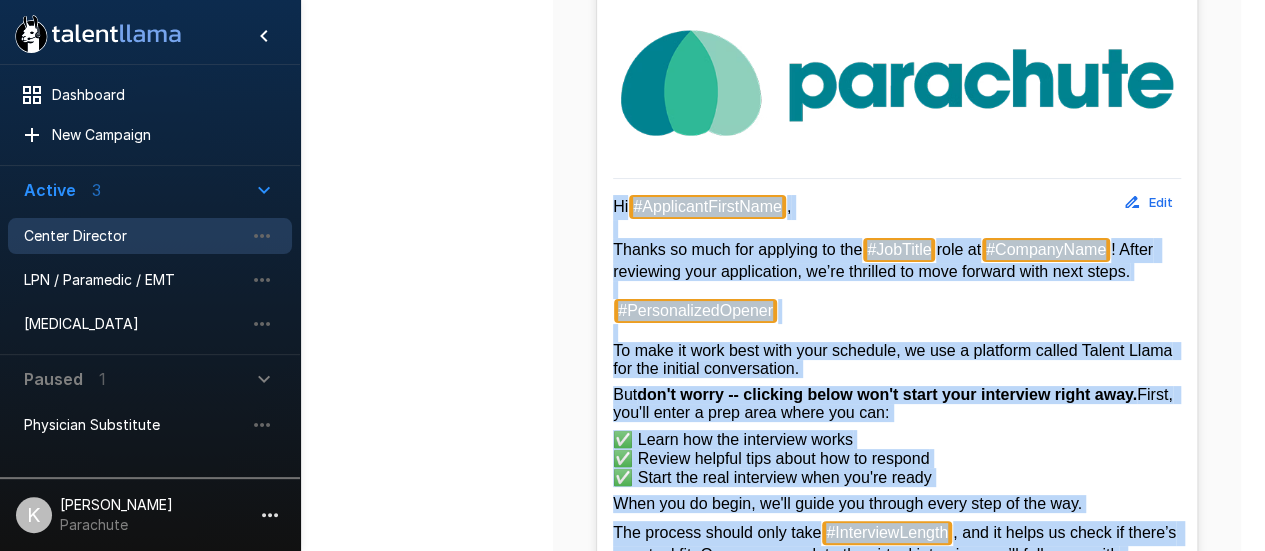 scroll, scrollTop: 535, scrollLeft: 0, axis: vertical 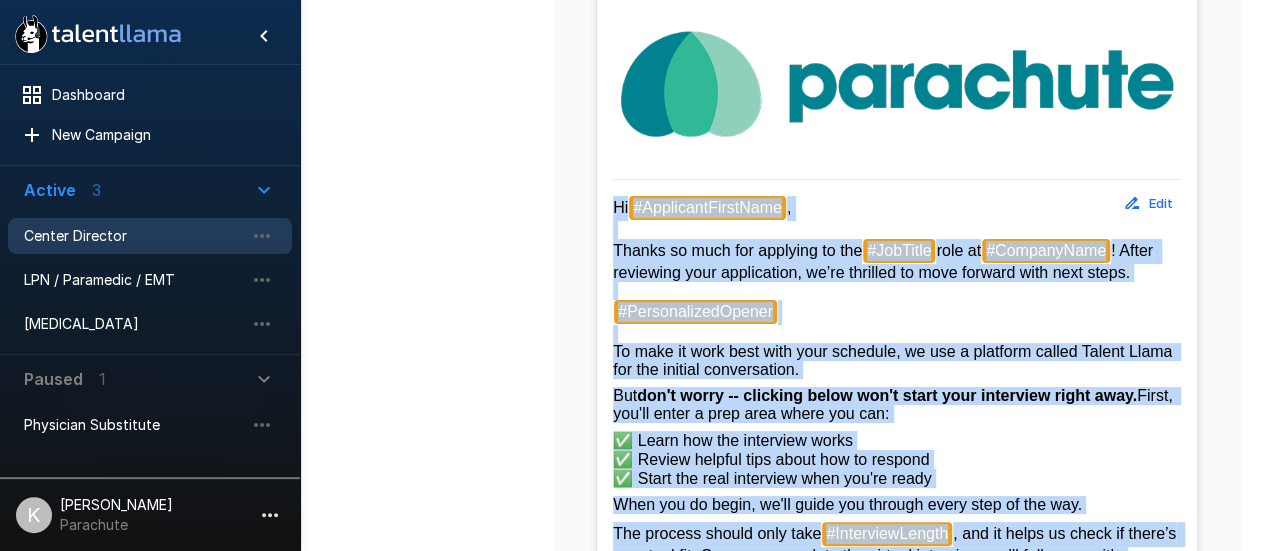 click on "Hi  #ApplicantFirstName , Thanks so much for applying to the  #JobTitle  role at  #CompanyName ! After reviewing your application, we’re thrilled to move forward with next steps.  #PersonalizedOpener To make it work best with your schedule, we use a platform called Talent Llama for the initial conversation." at bounding box center (897, 287) 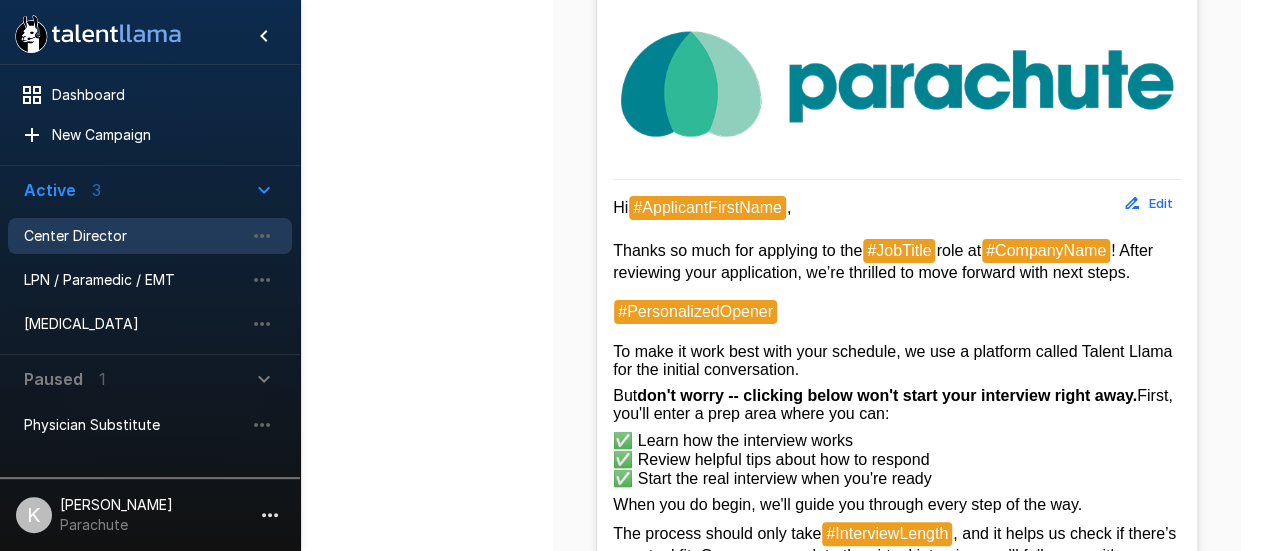 scroll, scrollTop: 543, scrollLeft: 0, axis: vertical 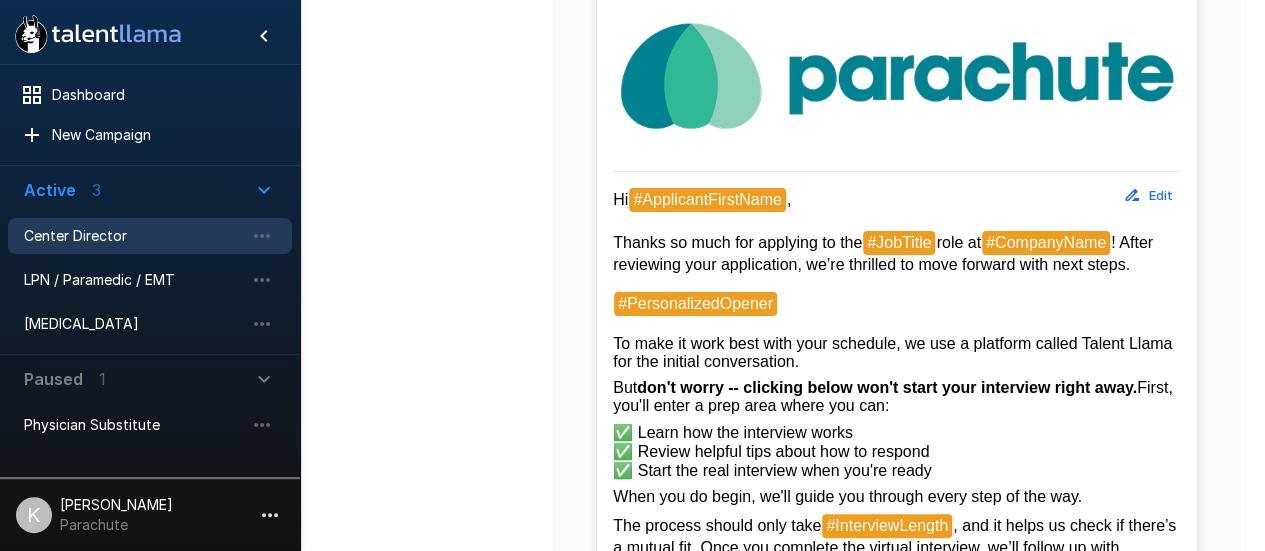 click on "Hi  #ApplicantFirstName , Thanks so much for applying to the  #JobTitle  role at  #CompanyName ! After reviewing your application, we’re thrilled to move forward with next steps.  #PersonalizedOpener To make it work best with your schedule, we use a platform called Talent Llama for the initial conversation." at bounding box center [897, 279] 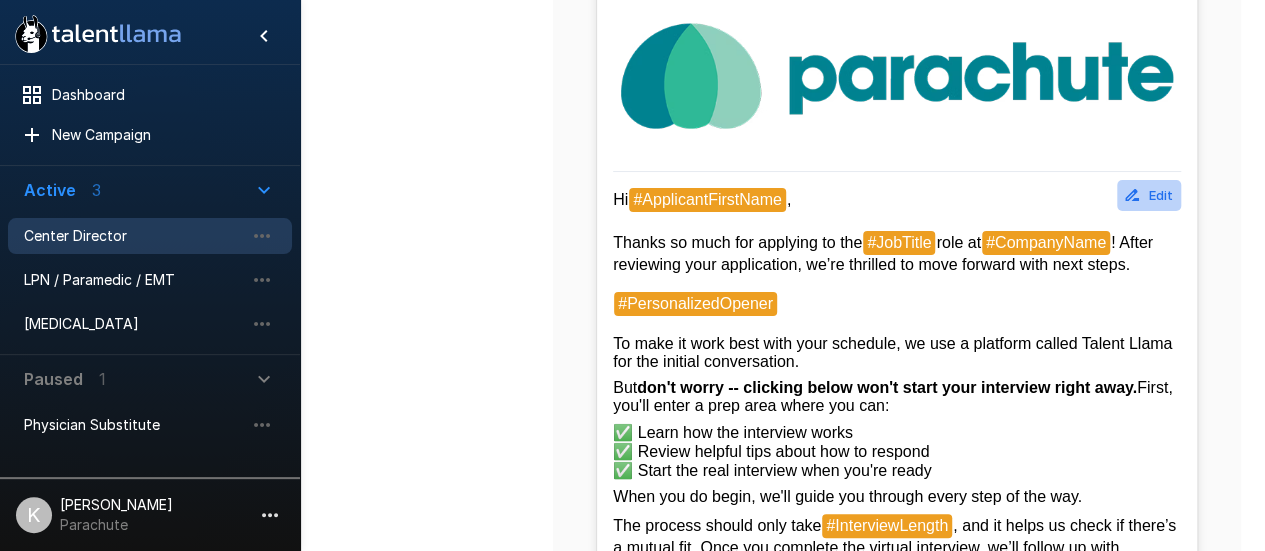 click on "Edit" at bounding box center (1149, 195) 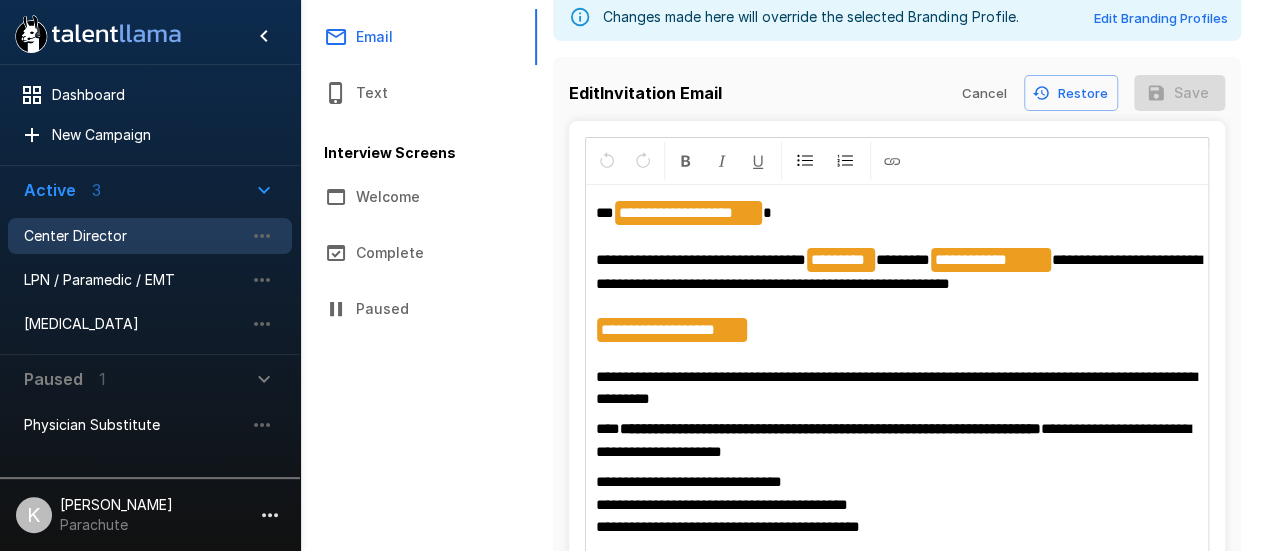 scroll, scrollTop: 168, scrollLeft: 0, axis: vertical 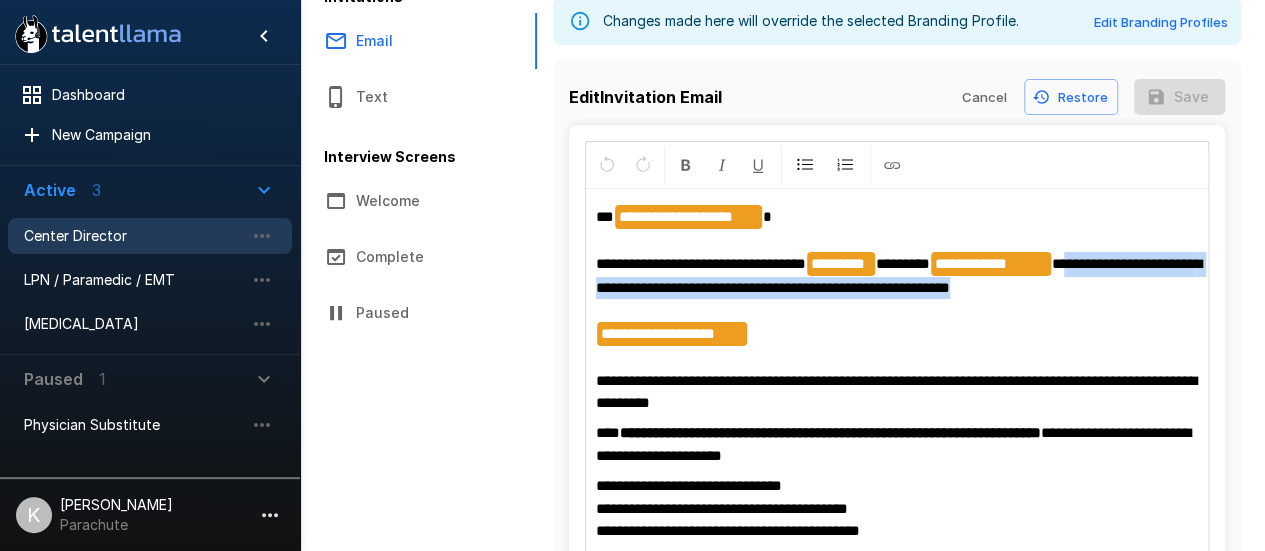 drag, startPoint x: 1087, startPoint y: 265, endPoint x: 1090, endPoint y: 291, distance: 26.172504 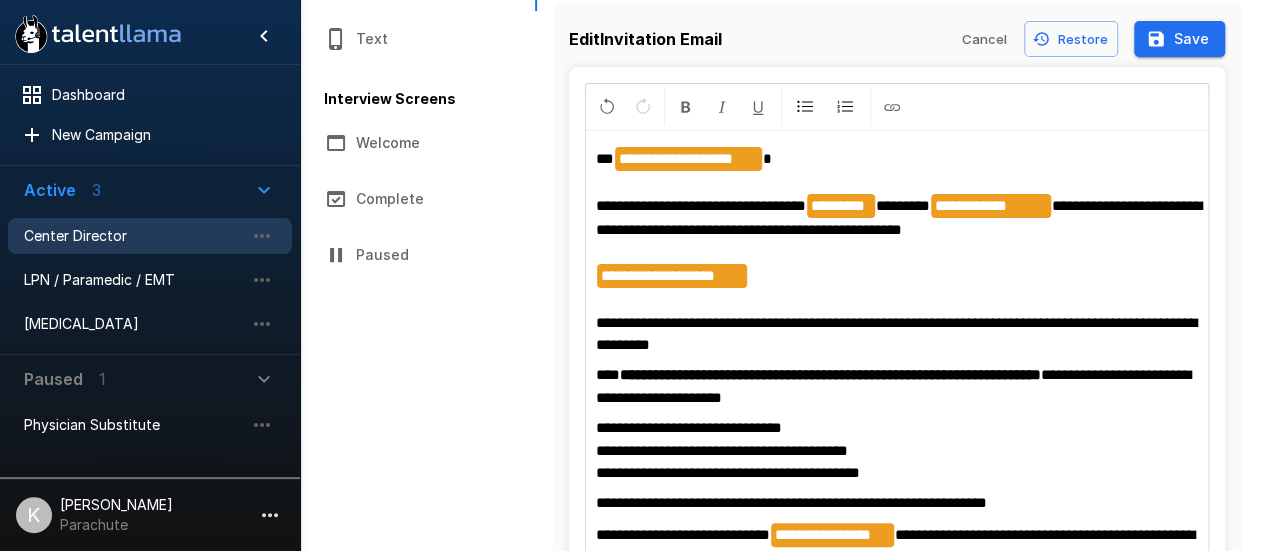 scroll, scrollTop: 228, scrollLeft: 0, axis: vertical 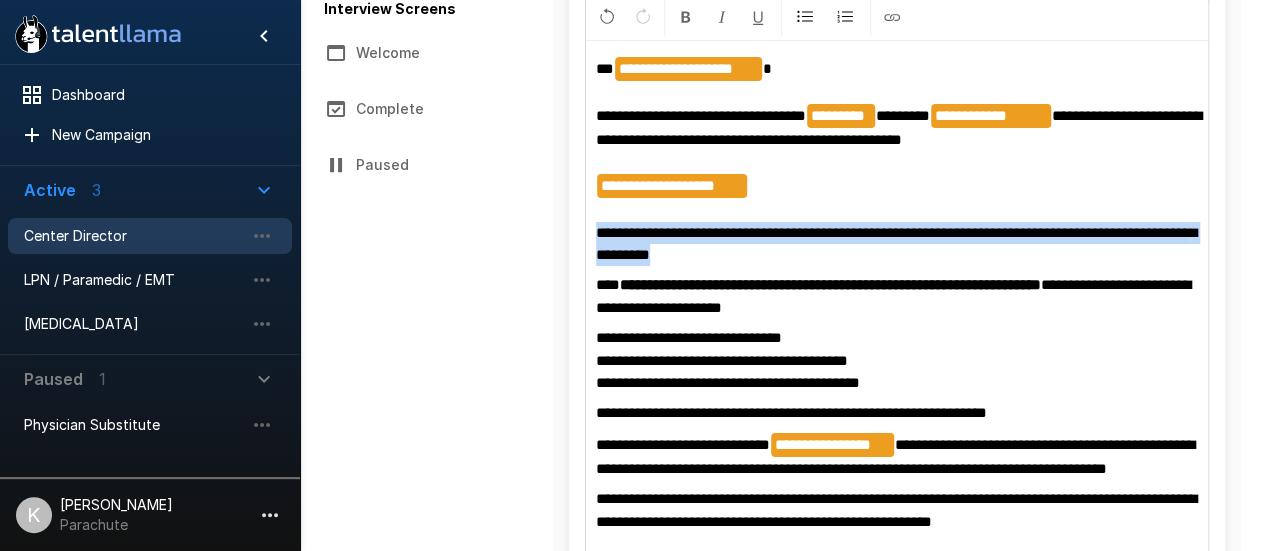 drag, startPoint x: 596, startPoint y: 231, endPoint x: 804, endPoint y: 248, distance: 208.69356 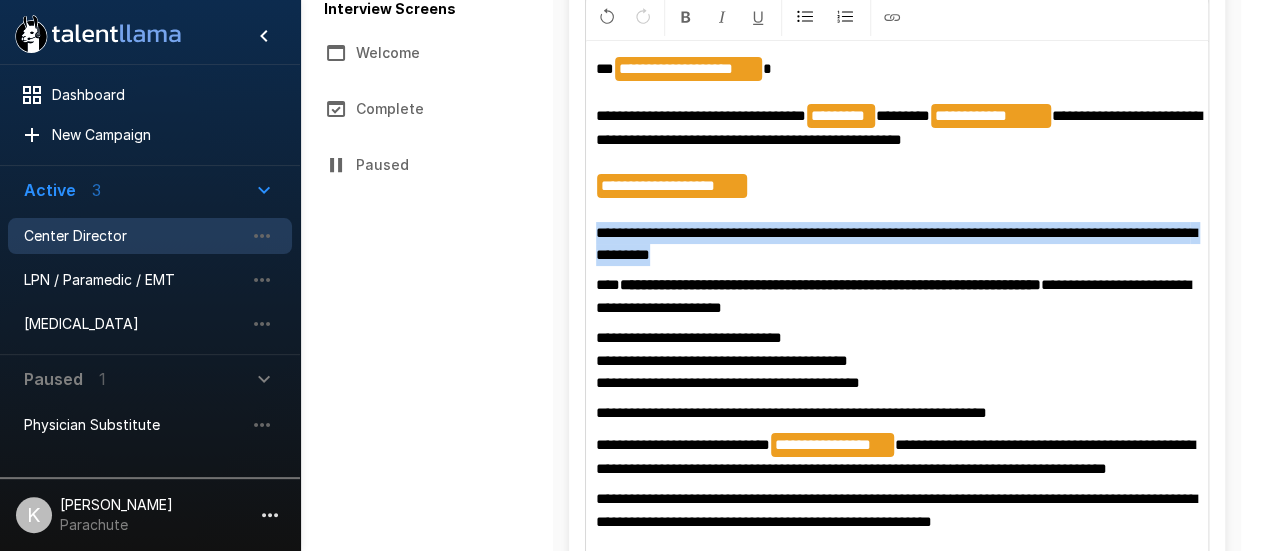 click on "**********" at bounding box center [897, 161] 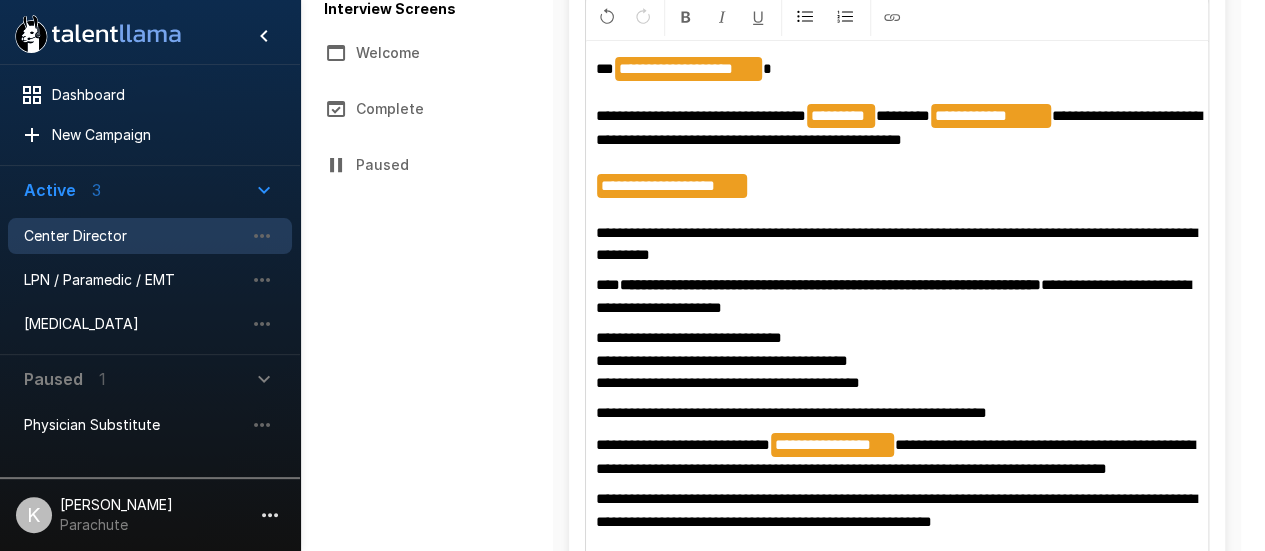 click on "**********" at bounding box center [897, 161] 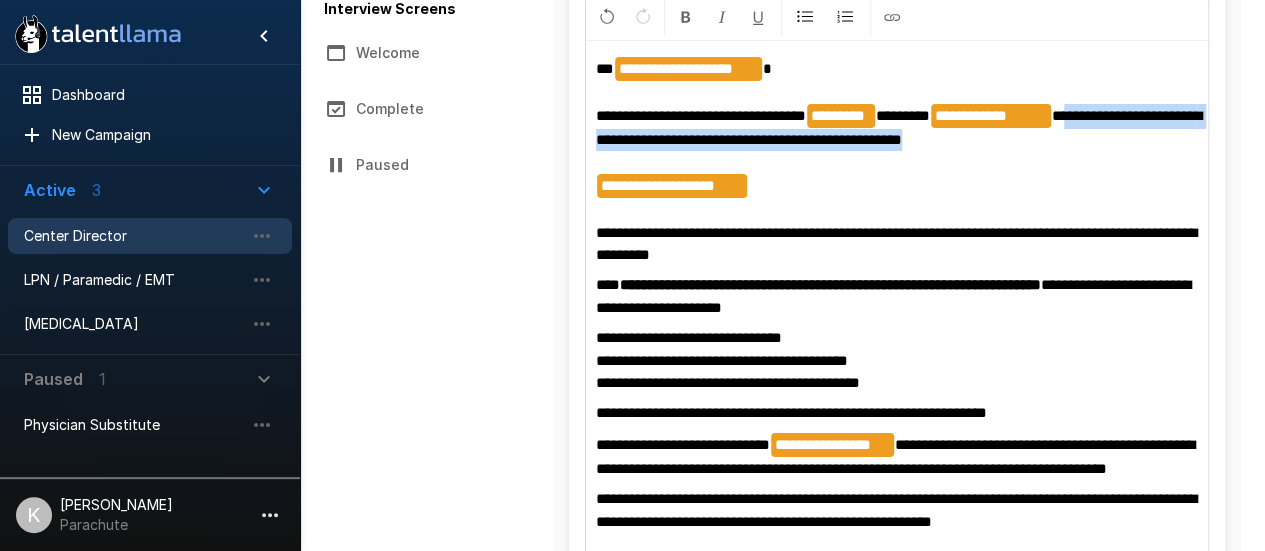 drag, startPoint x: 1088, startPoint y: 117, endPoint x: 1097, endPoint y: 139, distance: 23.769728 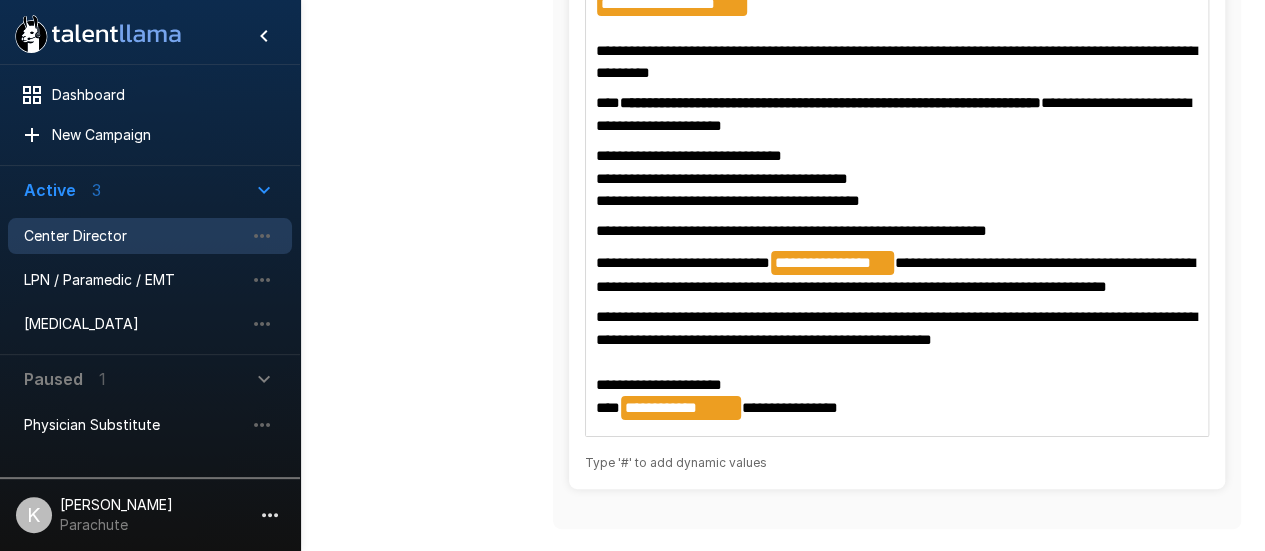 click on "**********" at bounding box center (897, 363) 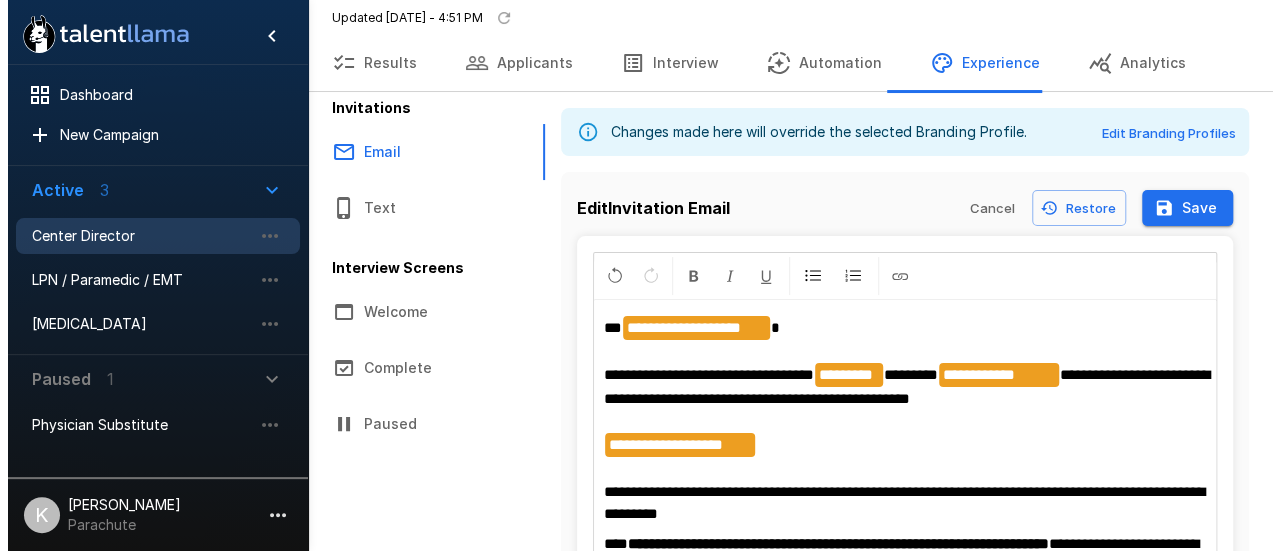 scroll, scrollTop: 0, scrollLeft: 0, axis: both 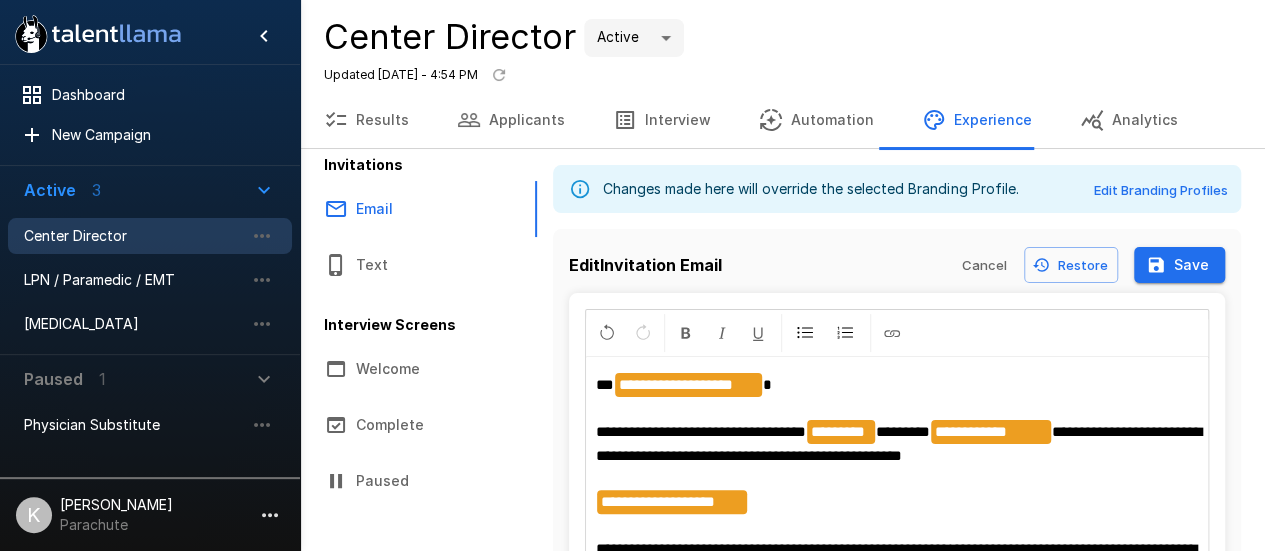 click on "Cancel" at bounding box center (984, 265) 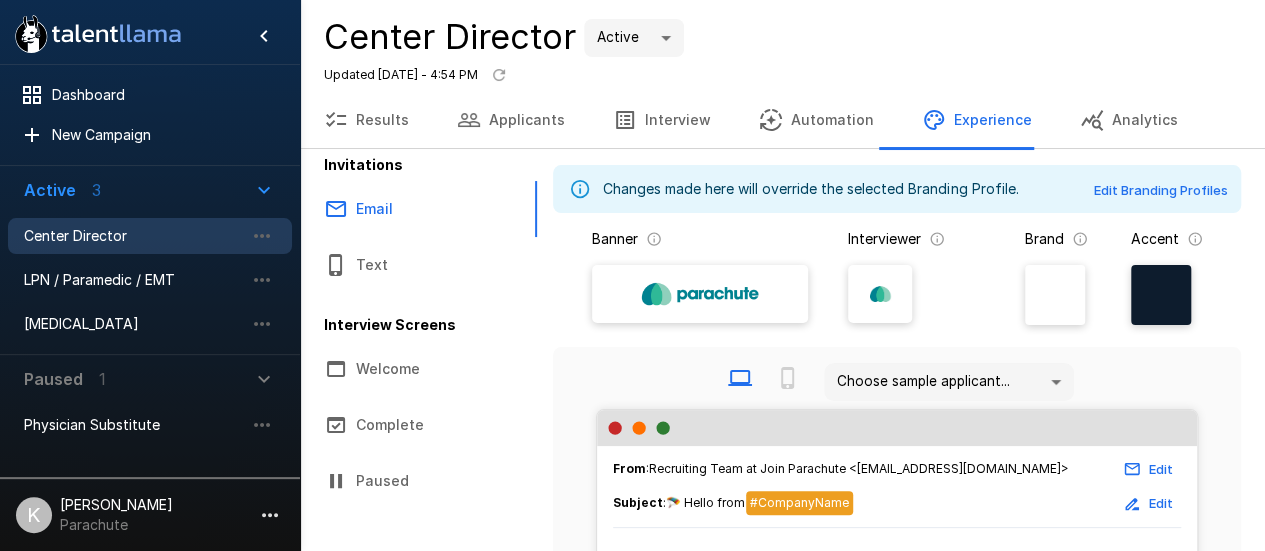 click 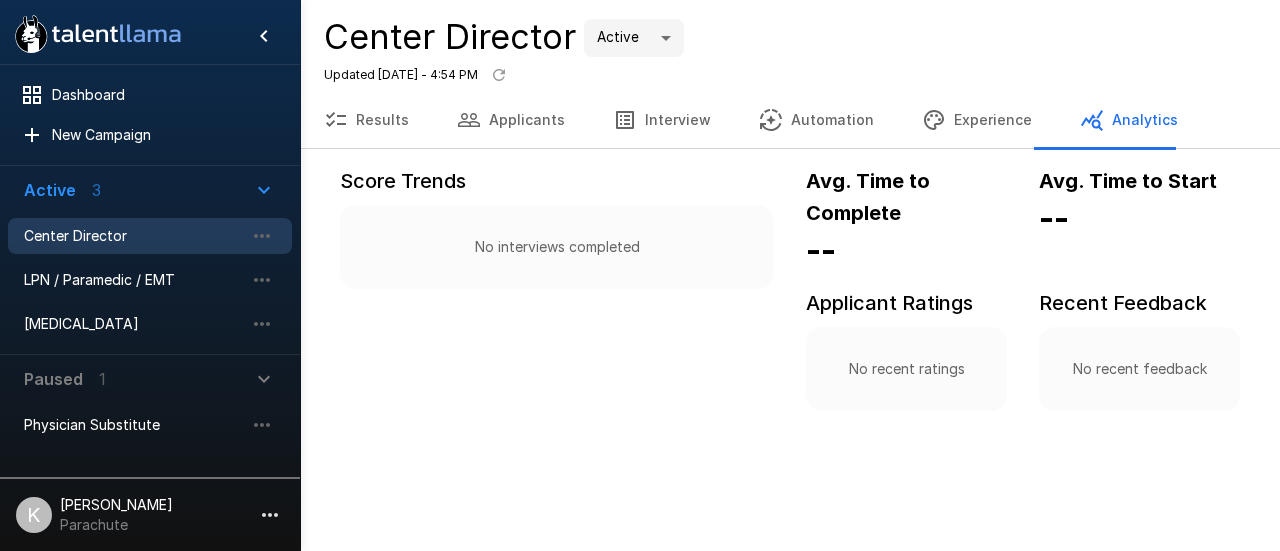 click on "Results" at bounding box center [366, 120] 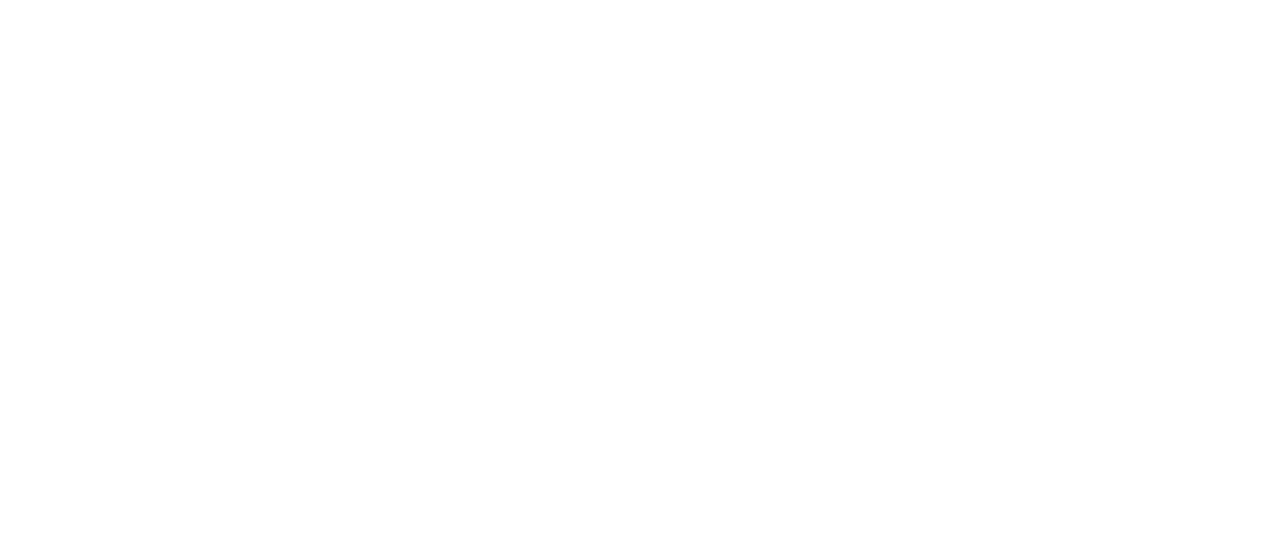 click at bounding box center (640, 275) 